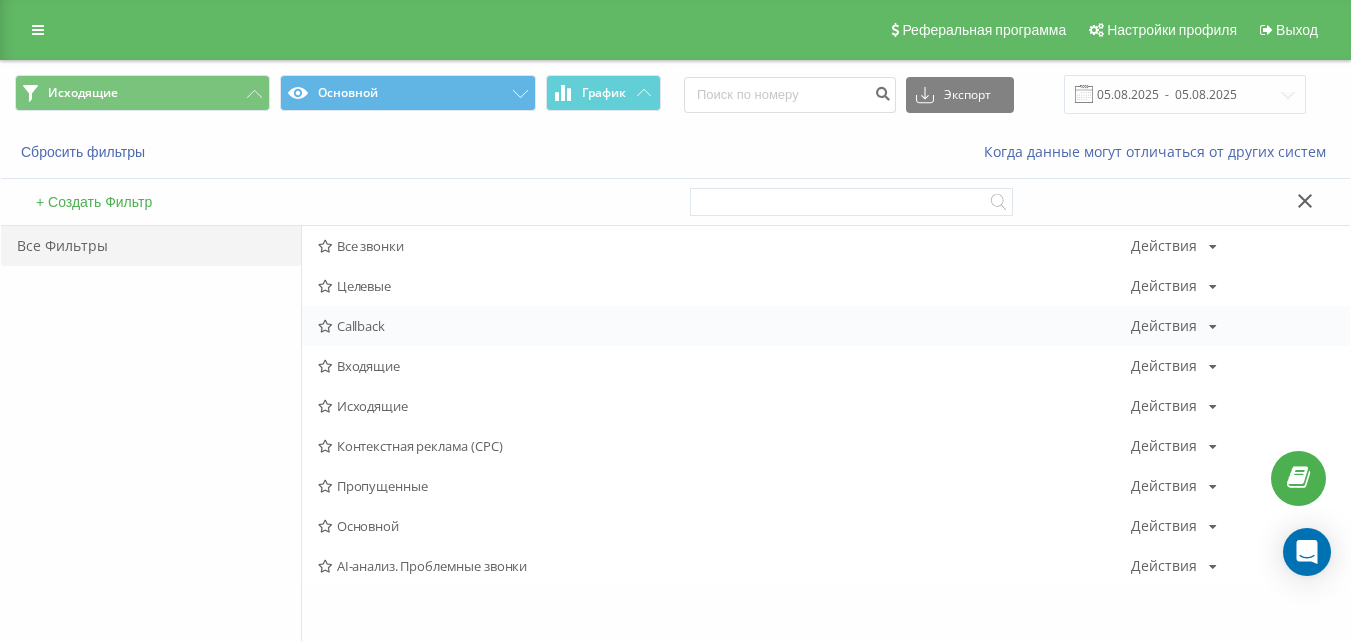 scroll, scrollTop: 0, scrollLeft: 0, axis: both 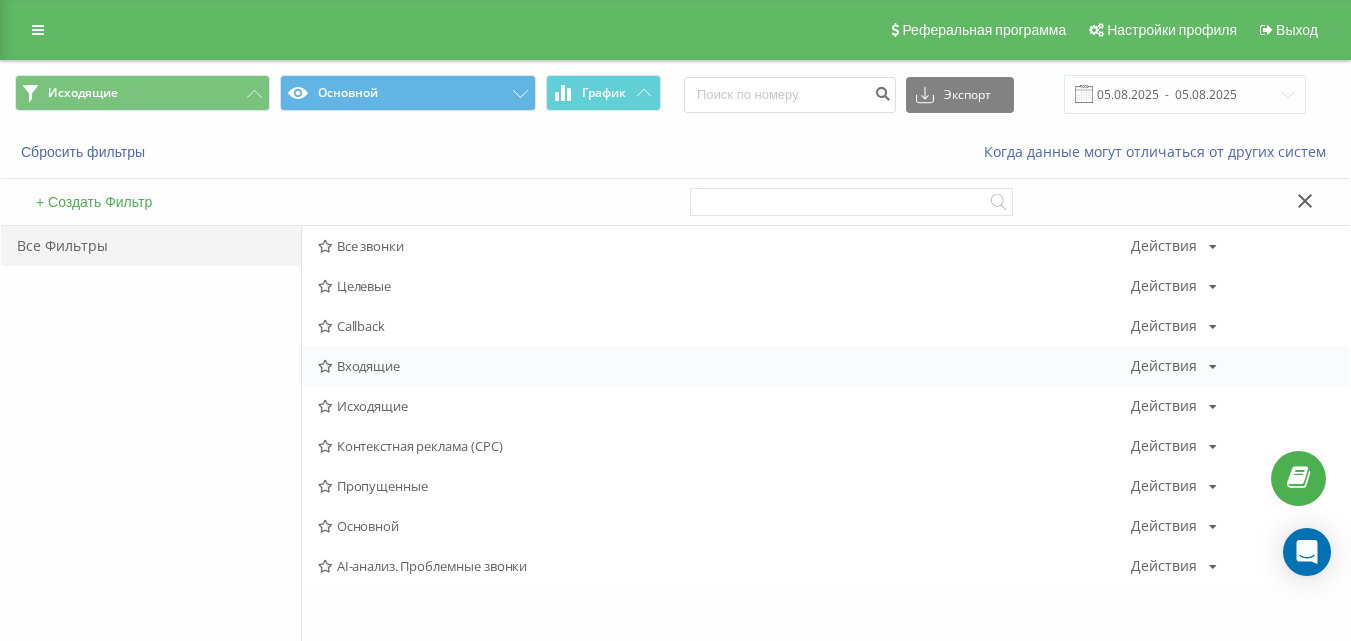 click on "Входящие" at bounding box center (724, 366) 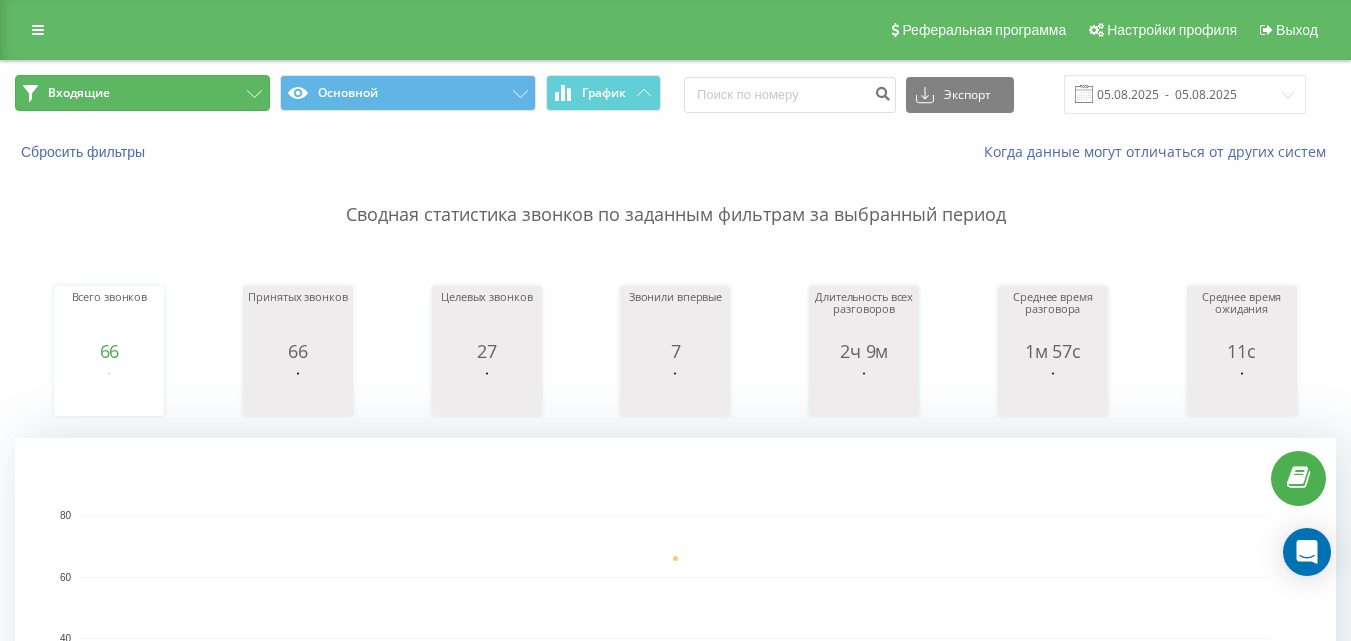 click on "Входящие" at bounding box center [142, 93] 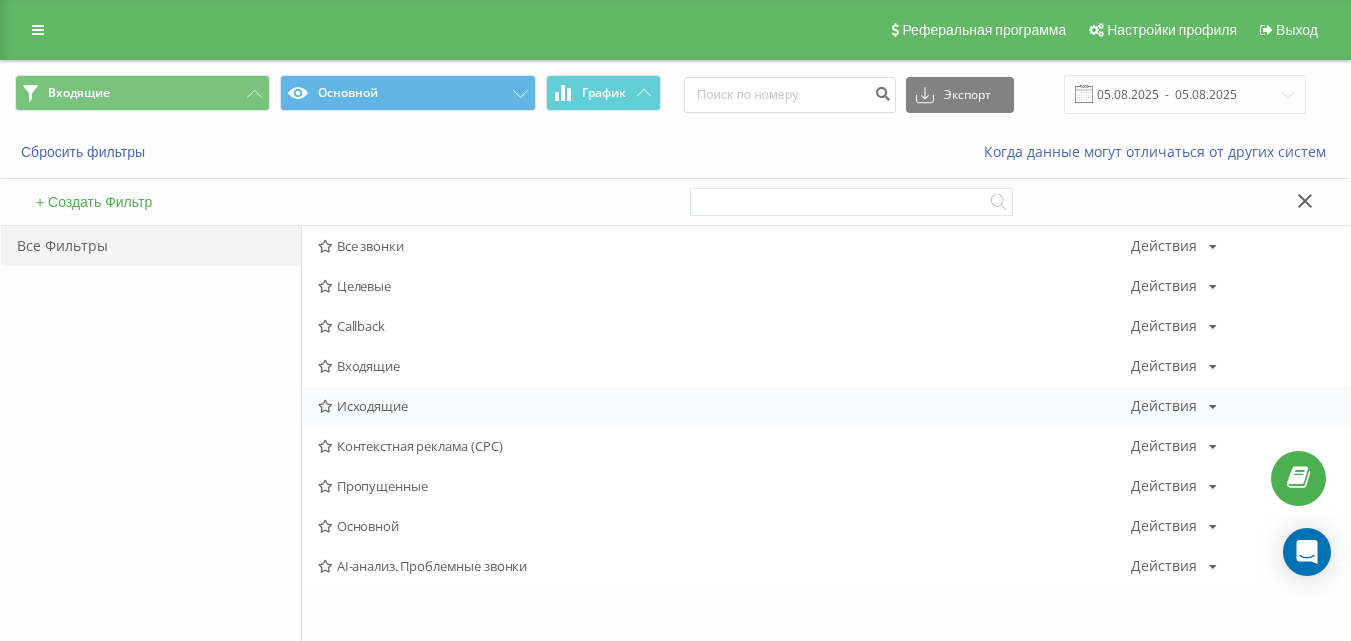 click at bounding box center (325, 406) 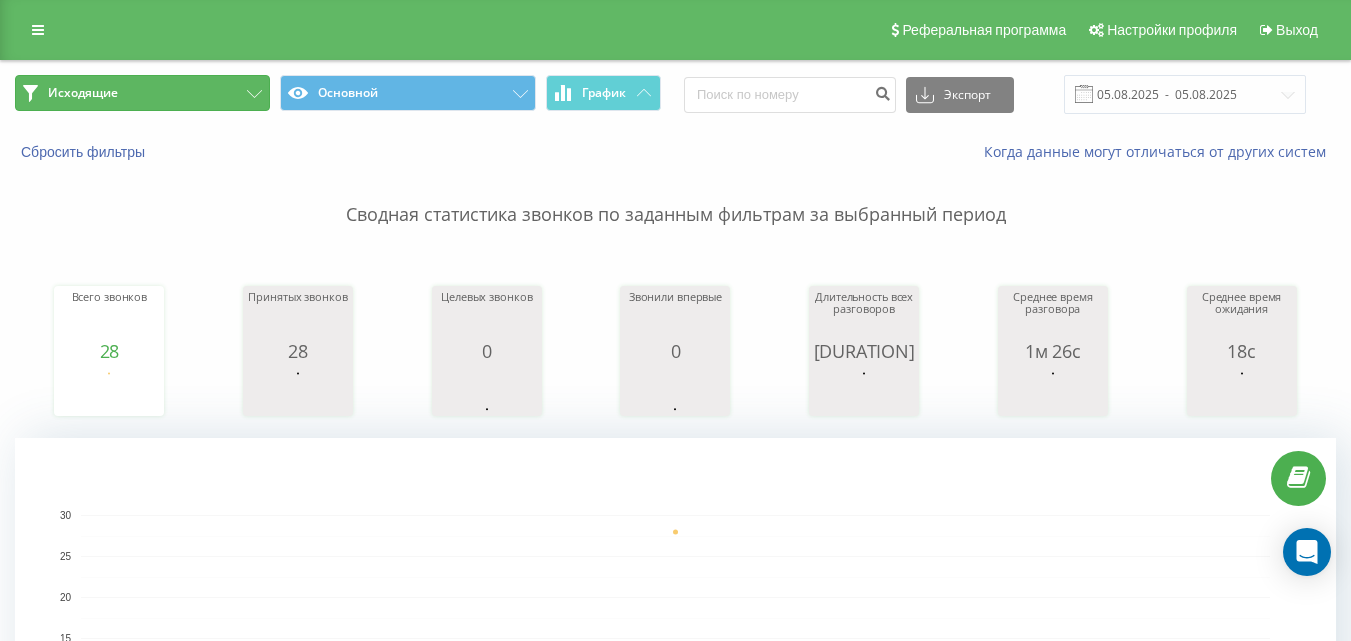 click on "Исходящие" at bounding box center [142, 93] 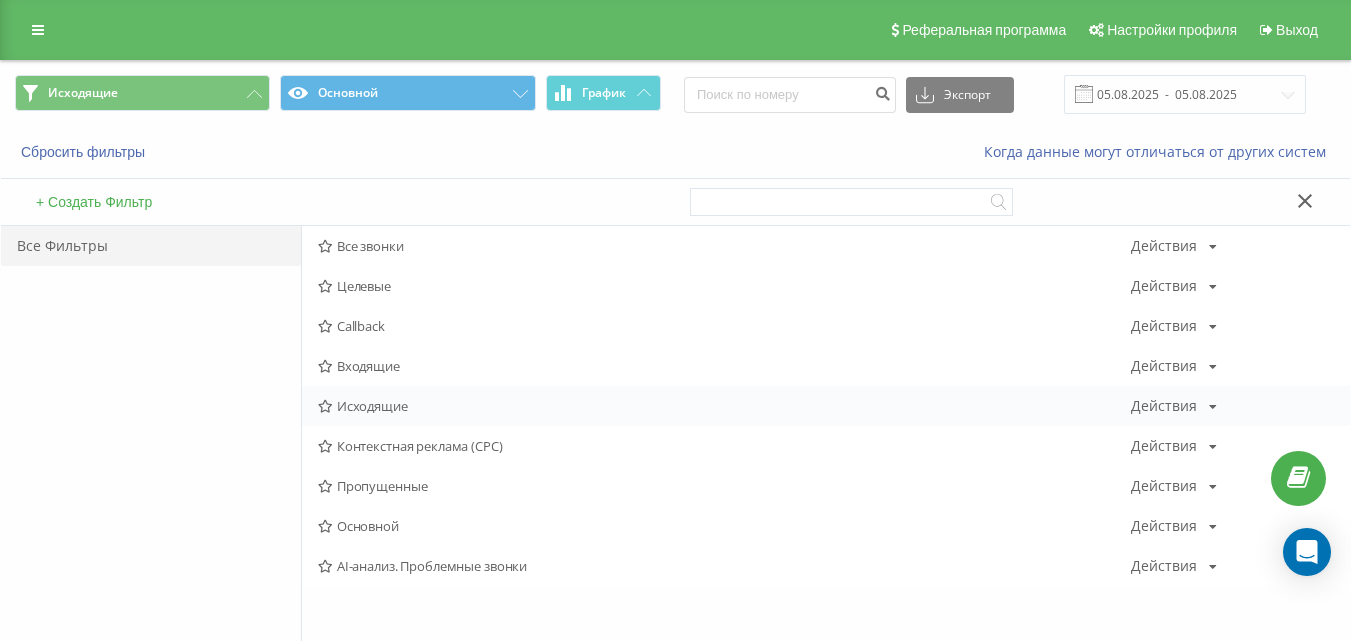 click on "Исходящие" at bounding box center (724, 406) 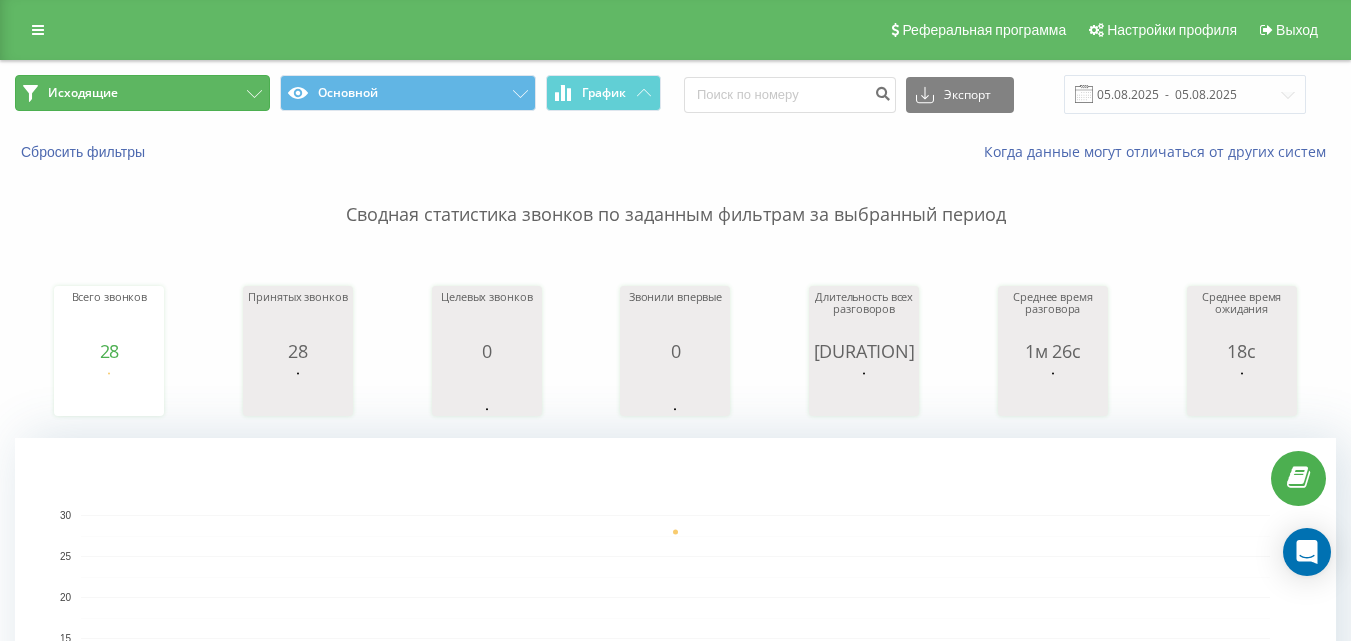click on "Исходящие" at bounding box center (142, 93) 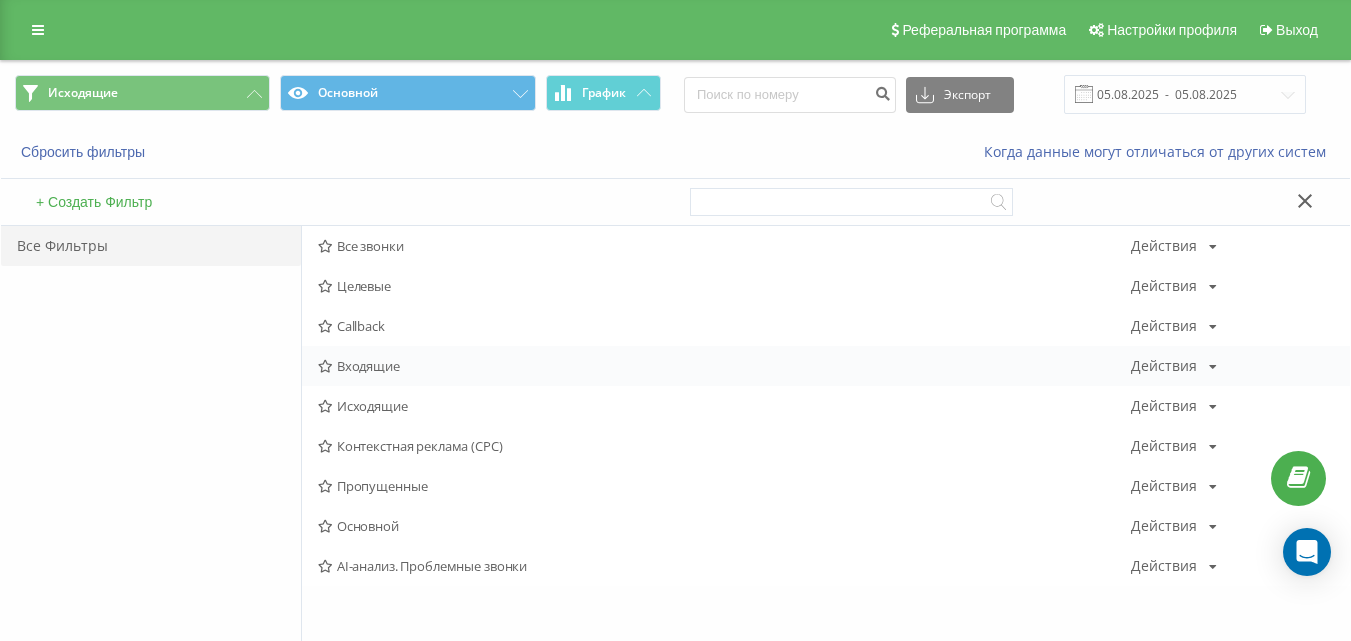 click on "Входящие" at bounding box center [724, 366] 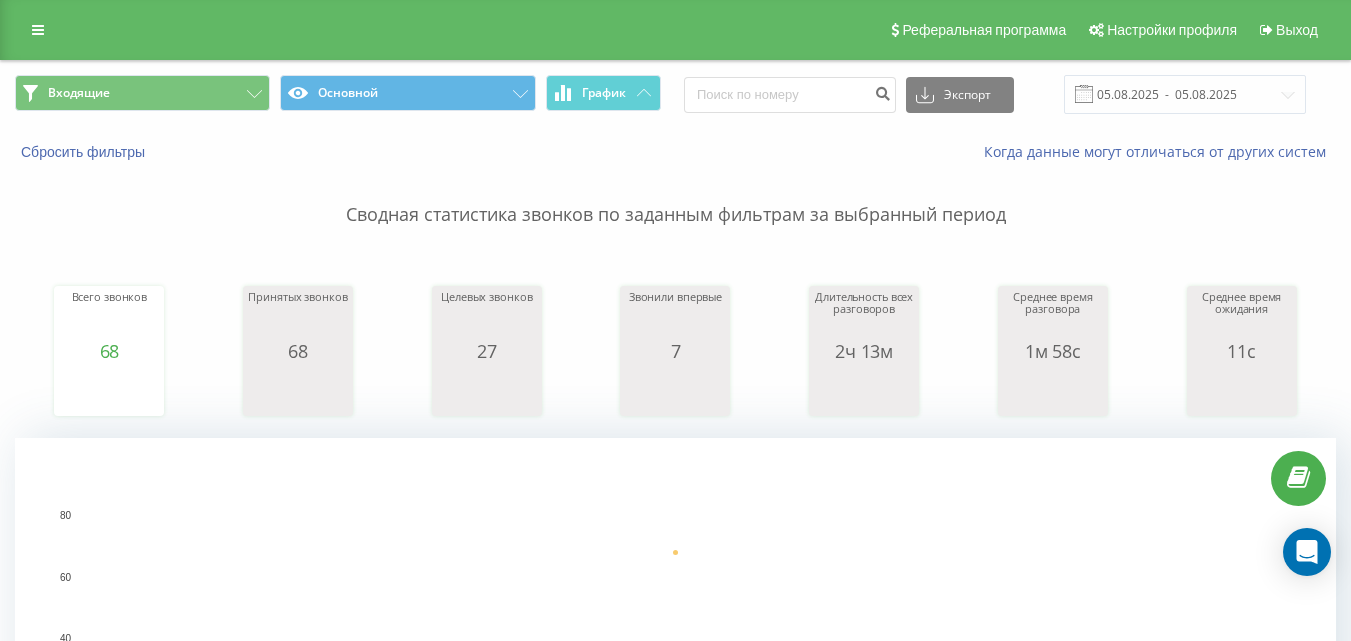 click on "Входящие Основной График" at bounding box center (338, 94) 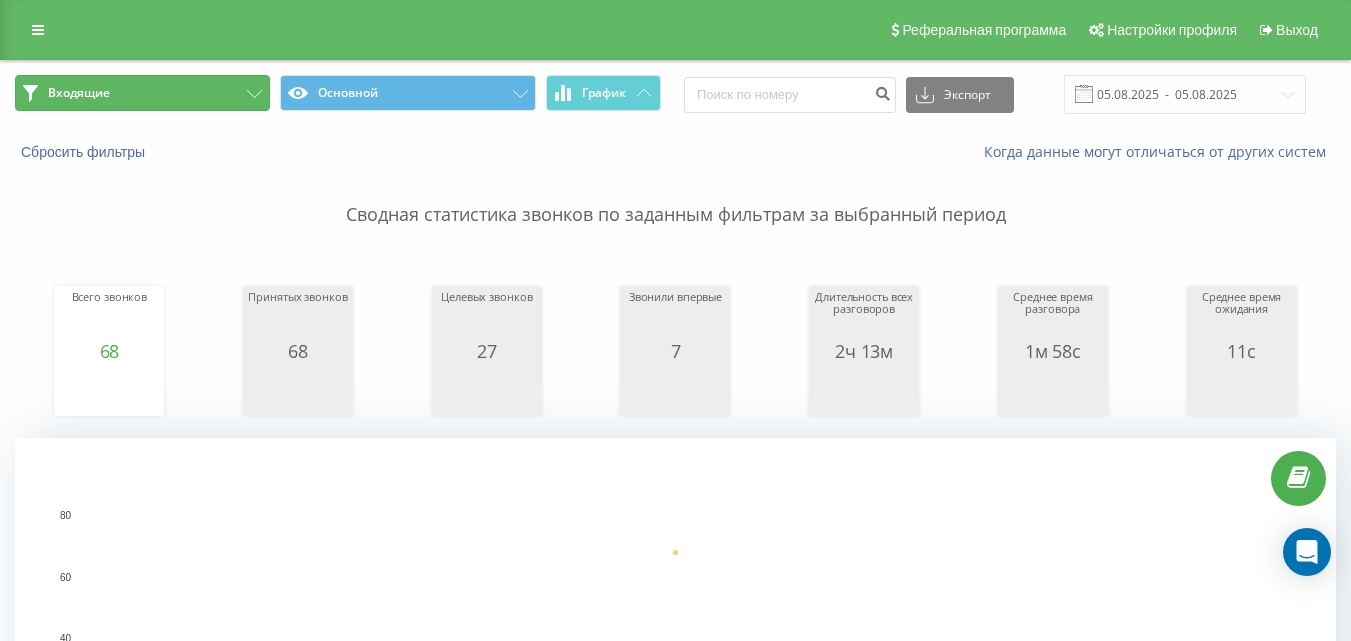 click on "Входящие" at bounding box center [142, 93] 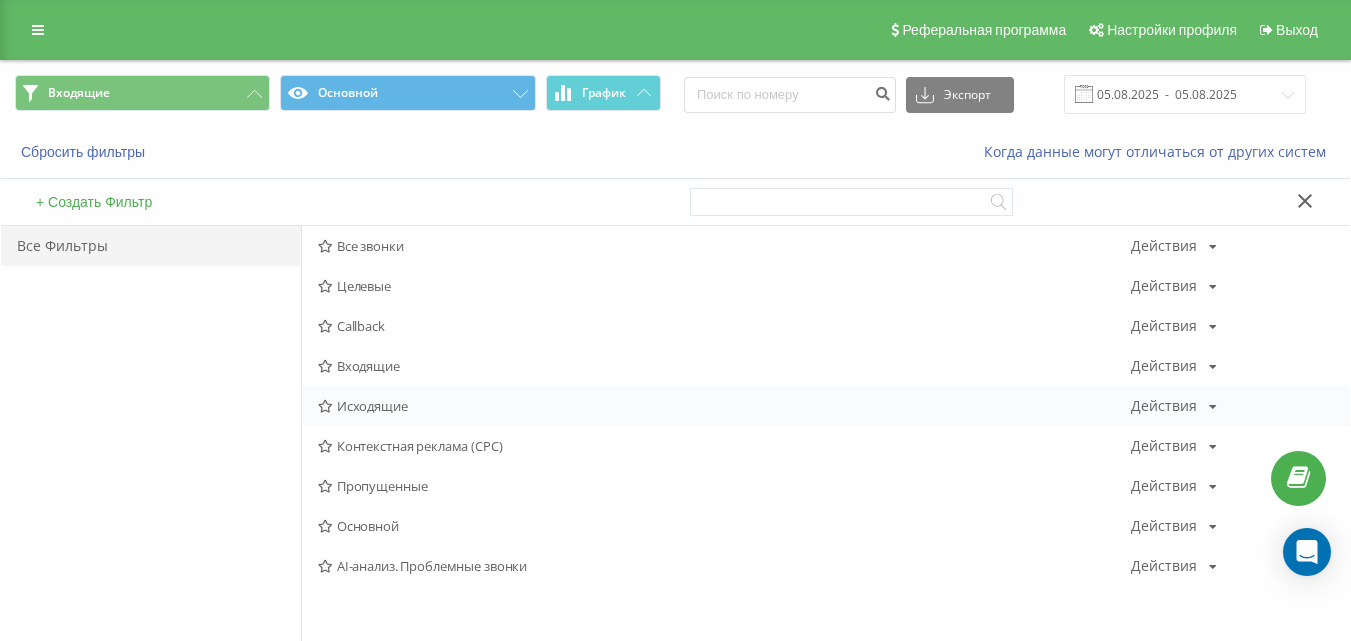 click on "Исходящие" at bounding box center (724, 406) 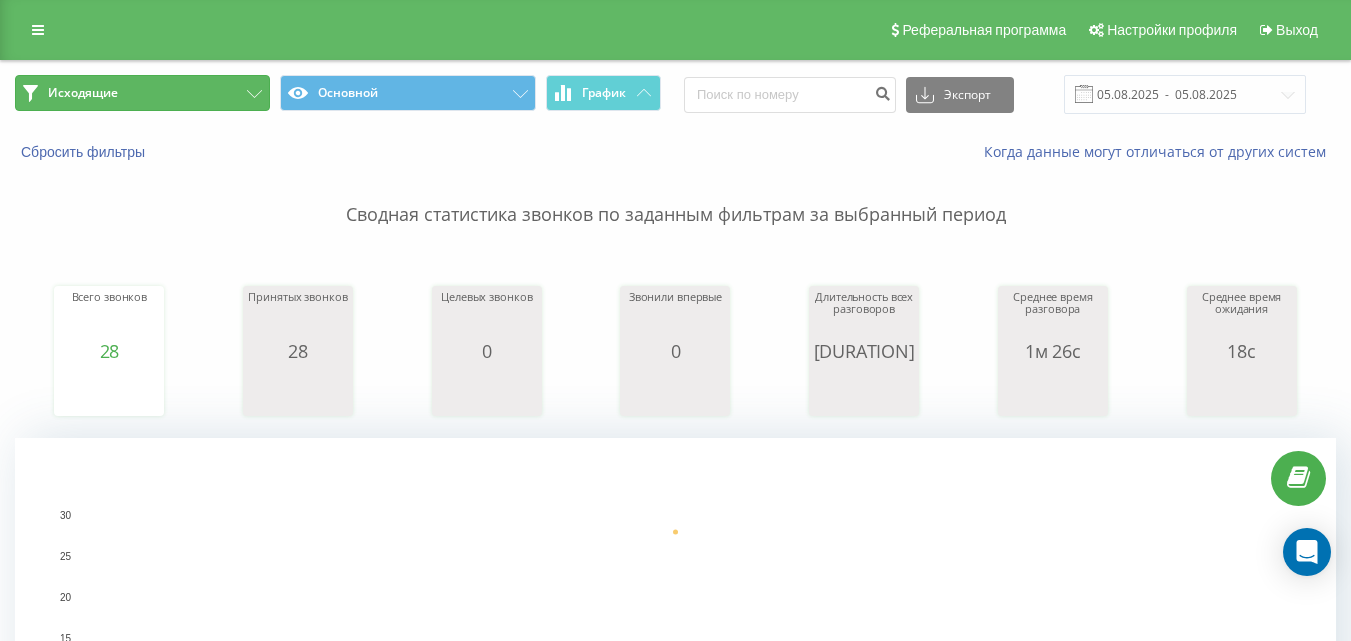click on "Исходящие" at bounding box center (142, 93) 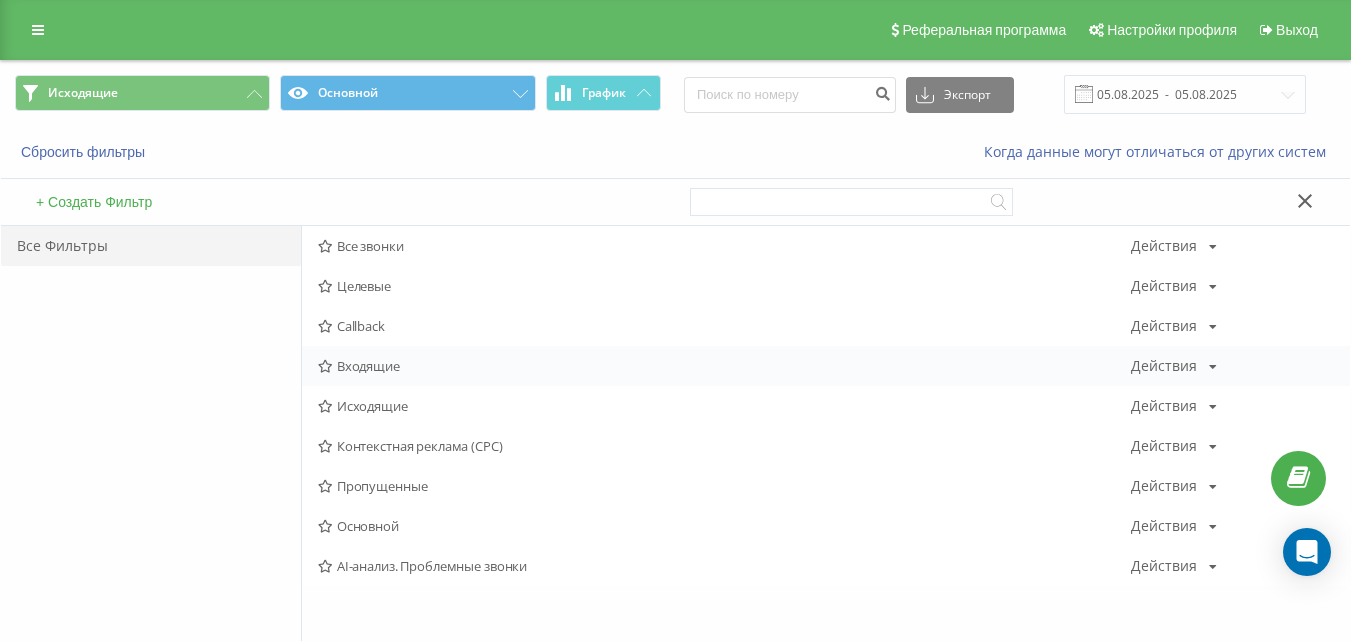 click on "Входящие Действия Редактировать Копировать Удалить По умолчанию Поделиться" at bounding box center [826, 366] 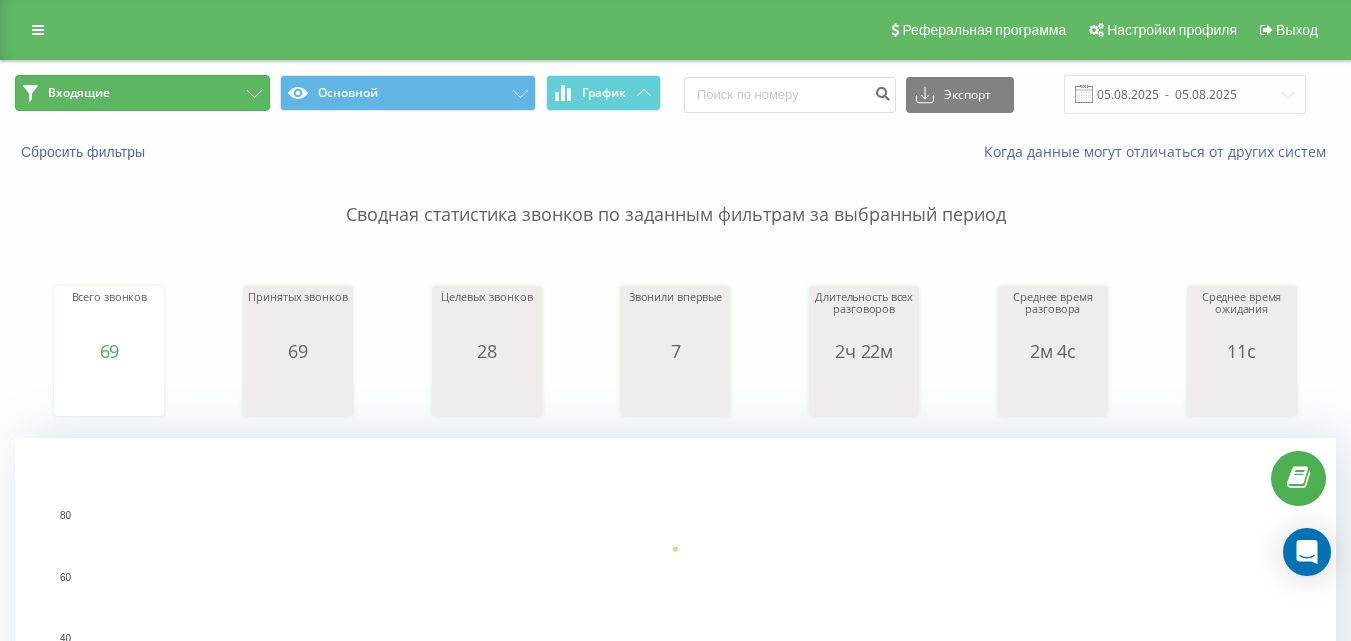 click on "Входящие" at bounding box center [142, 93] 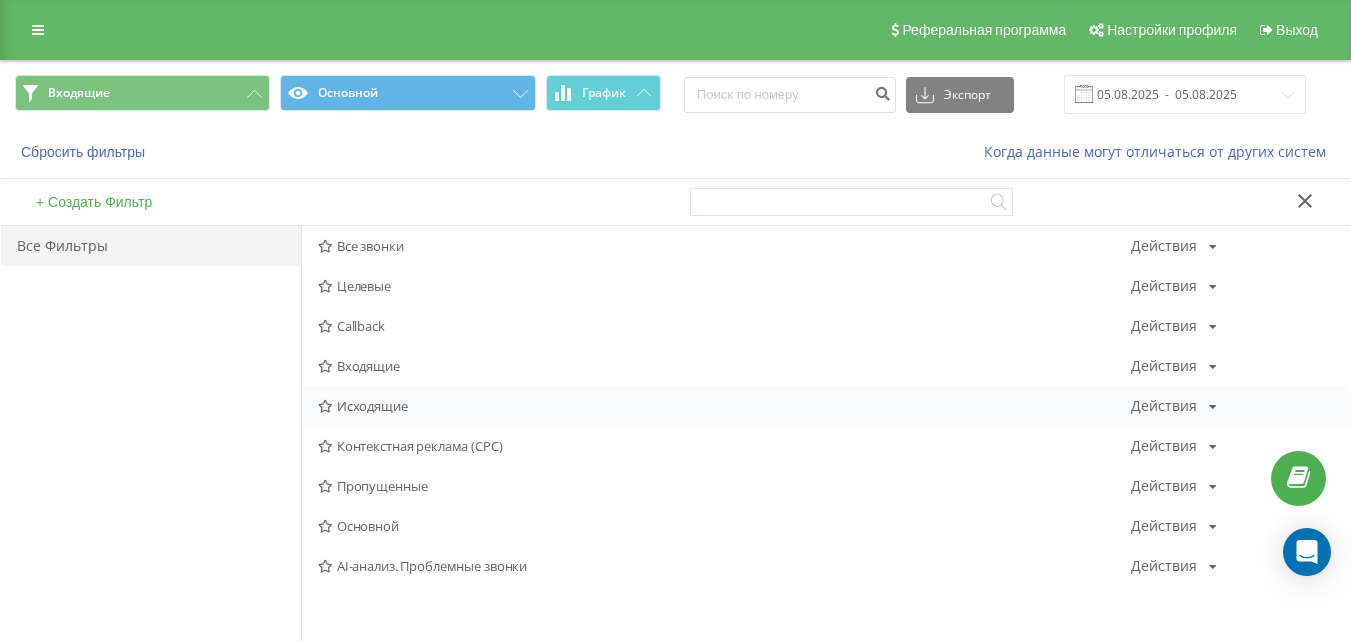 click on "Исходящие" at bounding box center [724, 406] 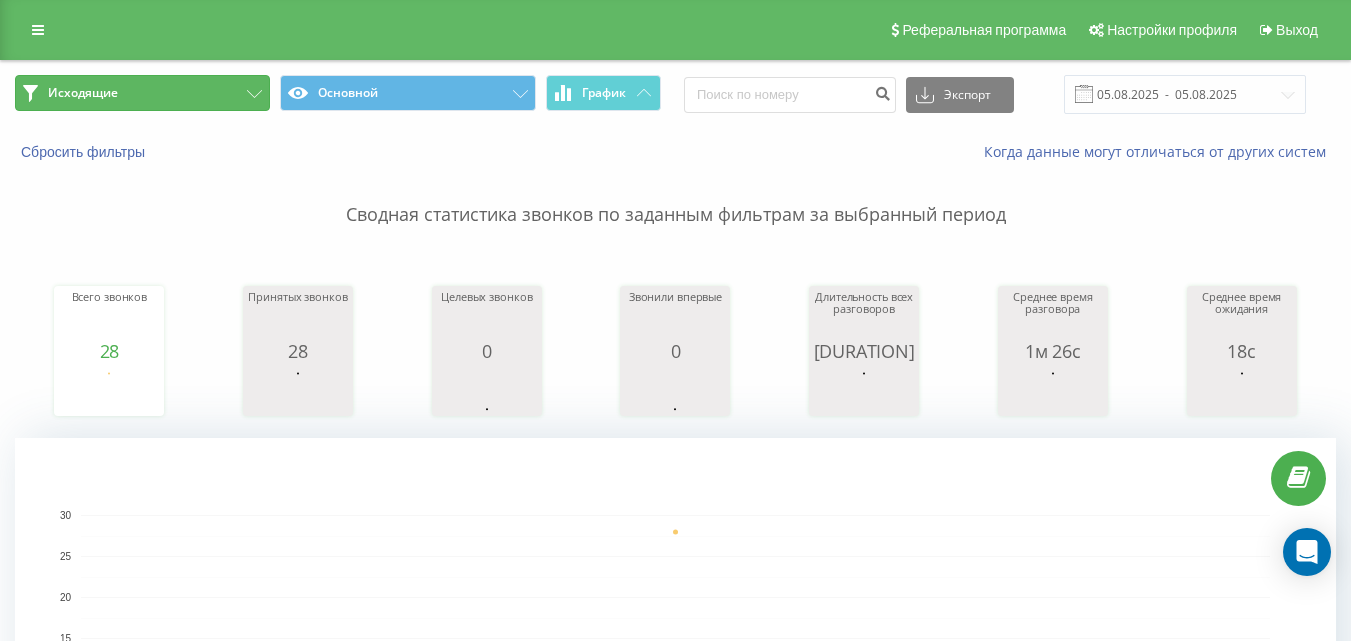 click on "Исходящие" at bounding box center [142, 93] 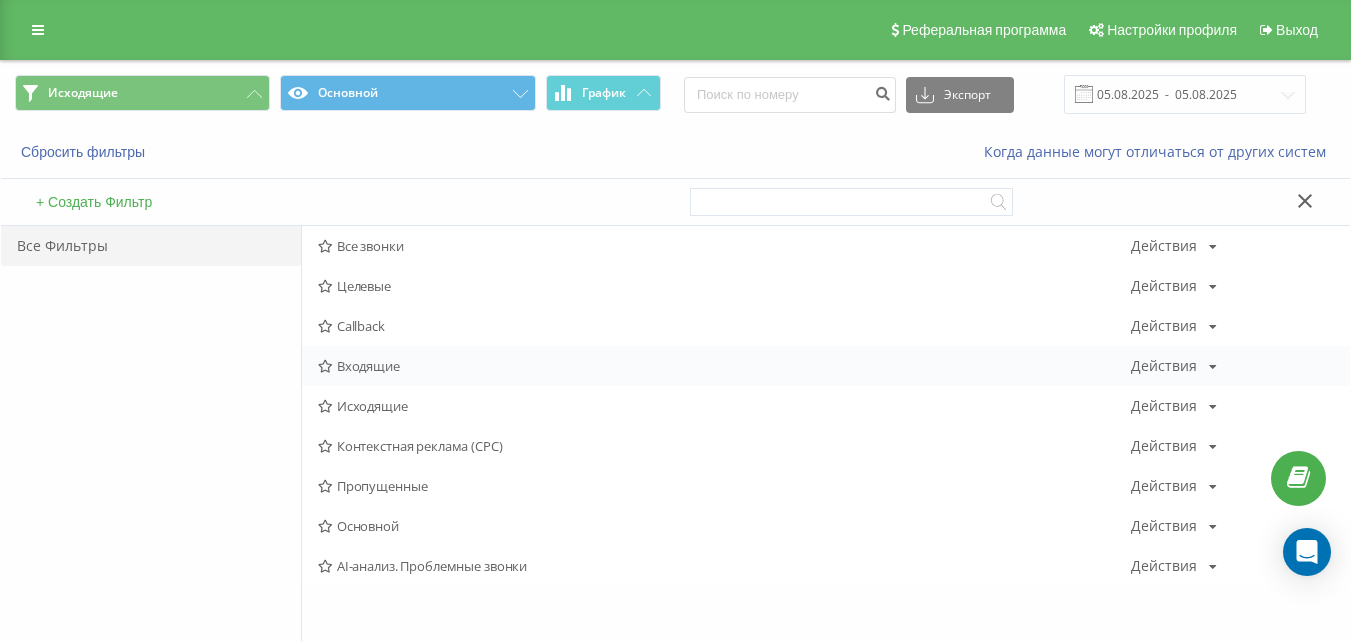 click on "Входящие" at bounding box center (724, 366) 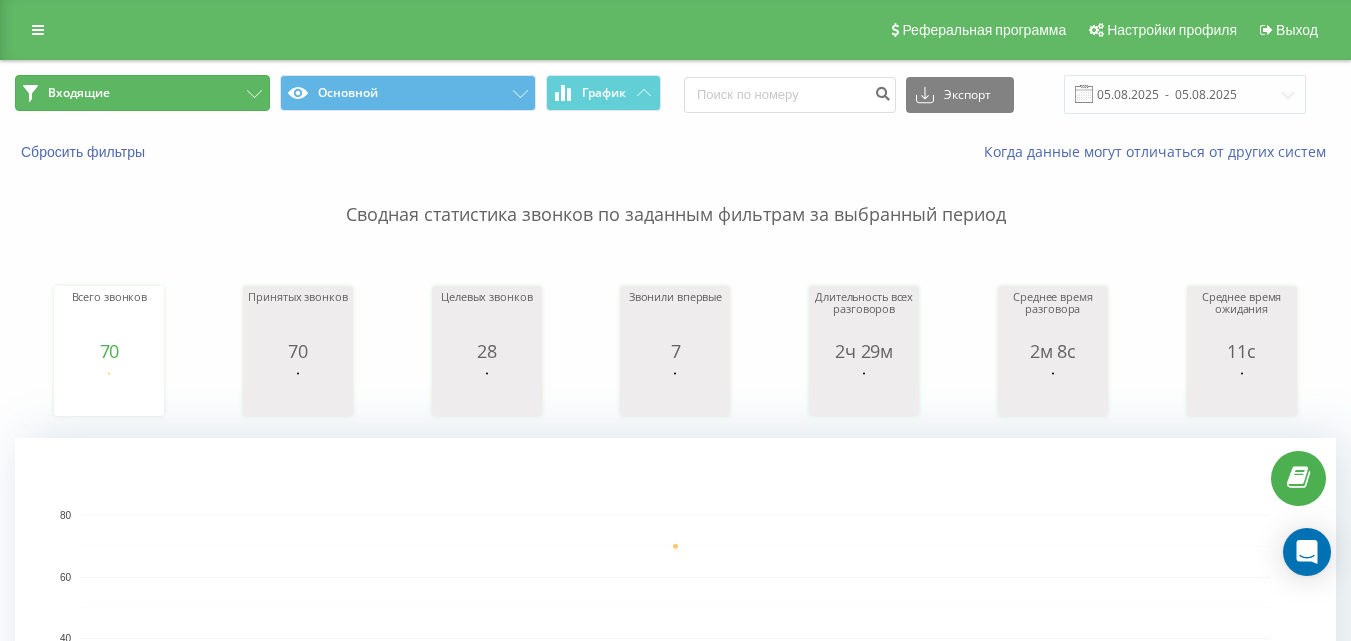 click on "Входящие" at bounding box center [142, 93] 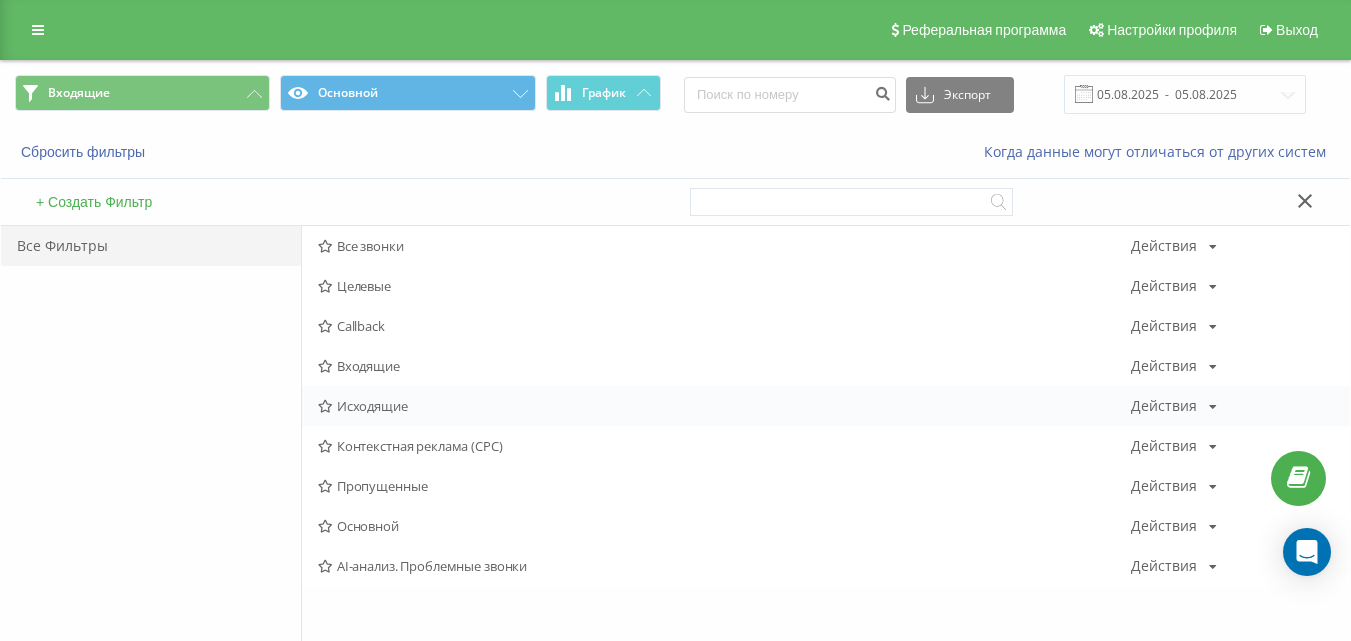 click on "Исходящие" at bounding box center [724, 406] 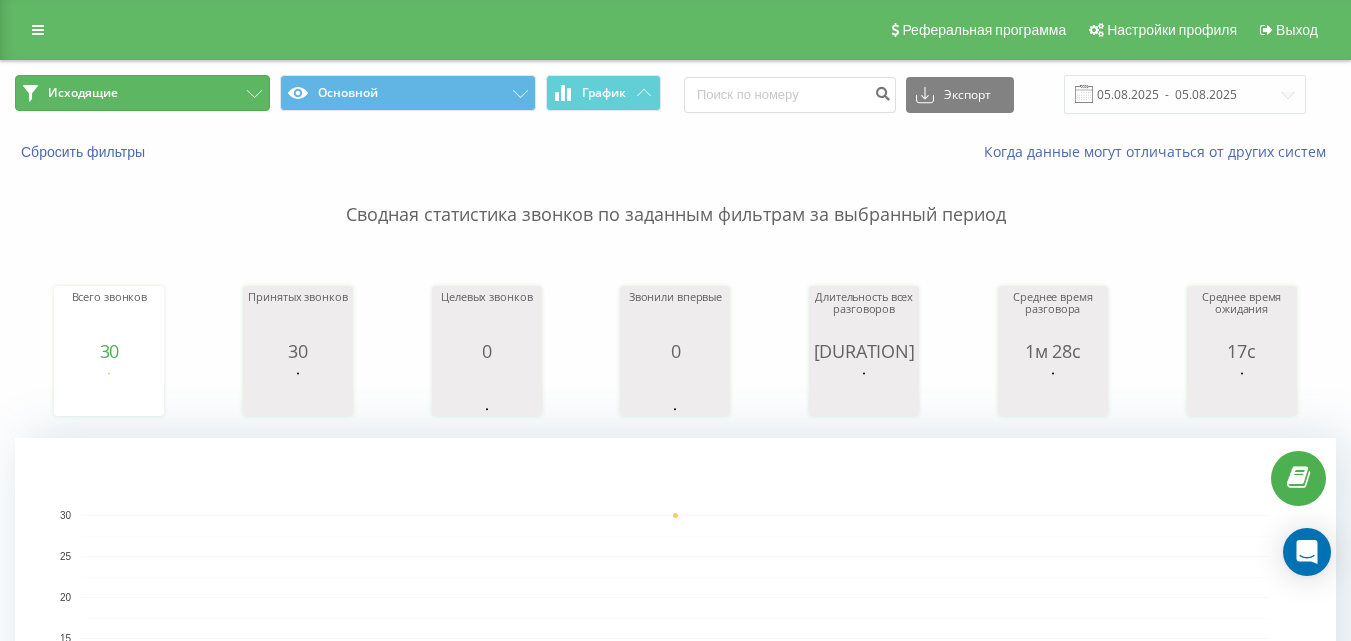 click on "Исходящие" at bounding box center [142, 93] 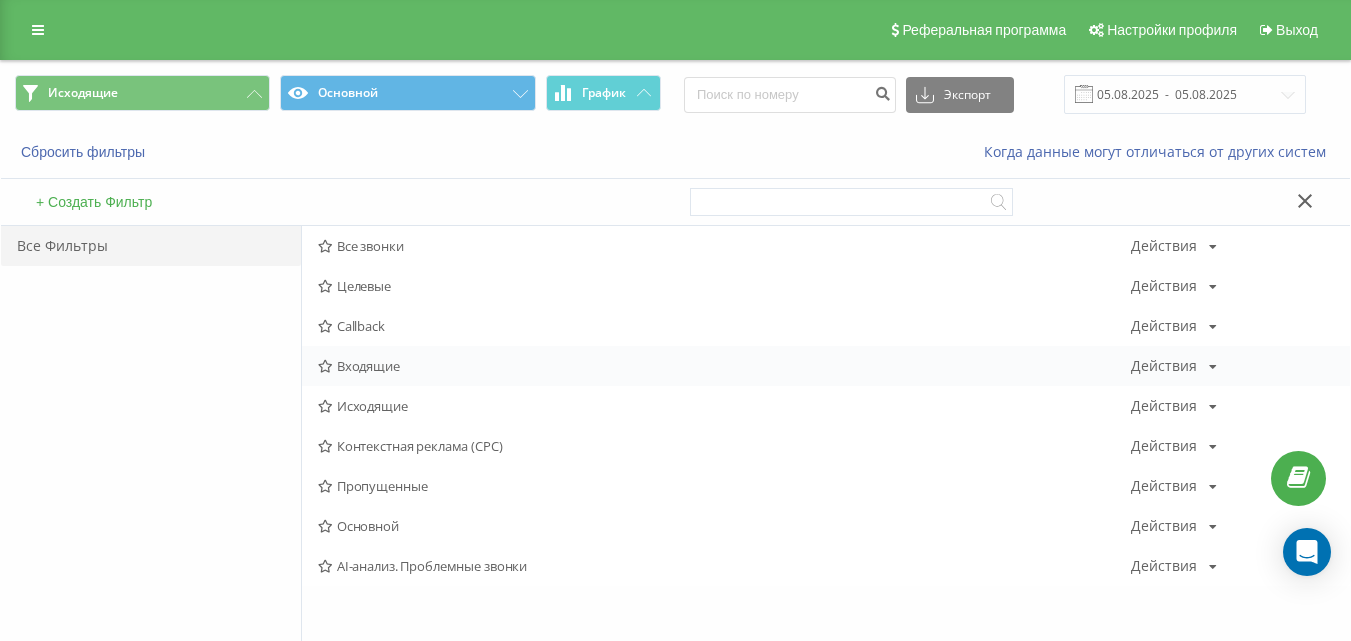 click on "Входящие" at bounding box center [724, 366] 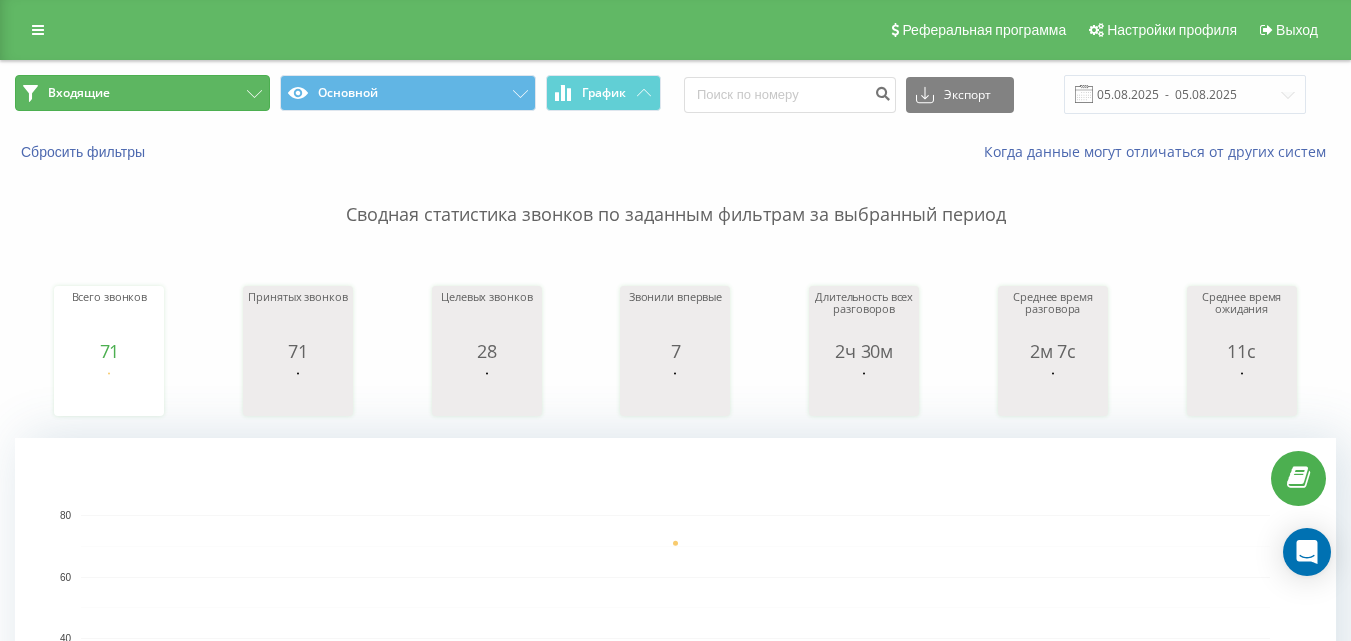 click on "Входящие" at bounding box center (142, 93) 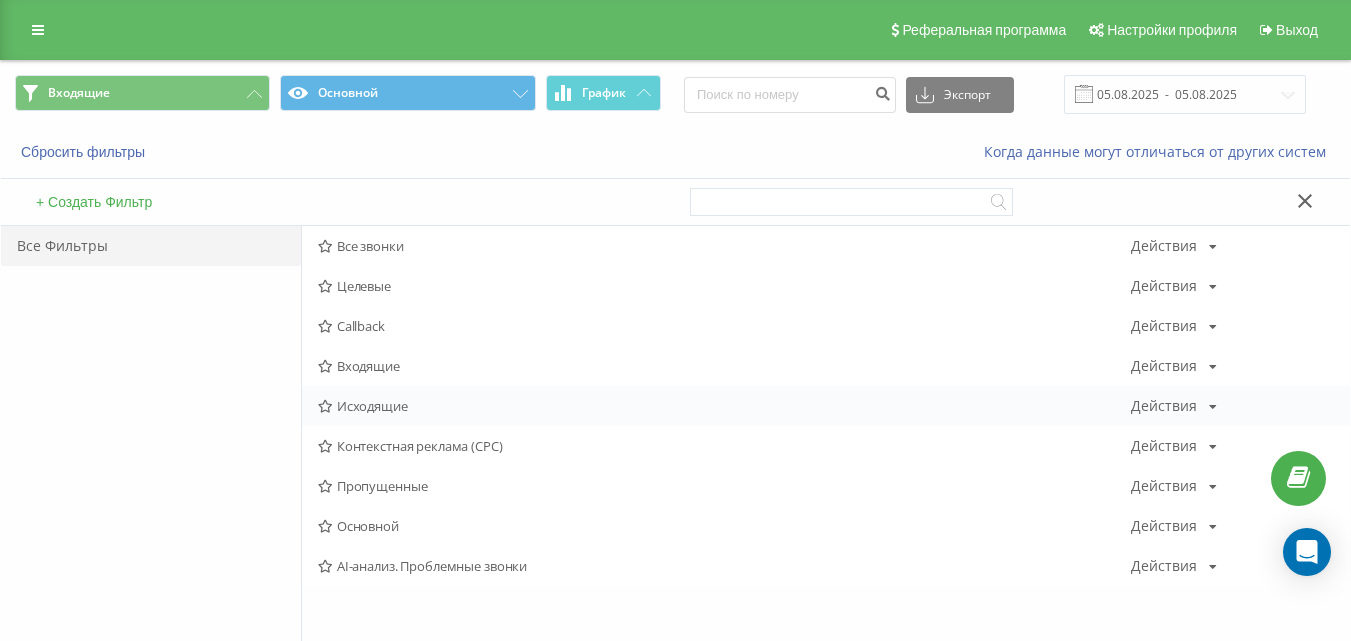 click on "Исходящие Действия Редактировать Копировать Удалить По умолчанию Поделиться" at bounding box center [826, 406] 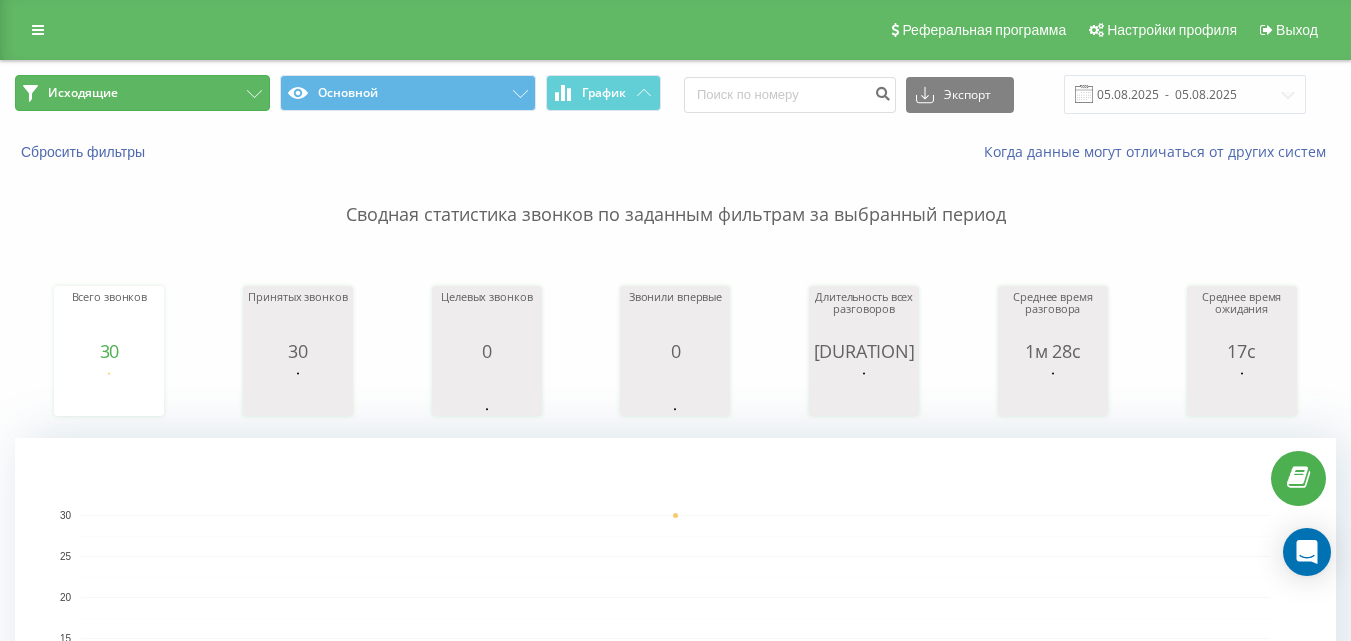 click on "Исходящие" at bounding box center (142, 93) 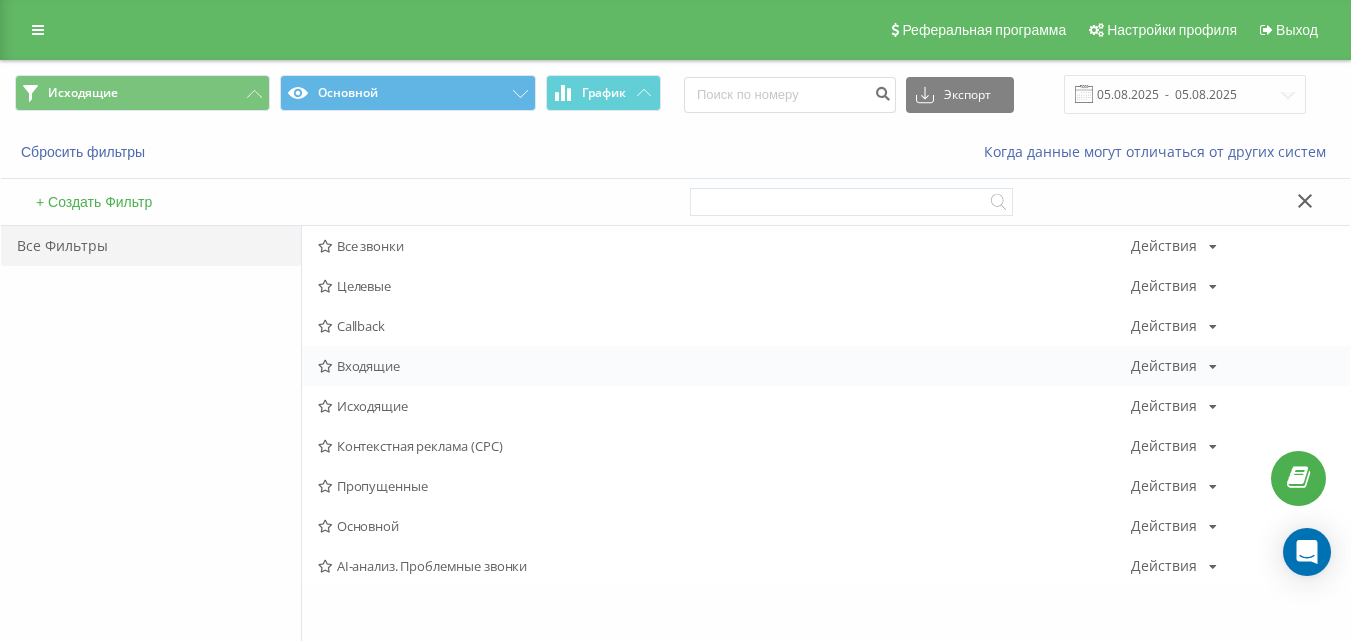 click on "Входящие" at bounding box center (724, 366) 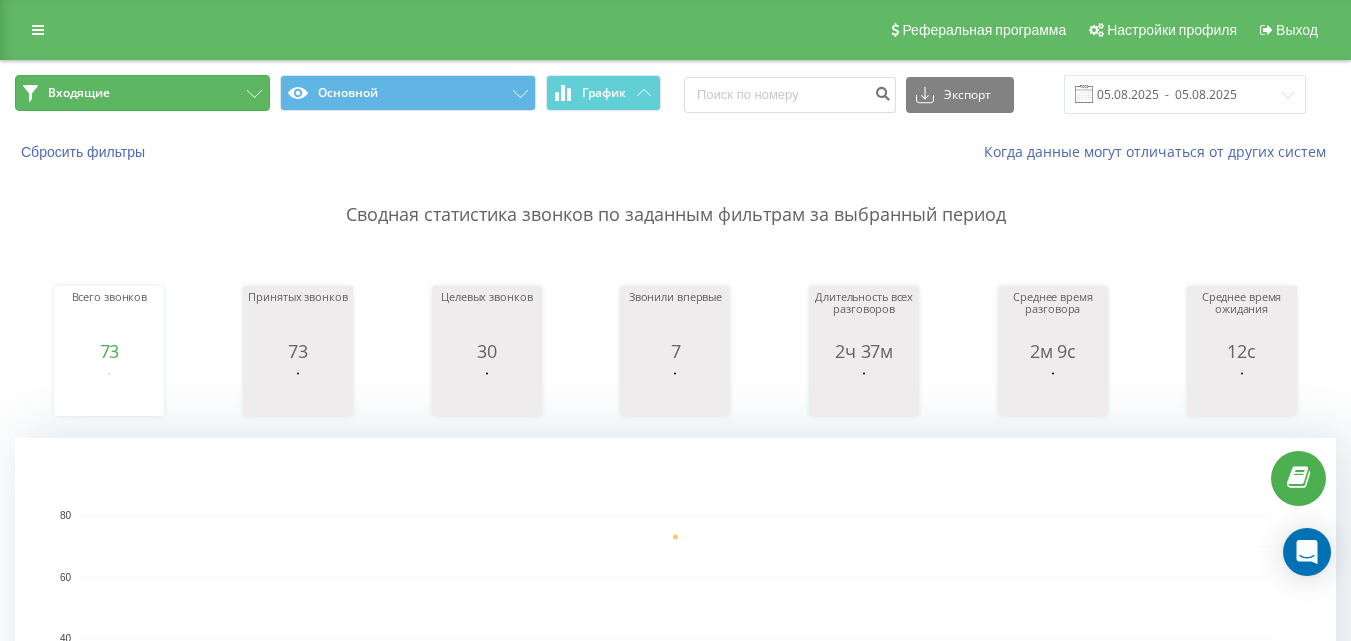click on "Входящие" at bounding box center [142, 93] 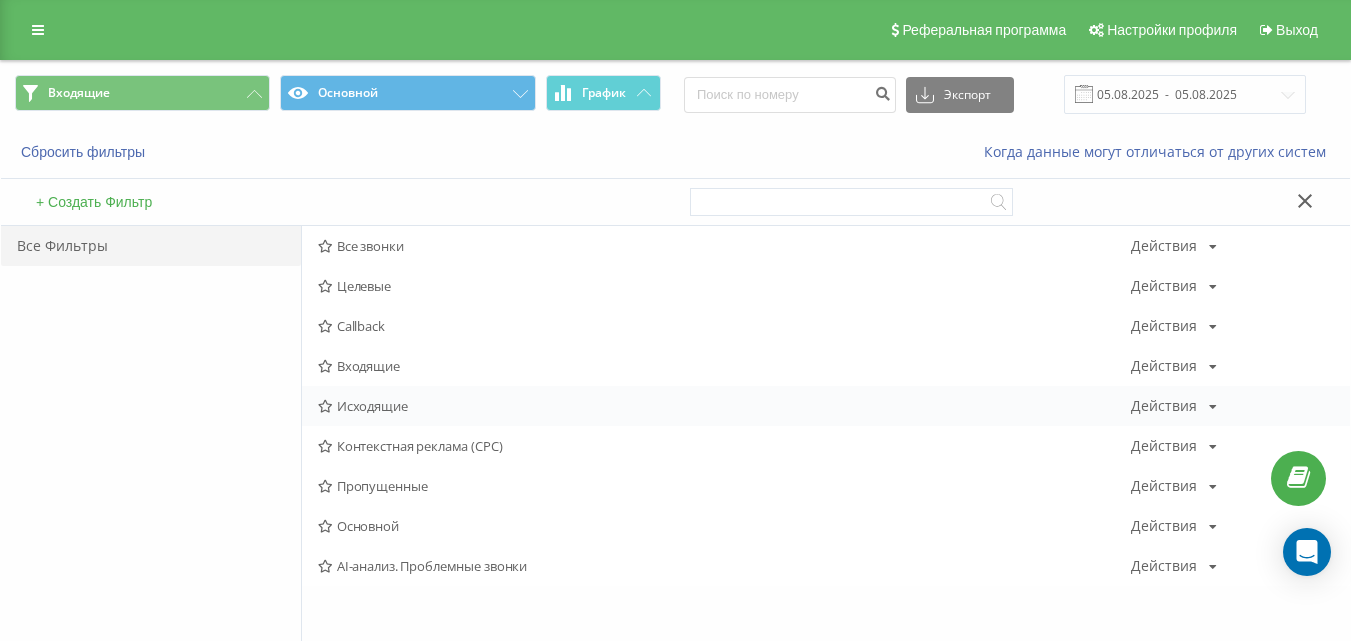 click on "Исходящие Действия Редактировать Копировать Удалить По умолчанию Поделиться" at bounding box center (826, 406) 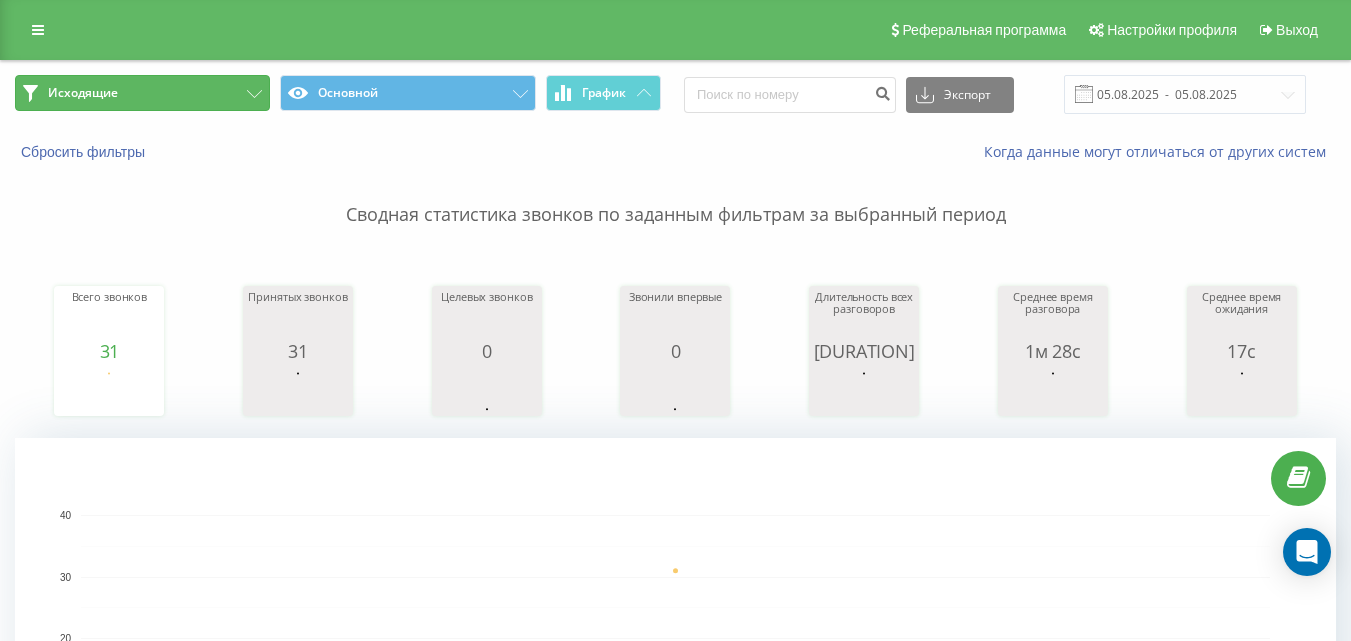 click 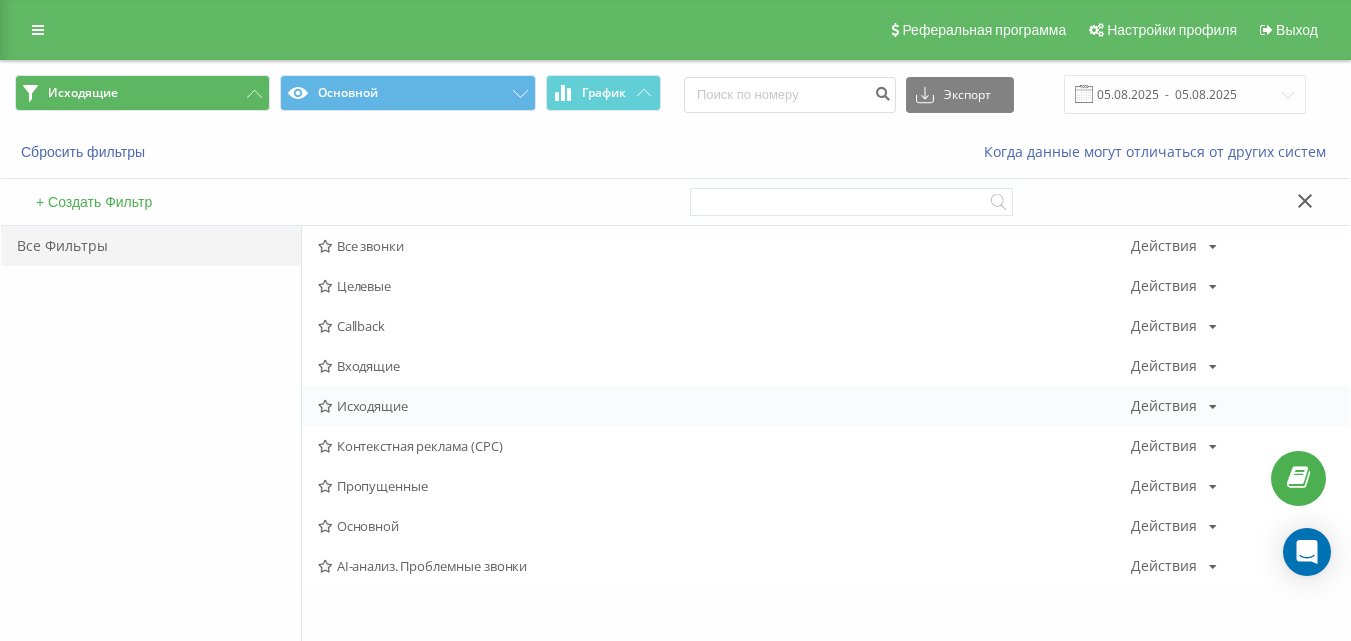 click on "Исходящие" at bounding box center (724, 406) 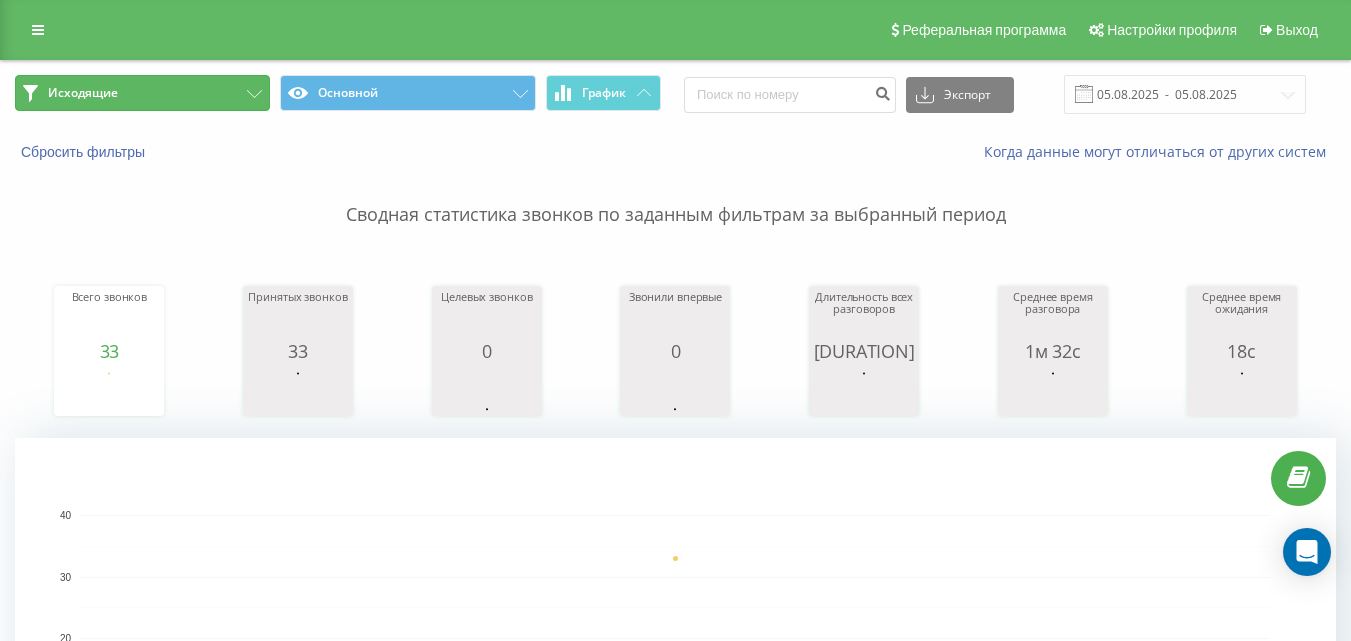 click on "Исходящие" at bounding box center (142, 93) 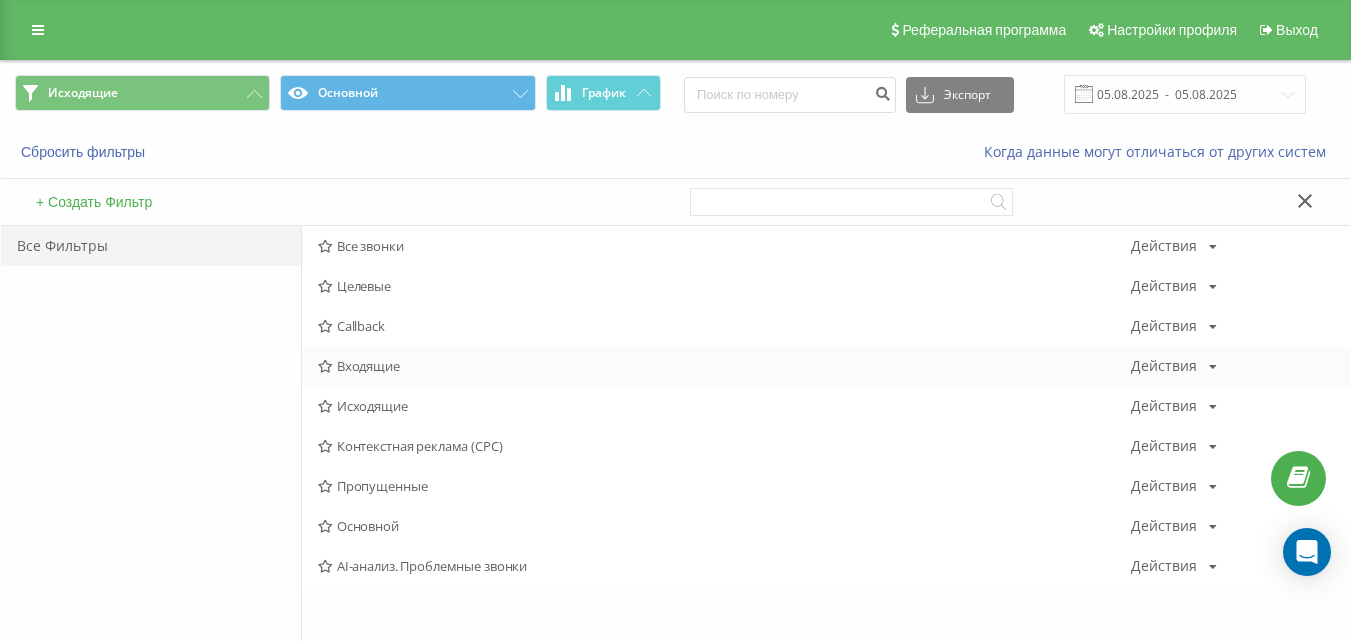 click on "Входящие Действия Редактировать Копировать Удалить По умолчанию Поделиться" at bounding box center [826, 366] 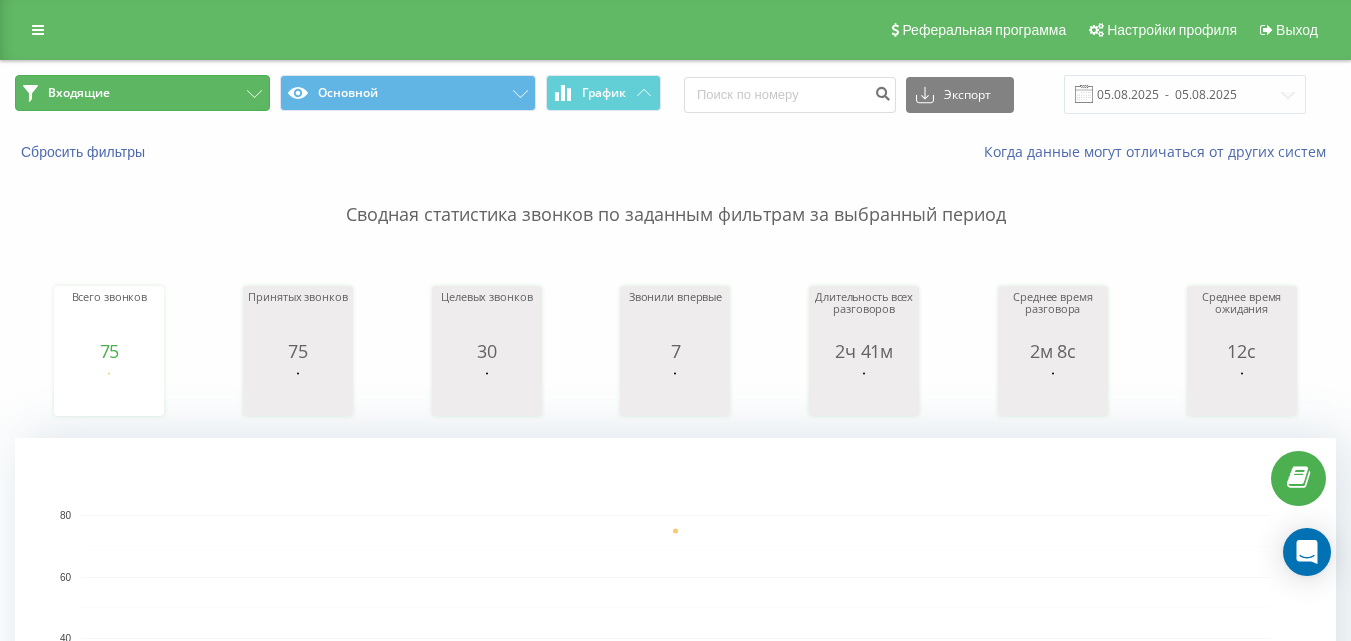 click on "Входящие" at bounding box center (142, 93) 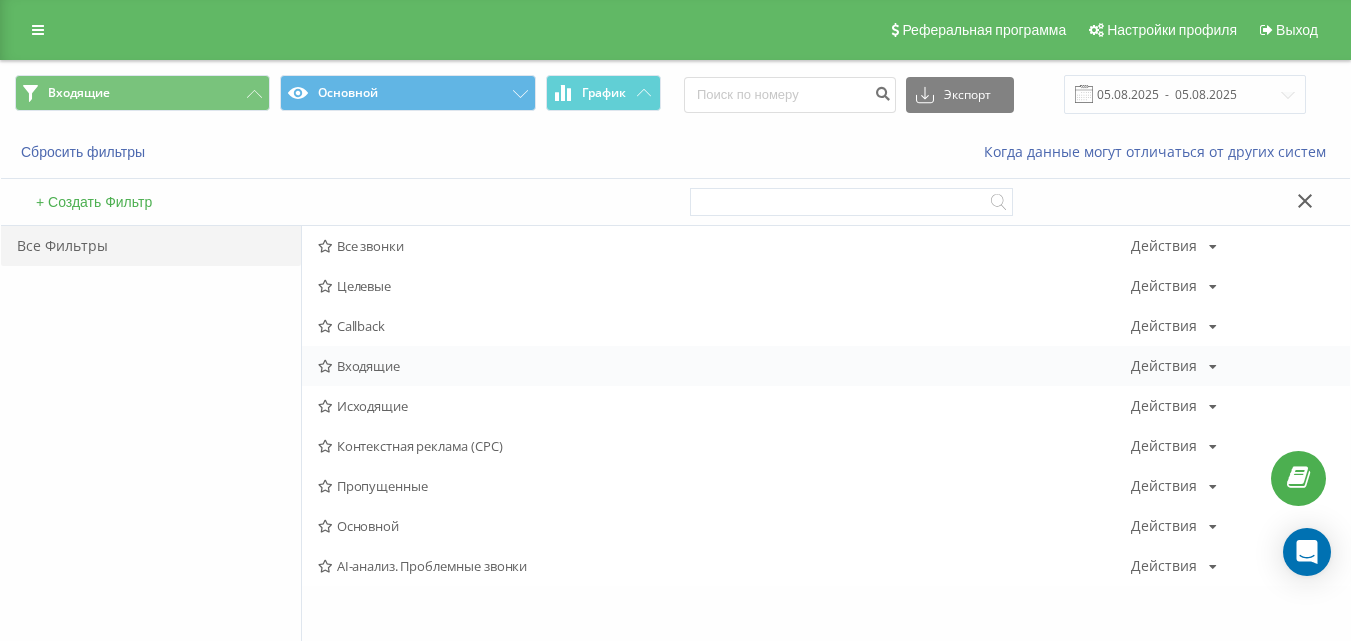 click on "Входящие" at bounding box center (724, 366) 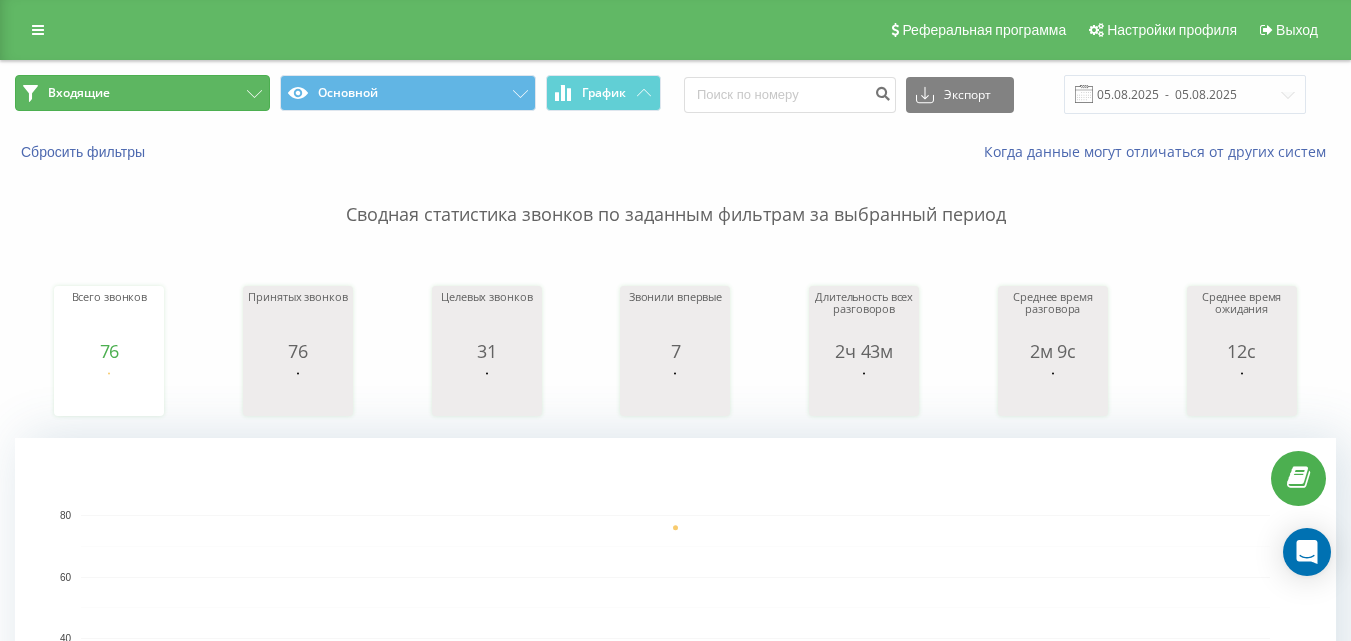 click on "Входящие" at bounding box center [142, 93] 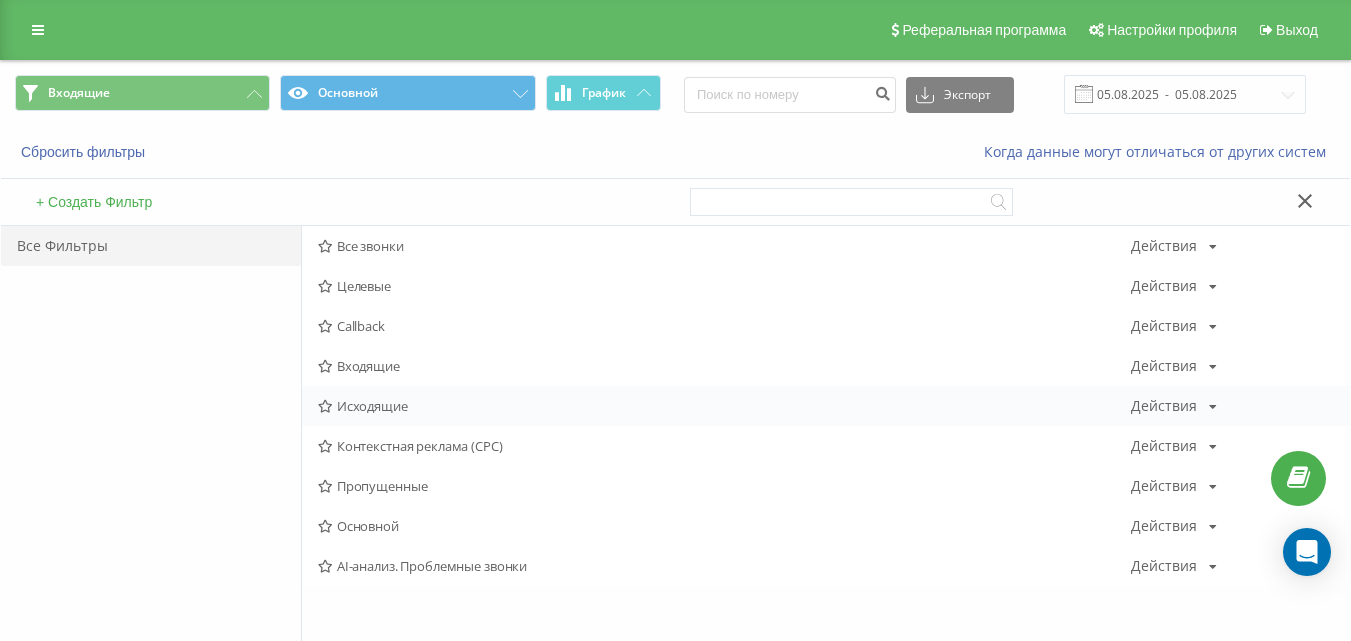 click on "Исходящие" at bounding box center [724, 406] 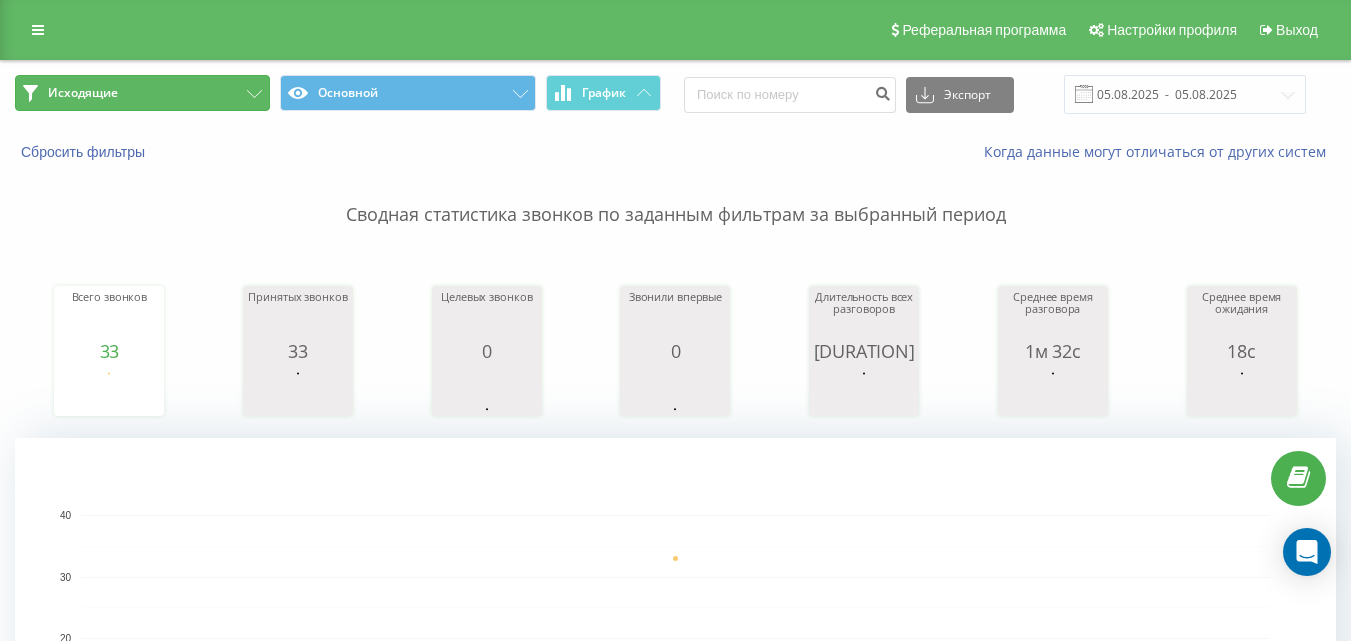 click on "Исходящие" at bounding box center [142, 93] 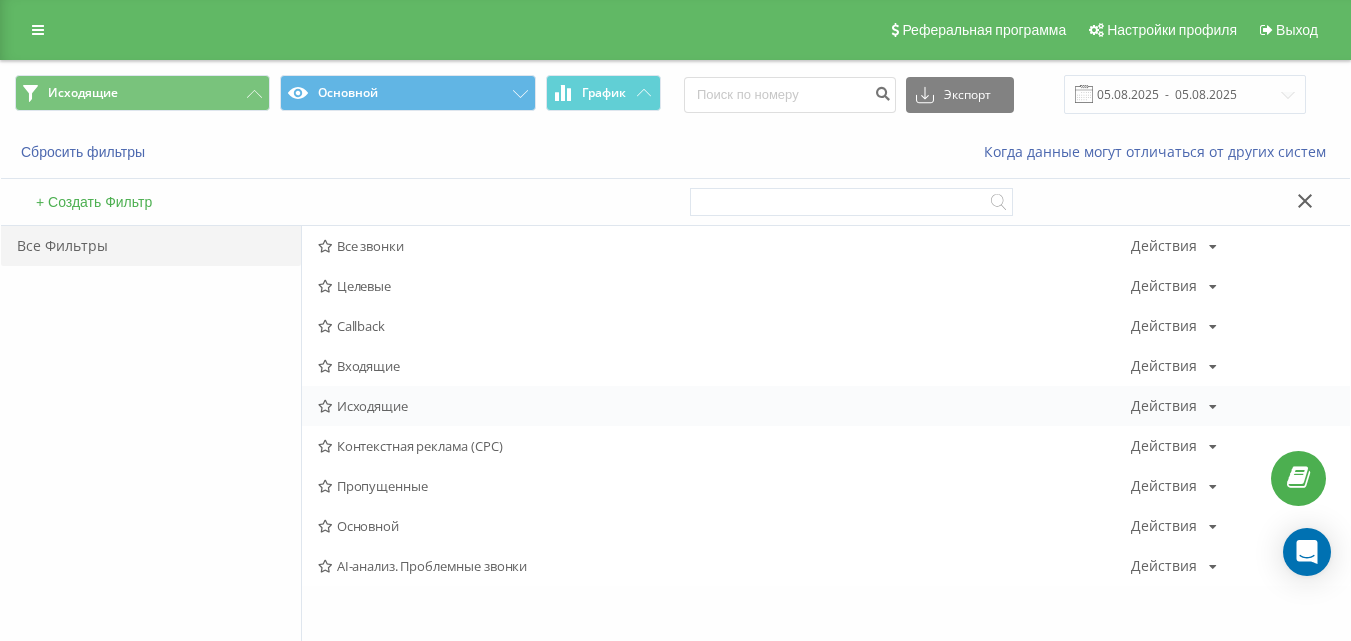 click on "Исходящие" at bounding box center [724, 406] 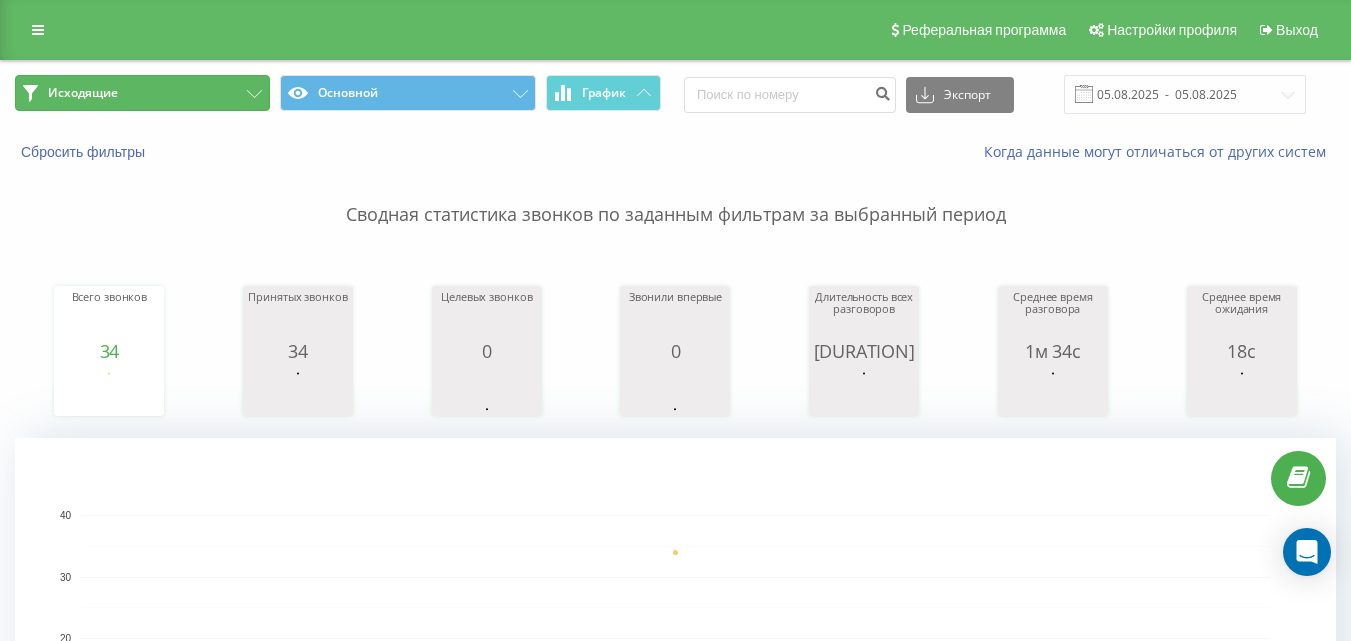 click on "Исходящие" at bounding box center [142, 93] 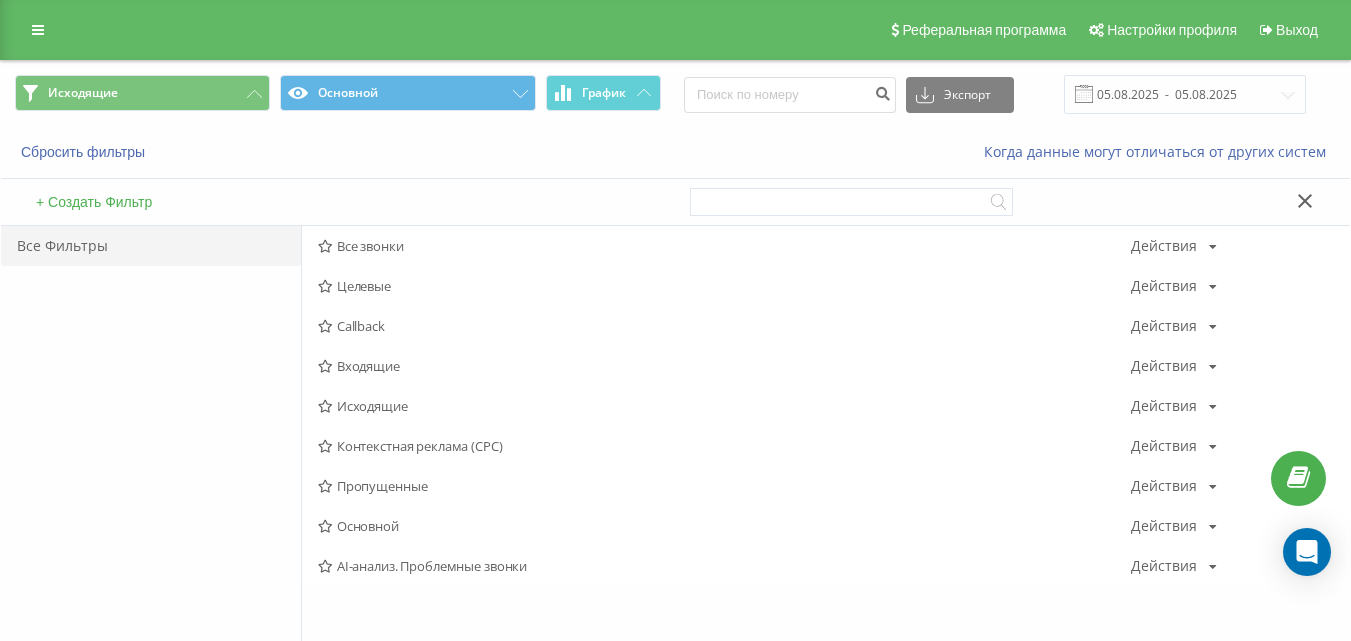 click on "Исходящие" at bounding box center (724, 406) 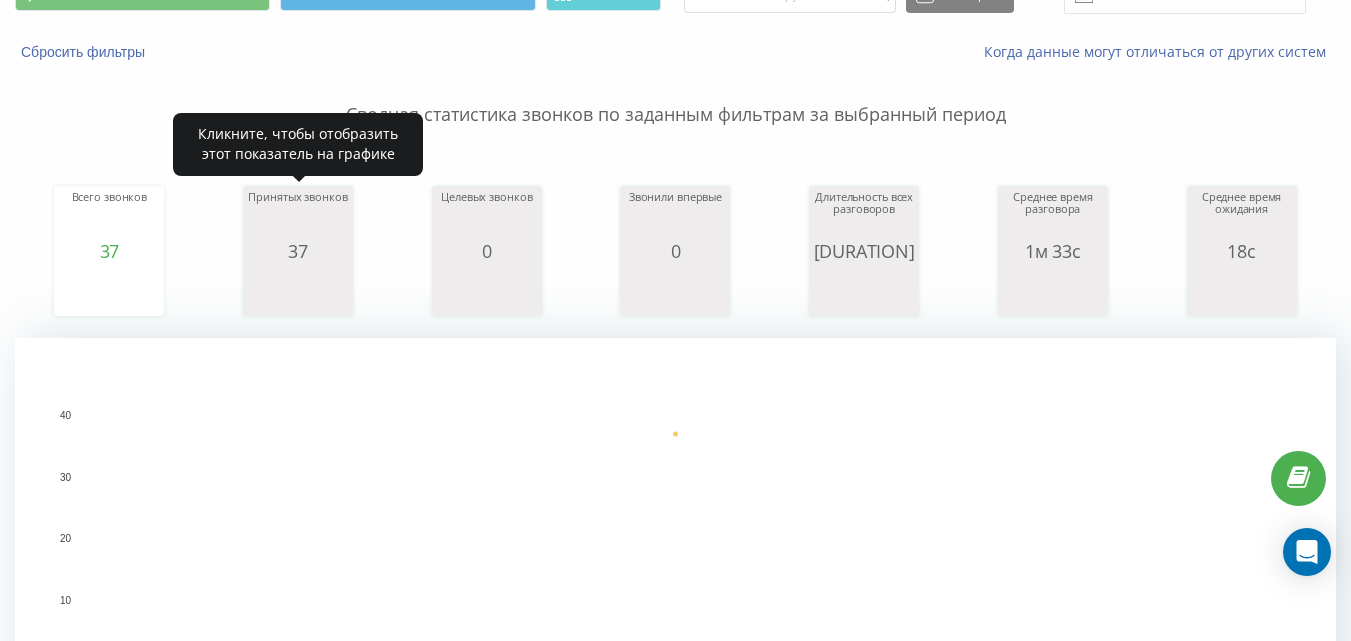 scroll, scrollTop: 0, scrollLeft: 0, axis: both 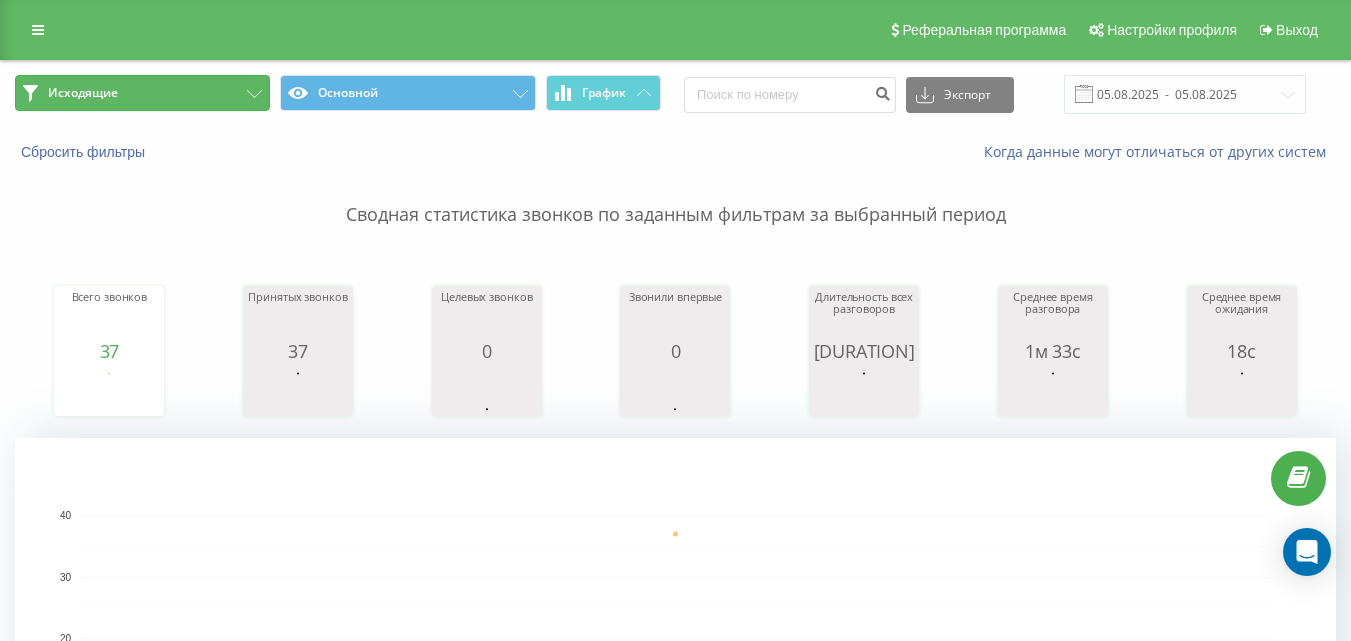 click on "Исходящие" at bounding box center [142, 93] 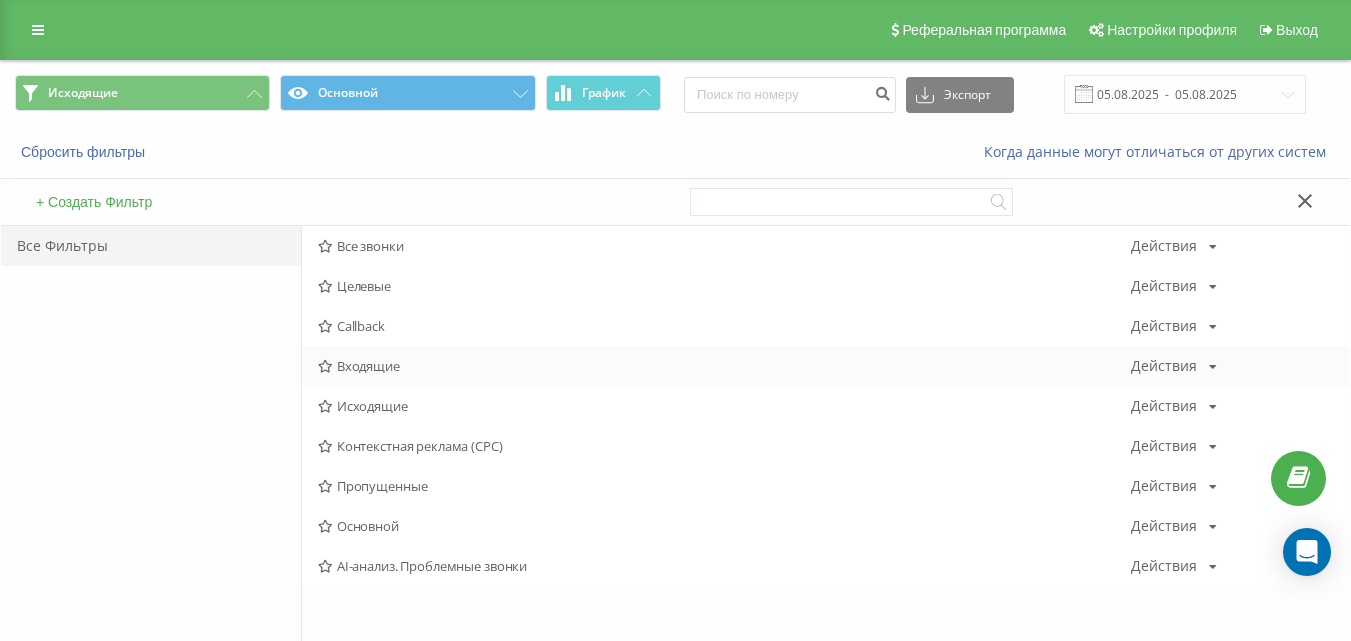 click on "Входящие" at bounding box center (724, 366) 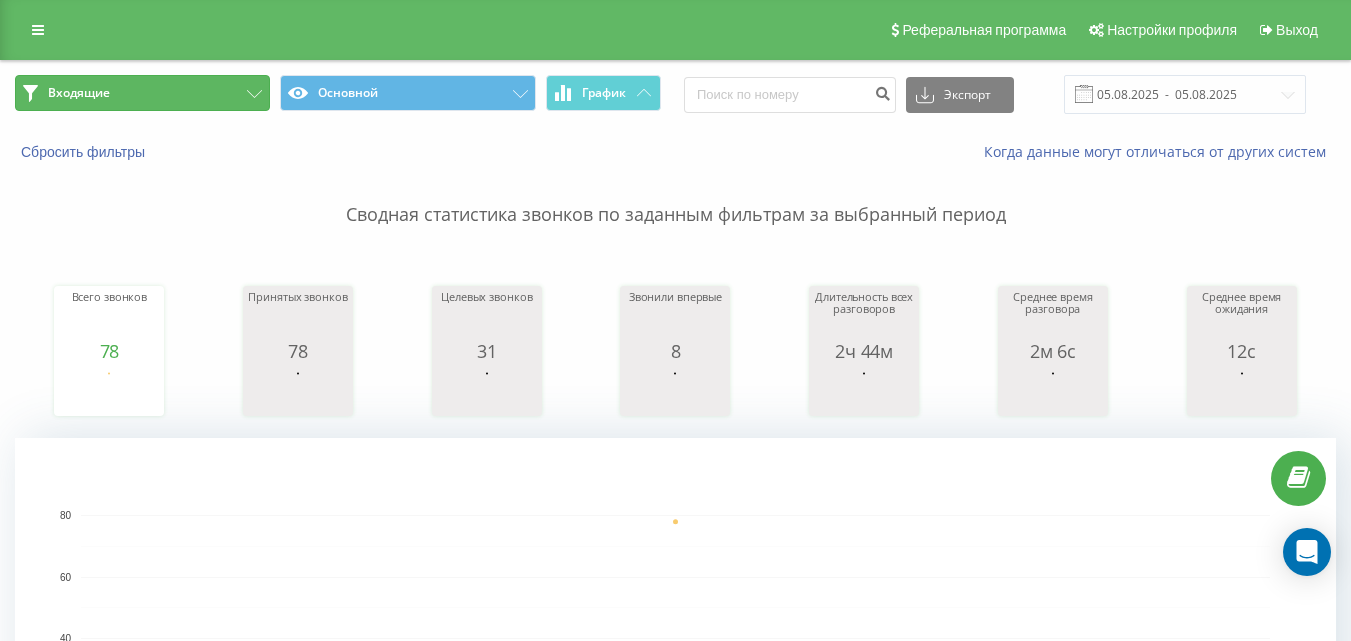 click on "Входящие" at bounding box center [142, 93] 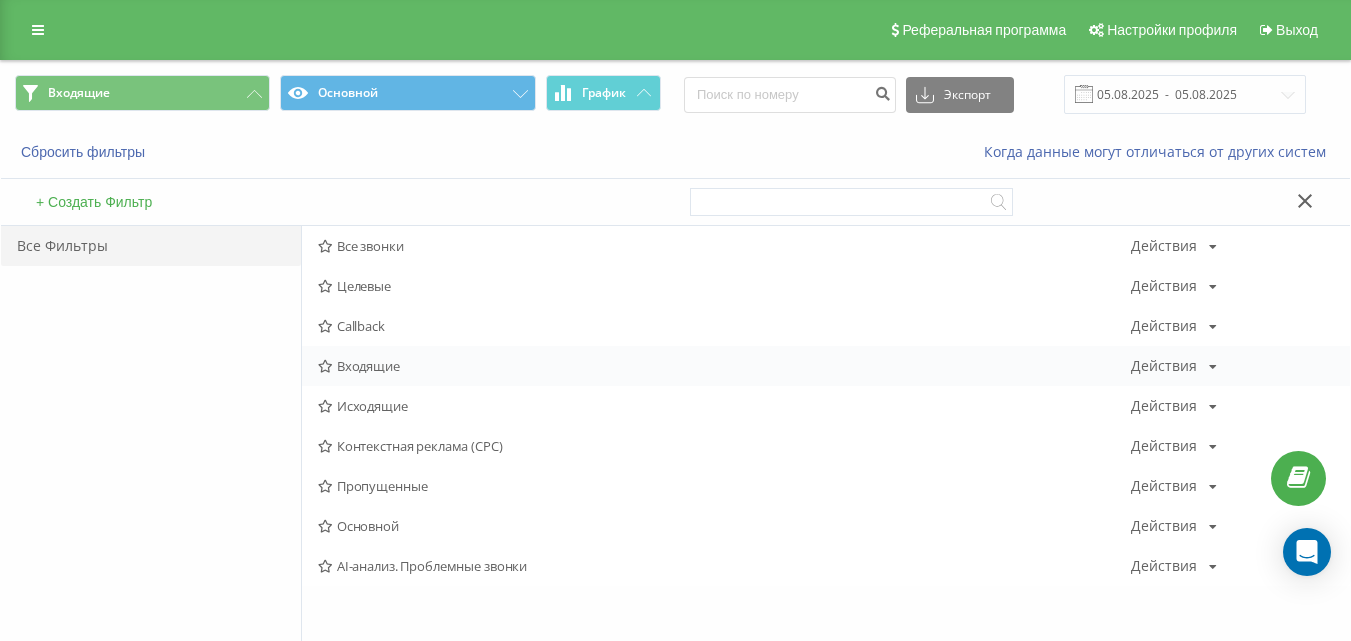 click on "Входящие" at bounding box center [724, 366] 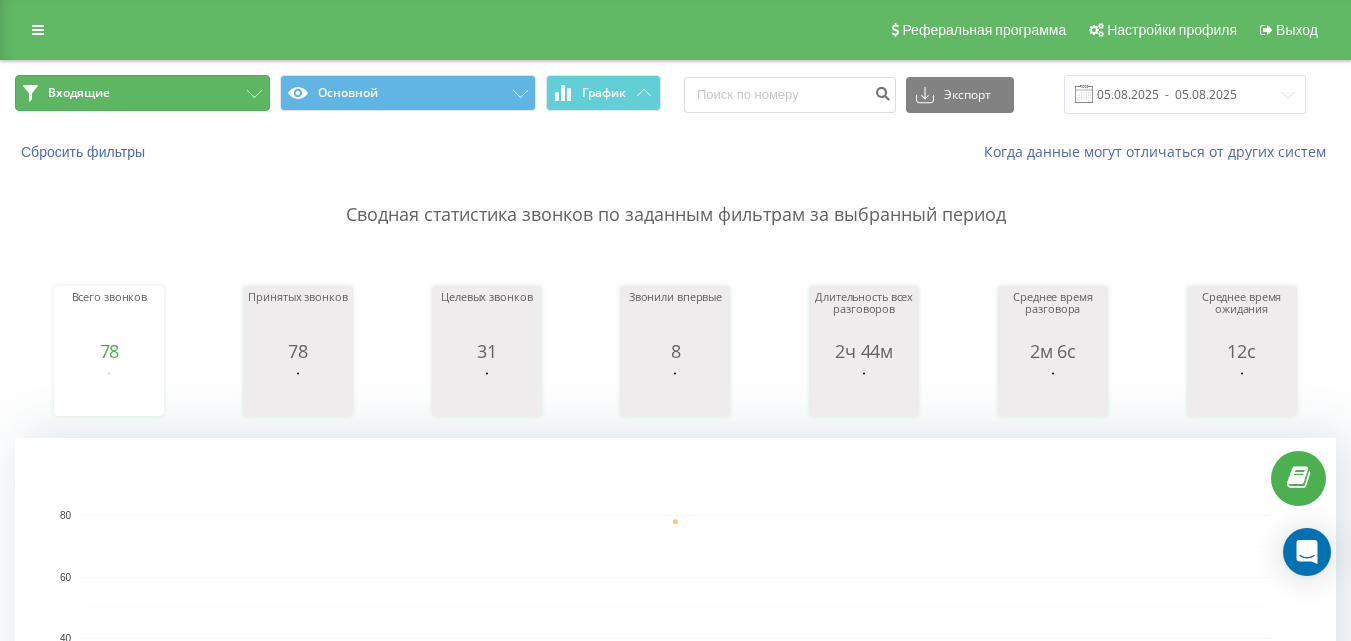 click on "Входящие" at bounding box center [142, 93] 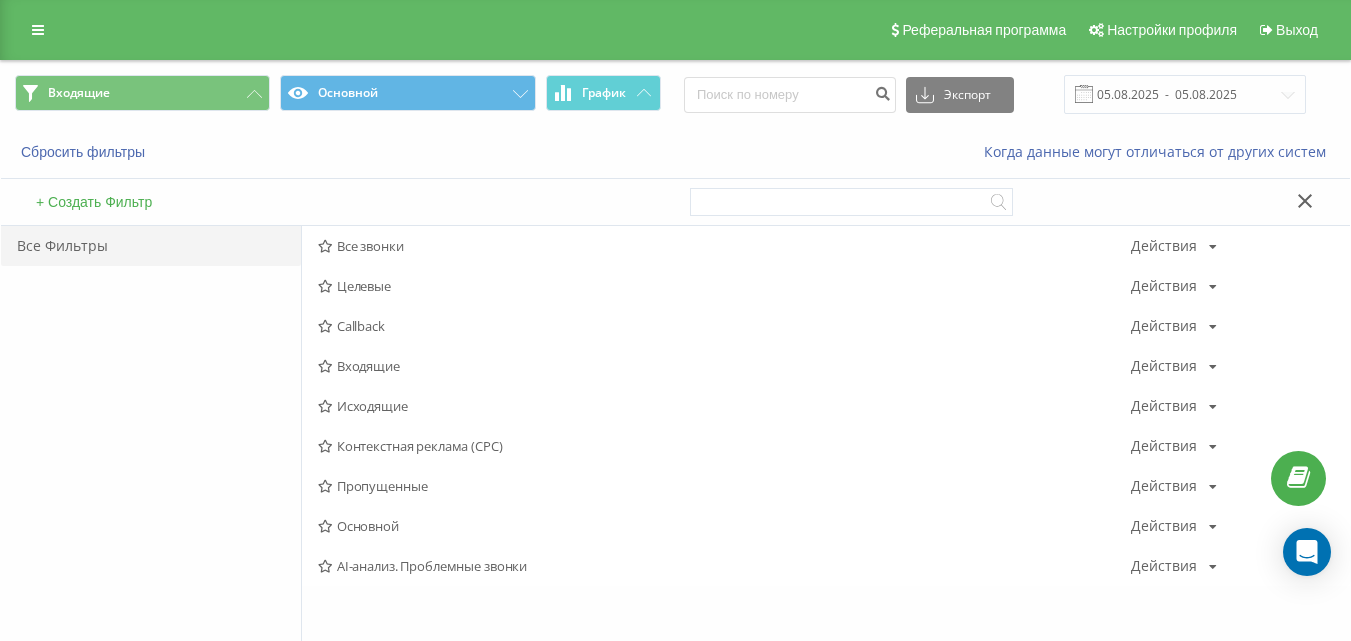 click at bounding box center (1084, 94) 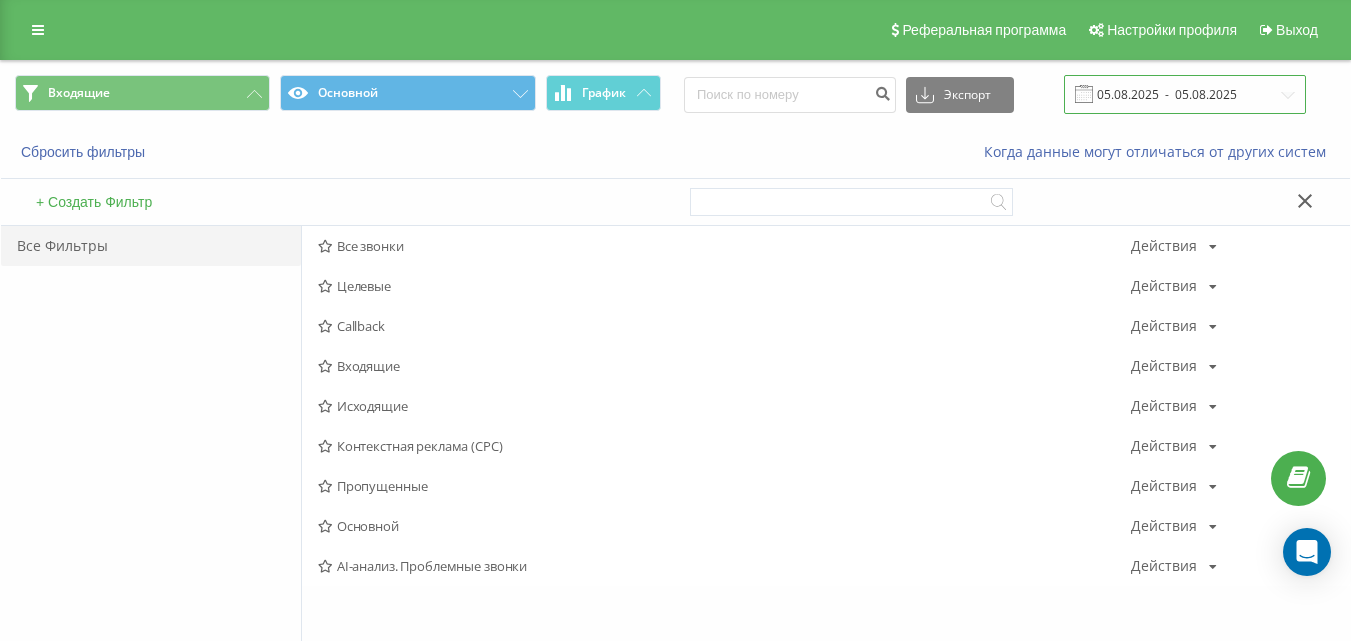 click on "05.08.2025  -  05.08.2025" at bounding box center (1185, 94) 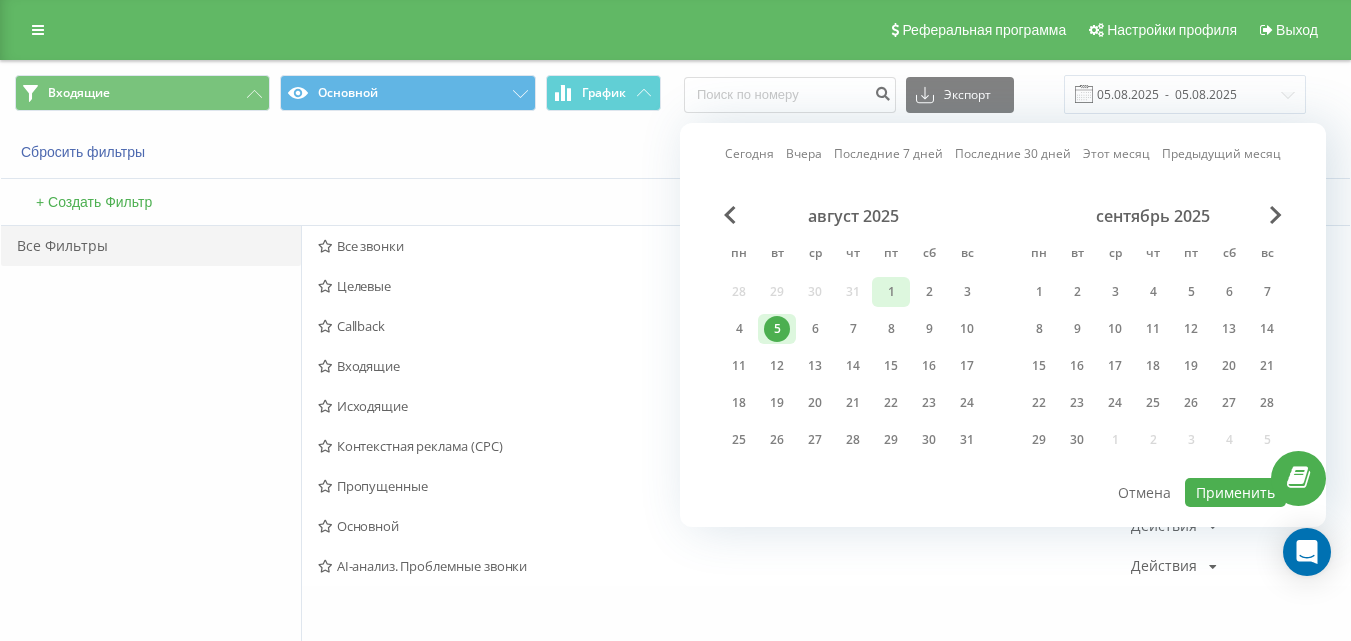 click on "1" at bounding box center (891, 292) 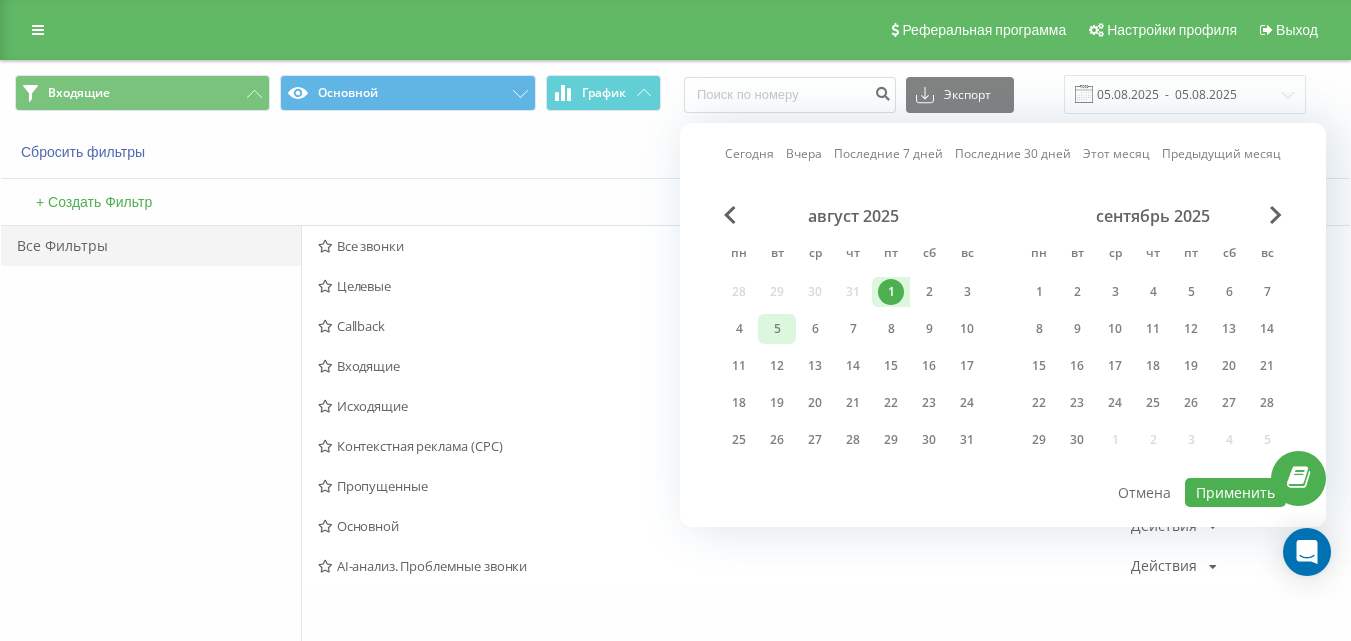 click on "5" at bounding box center (777, 329) 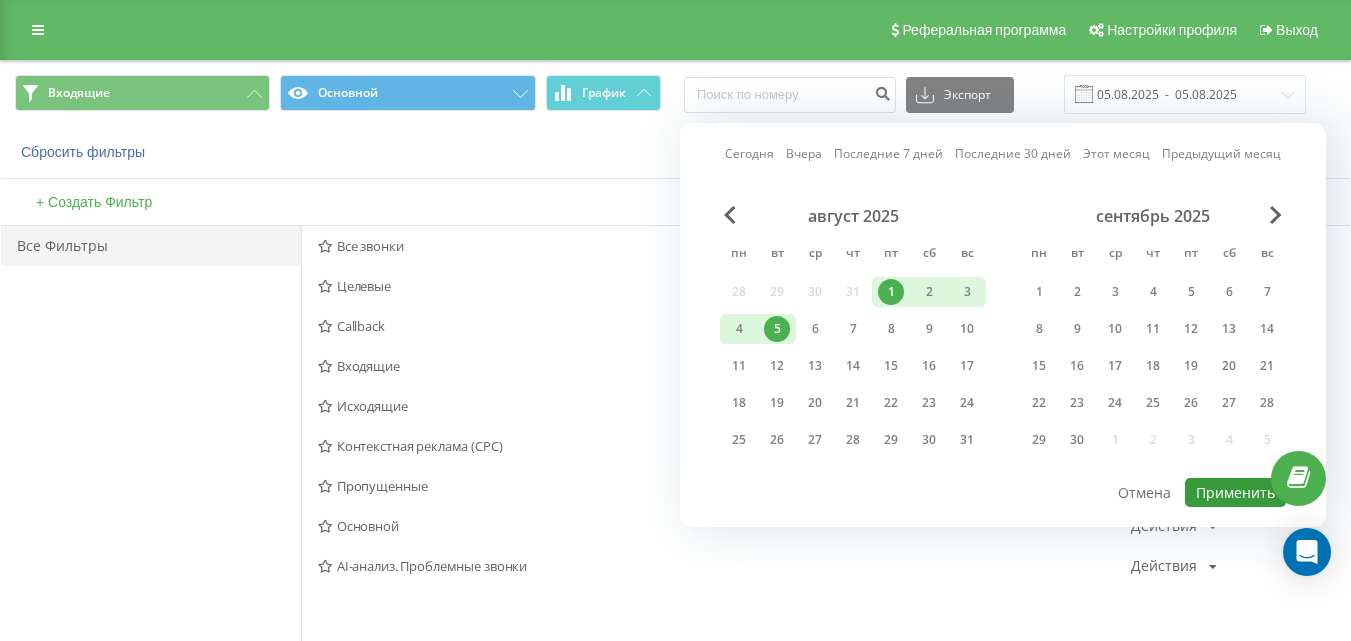 click on "Применить" at bounding box center [1235, 492] 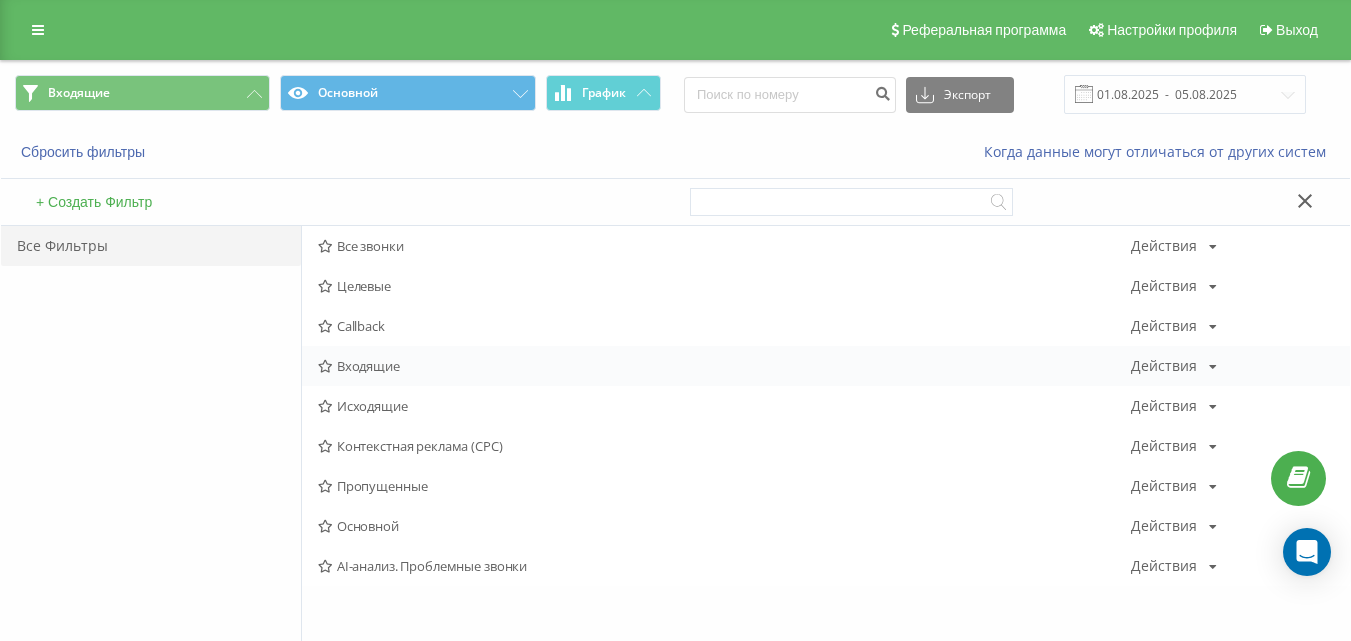 click on "Входящие" at bounding box center (724, 366) 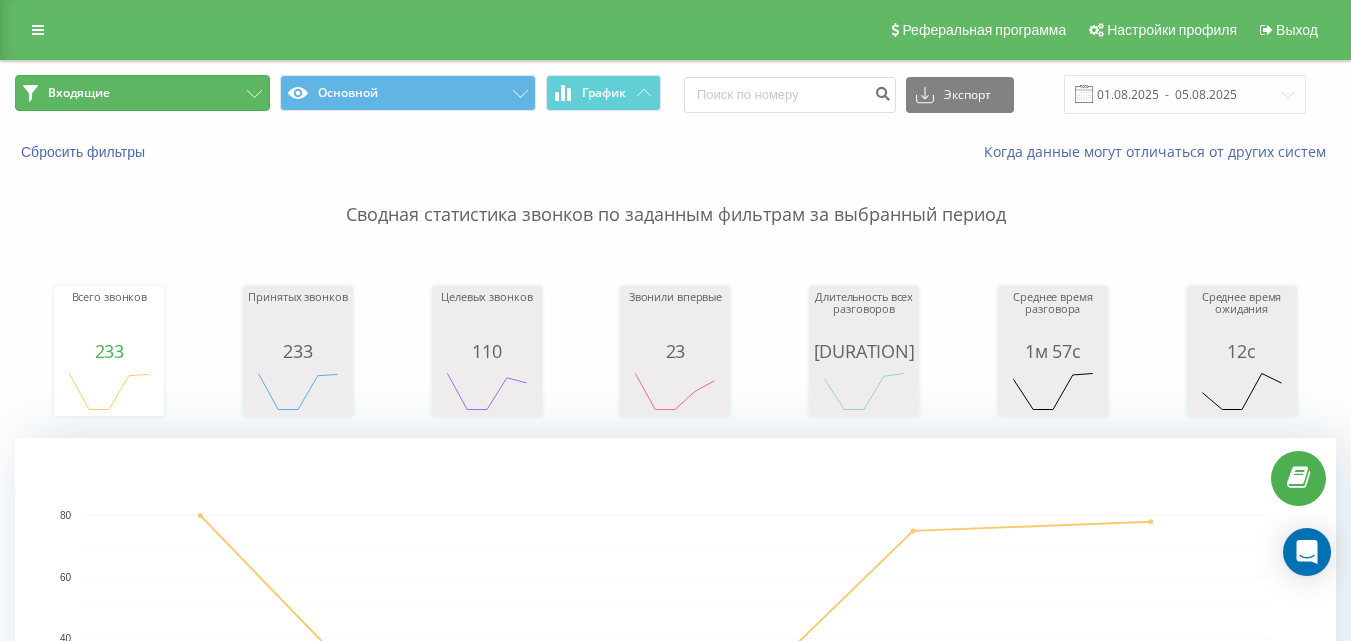 click on "Входящие" at bounding box center (142, 93) 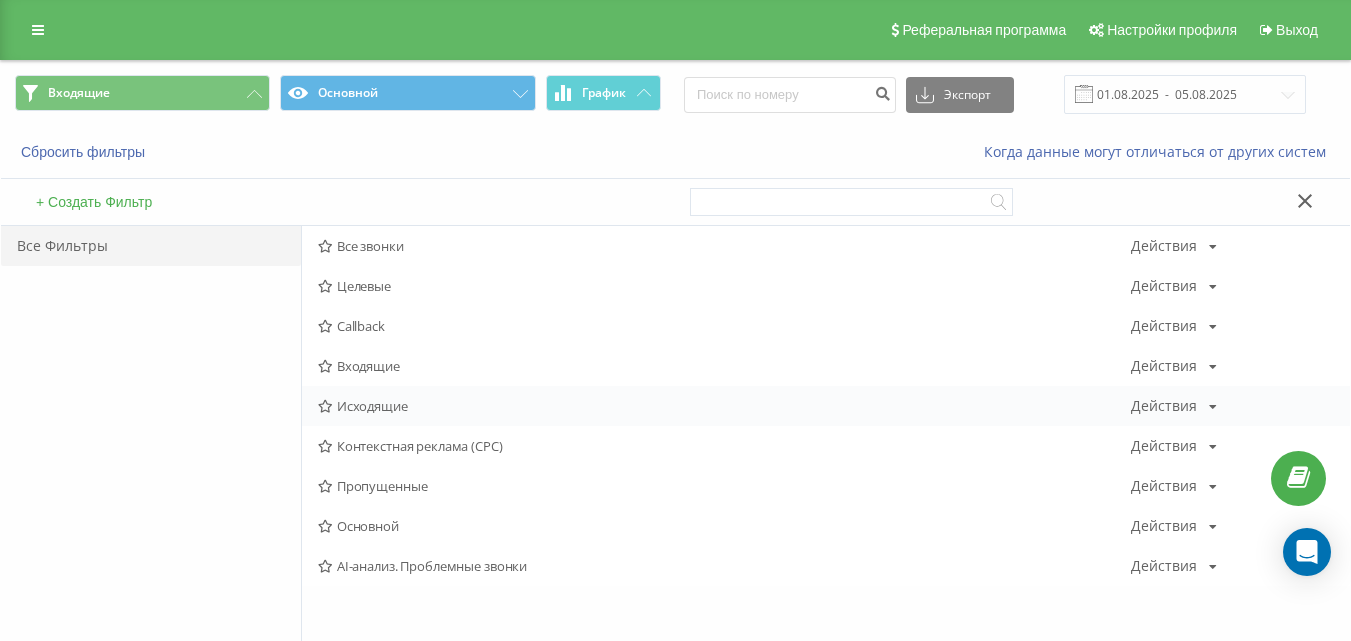 click on "Исходящие" at bounding box center (724, 406) 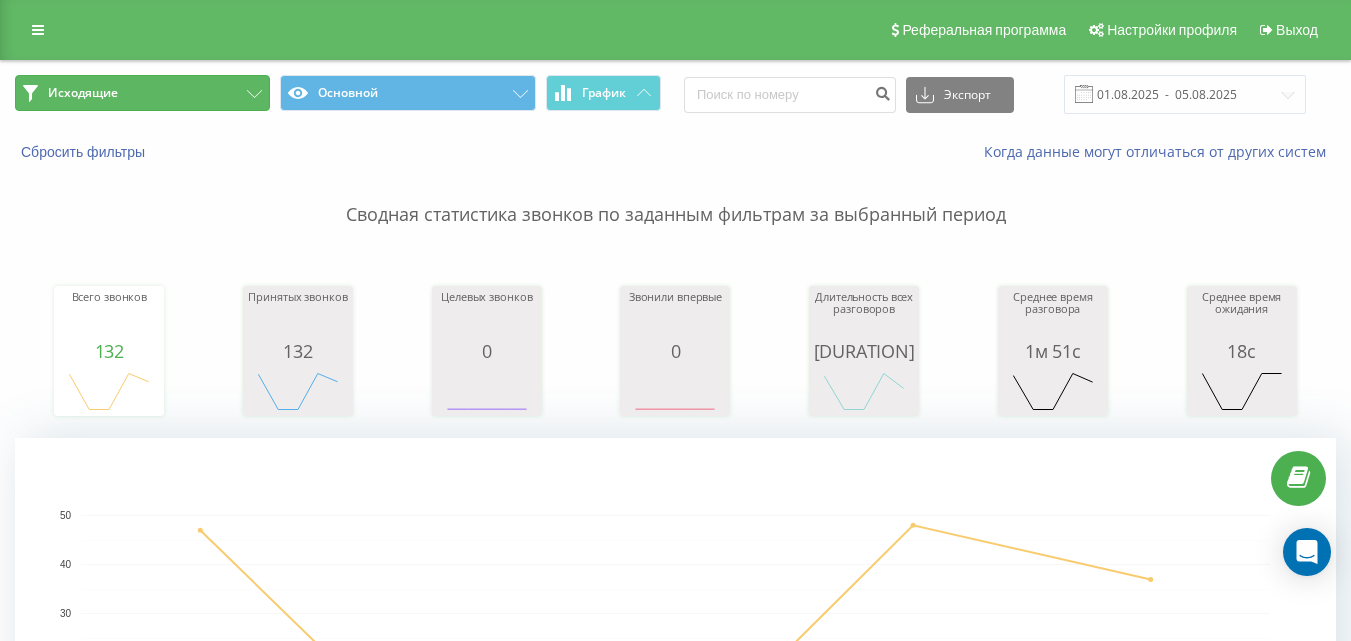 click on "Исходящие" at bounding box center [142, 93] 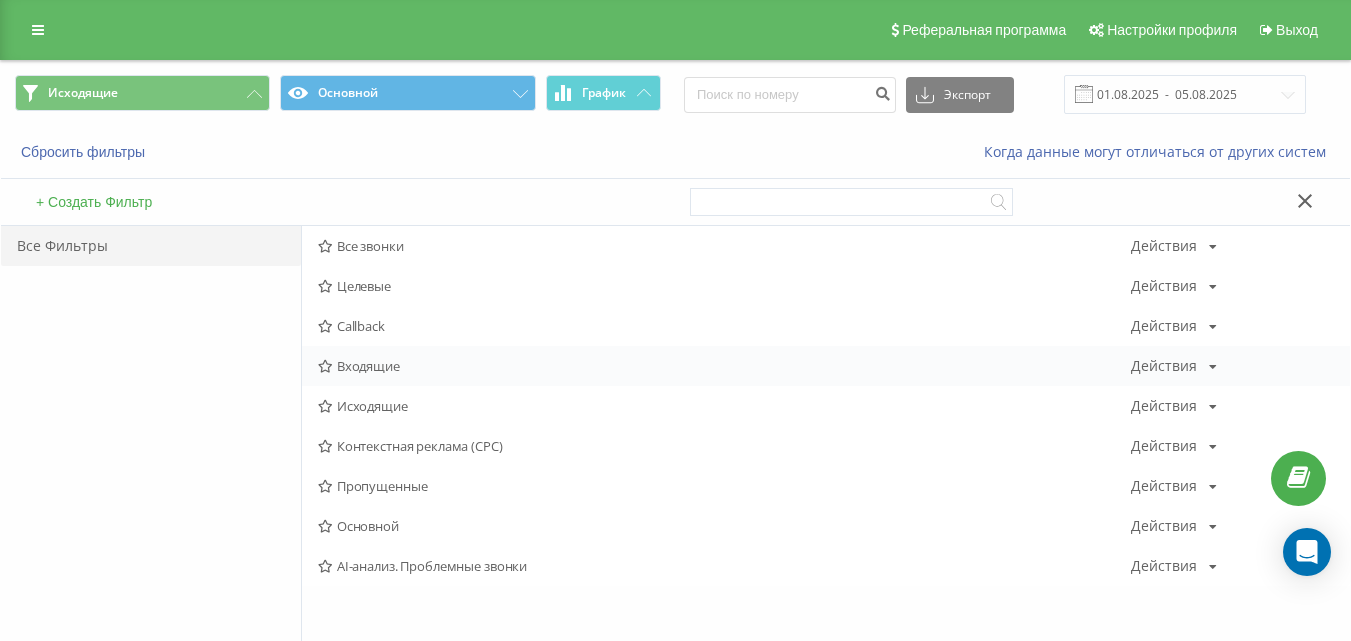 click on "Входящие" at bounding box center [724, 366] 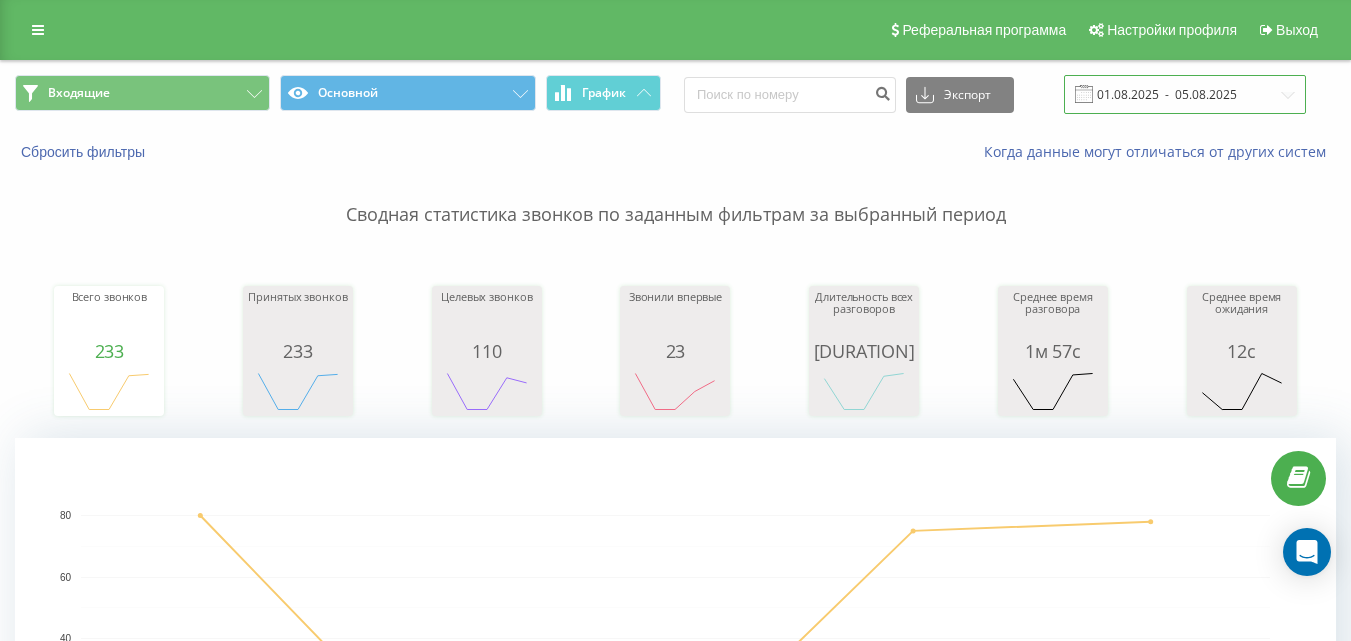 click on "01.08.2025  -  05.08.2025" at bounding box center [1185, 94] 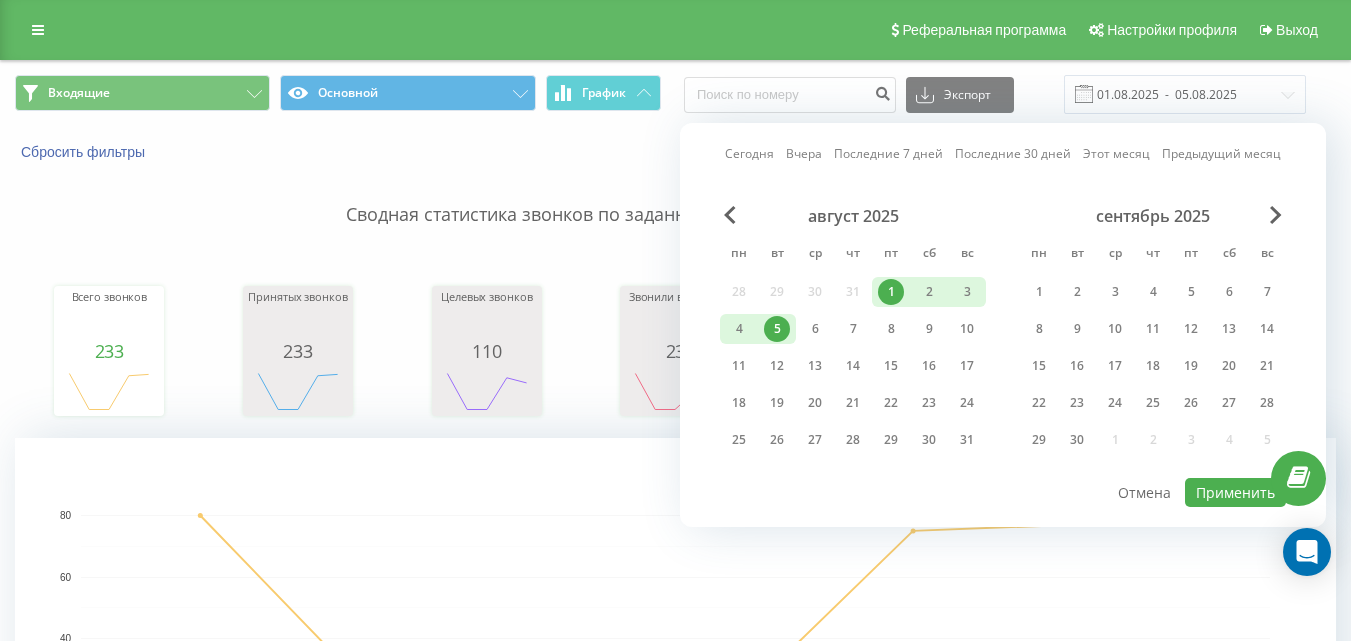 click on "5" at bounding box center [777, 329] 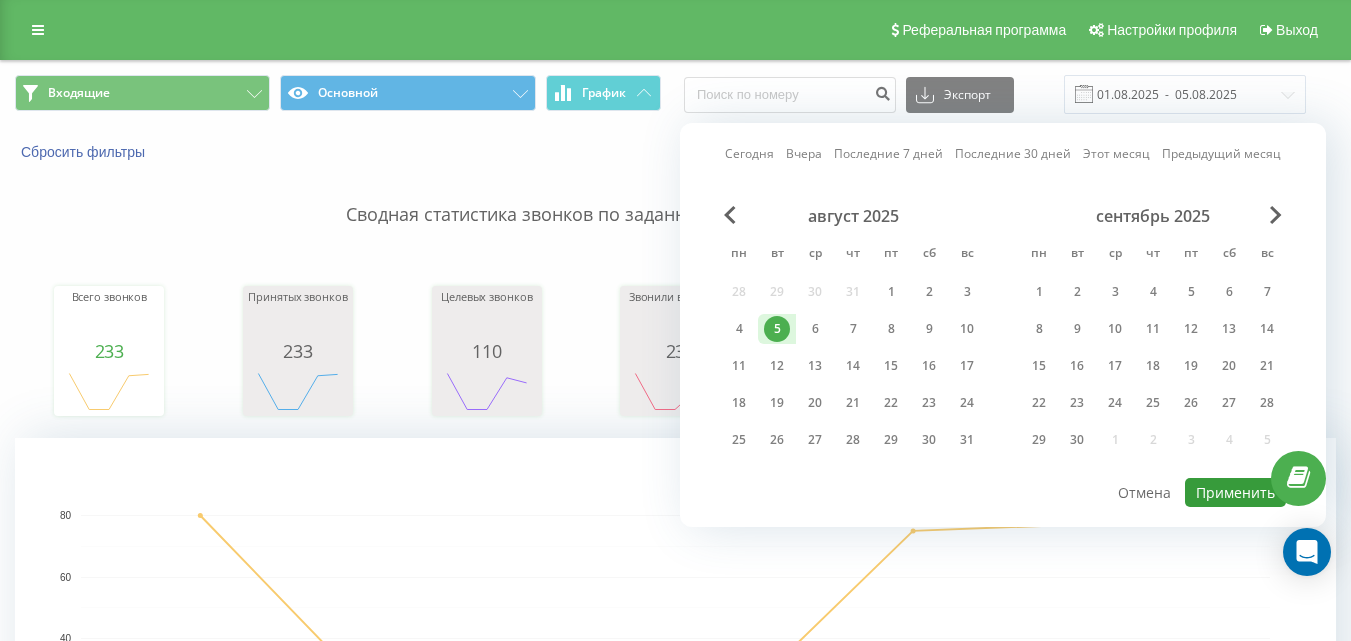 click on "Применить" at bounding box center (1235, 492) 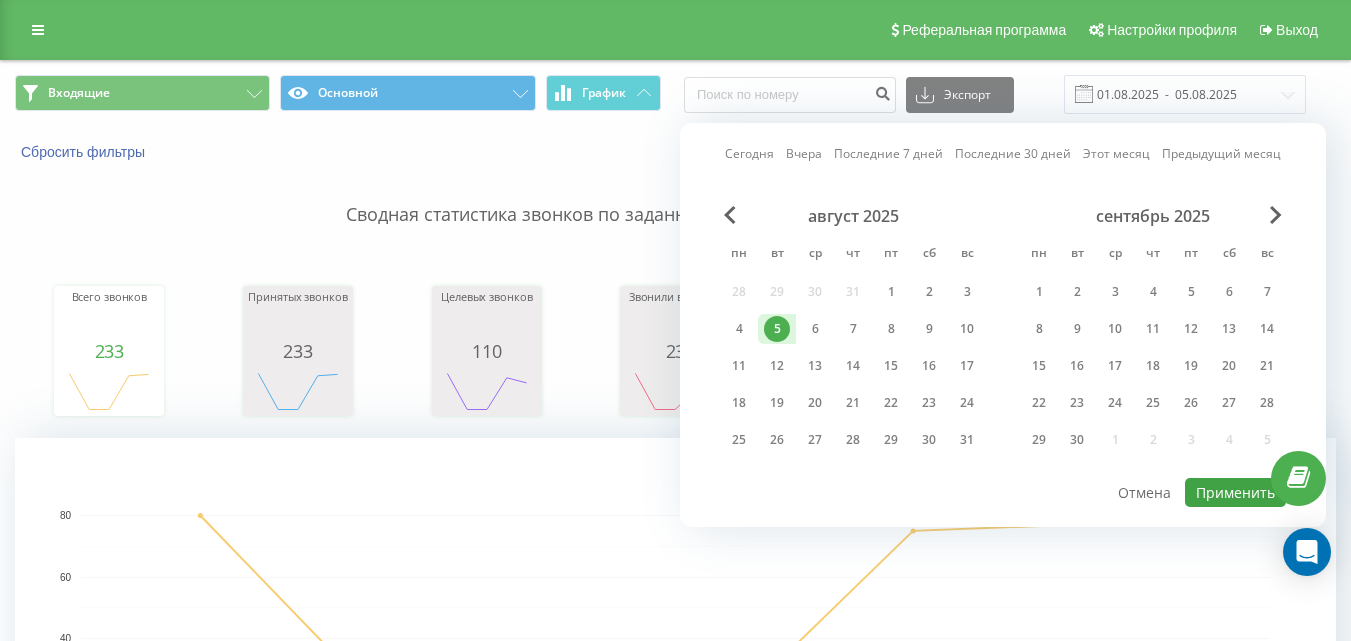 type on "05.08.2025  -  05.08.2025" 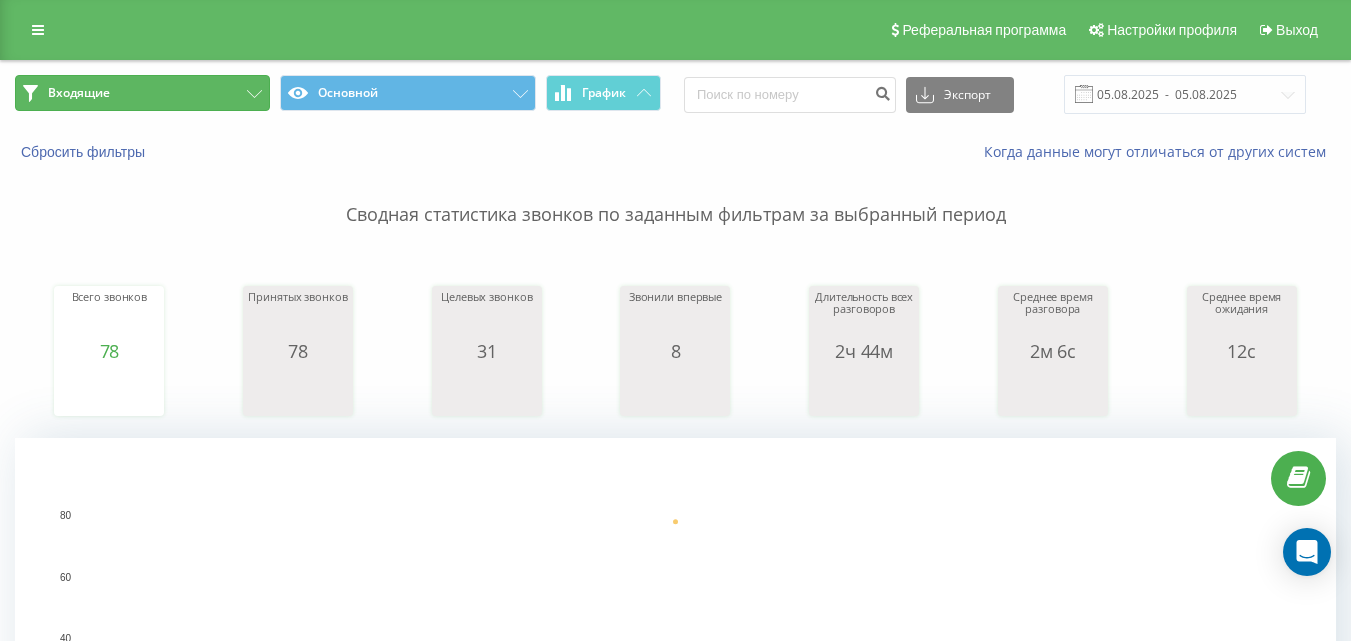 click on "Входящие" at bounding box center (142, 93) 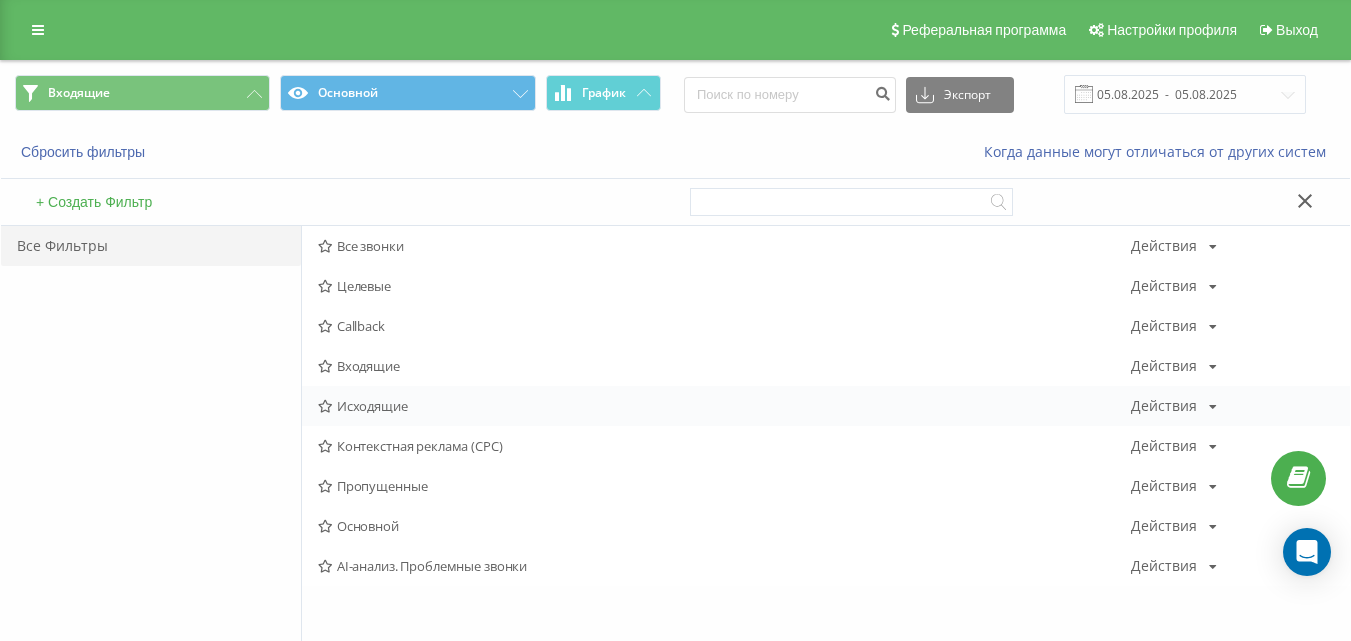 click on "Исходящие" at bounding box center (724, 406) 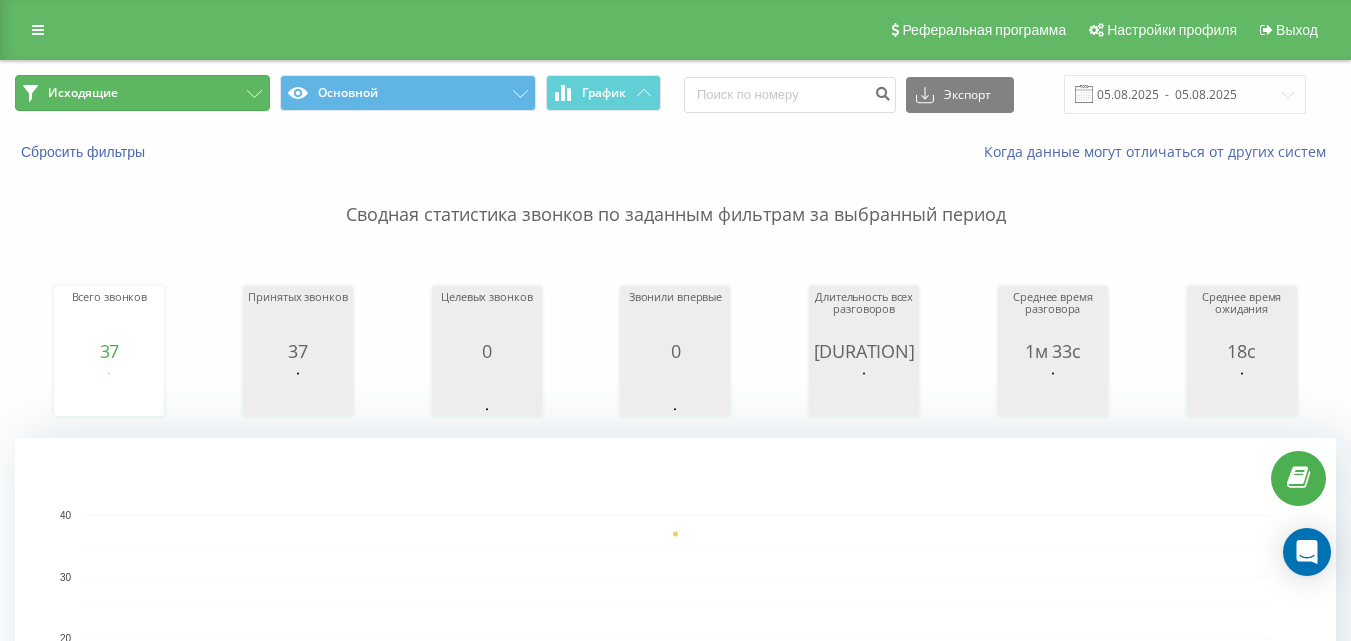 click on "Исходящие" at bounding box center [142, 93] 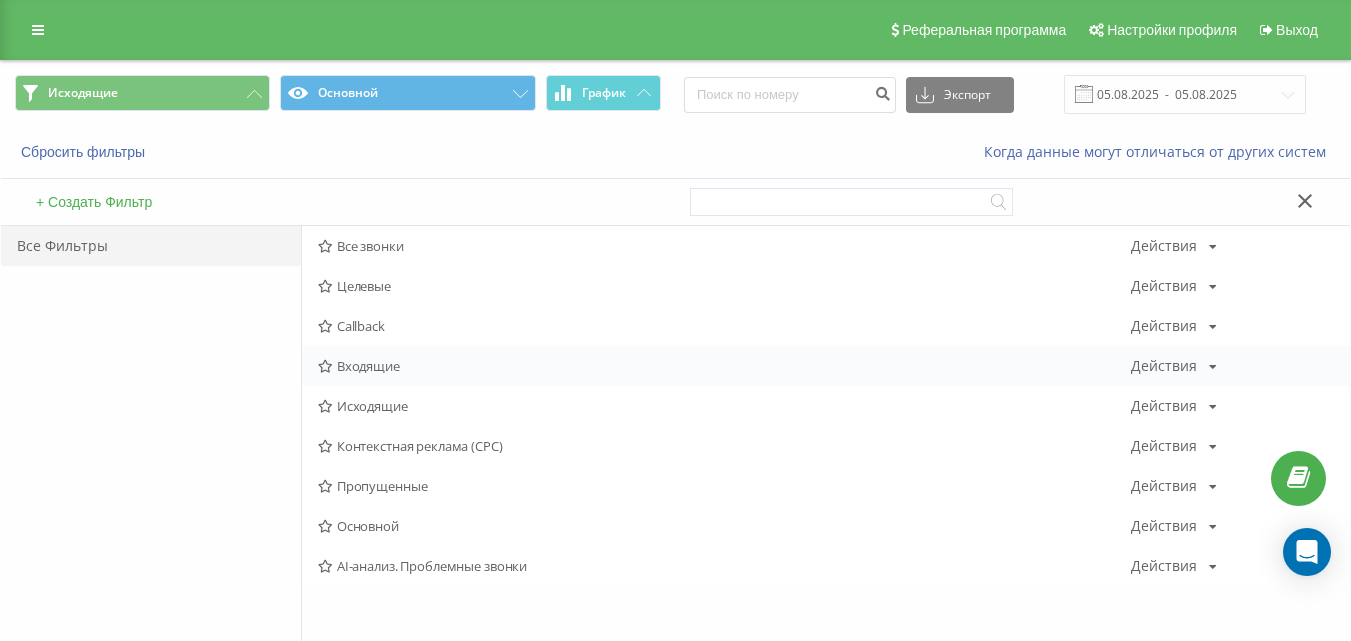 click on "Входящие" at bounding box center [724, 366] 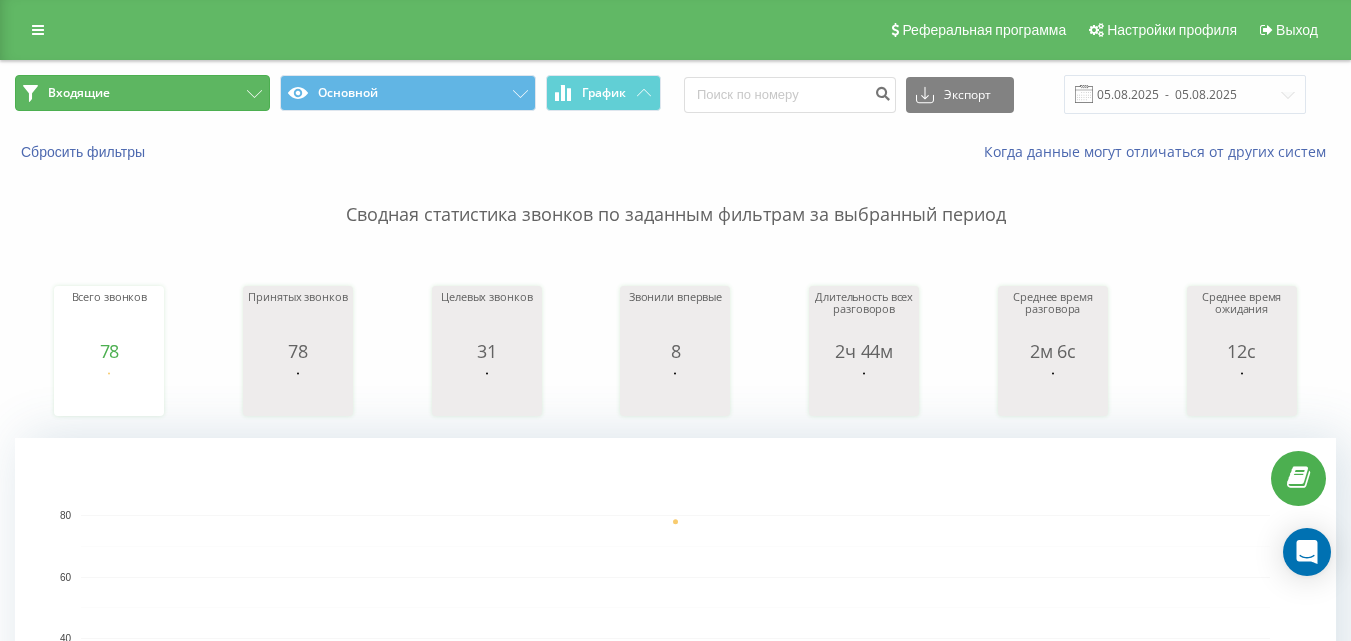 click on "Входящие" at bounding box center (142, 93) 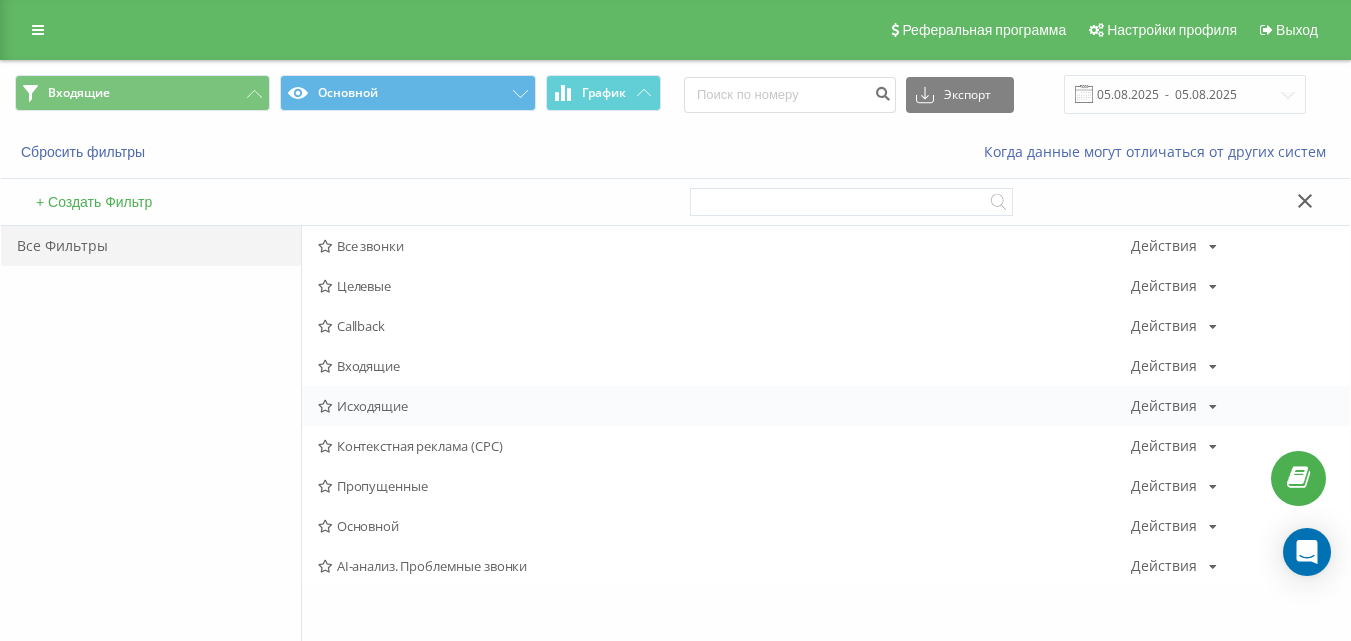 click on "Исходящие" at bounding box center (724, 406) 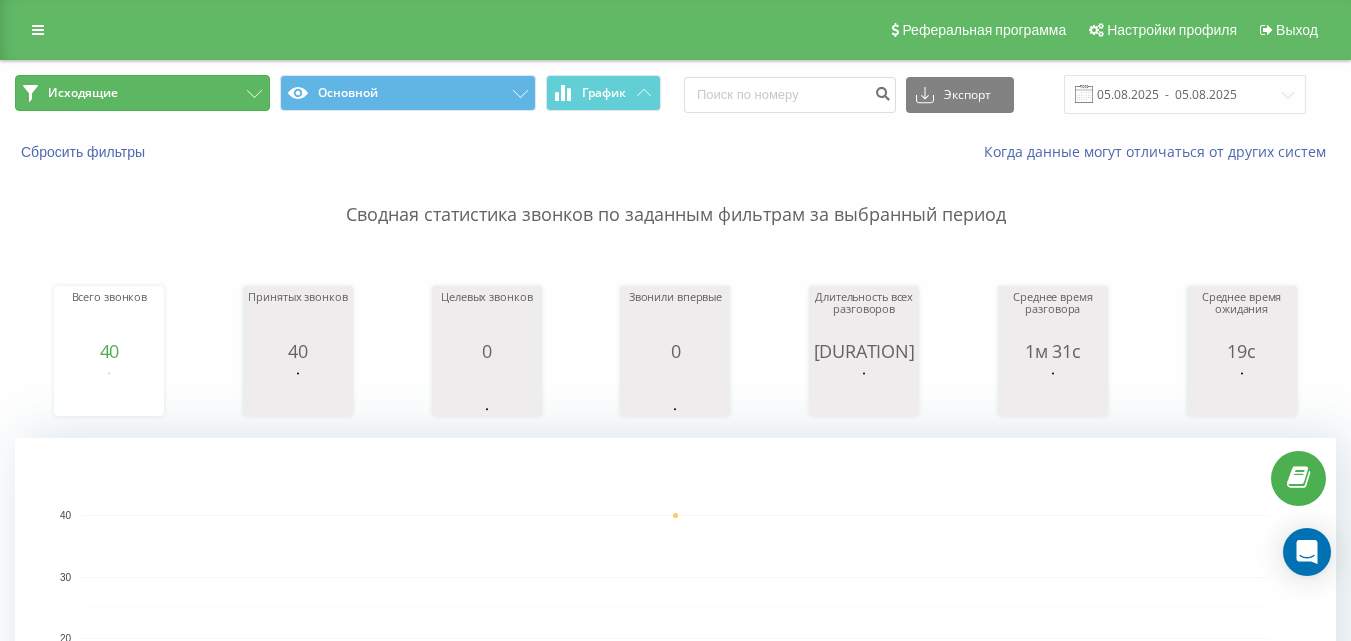 click on "Исходящие" at bounding box center [142, 93] 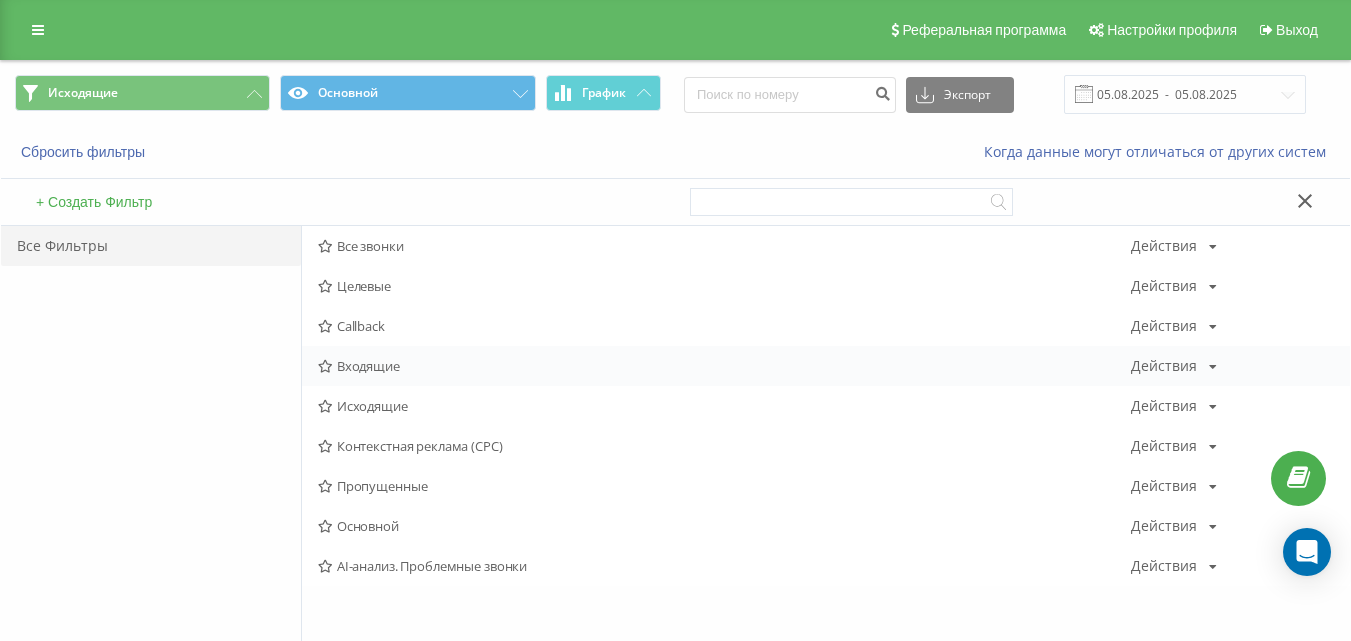 click on "Входящие" at bounding box center (724, 366) 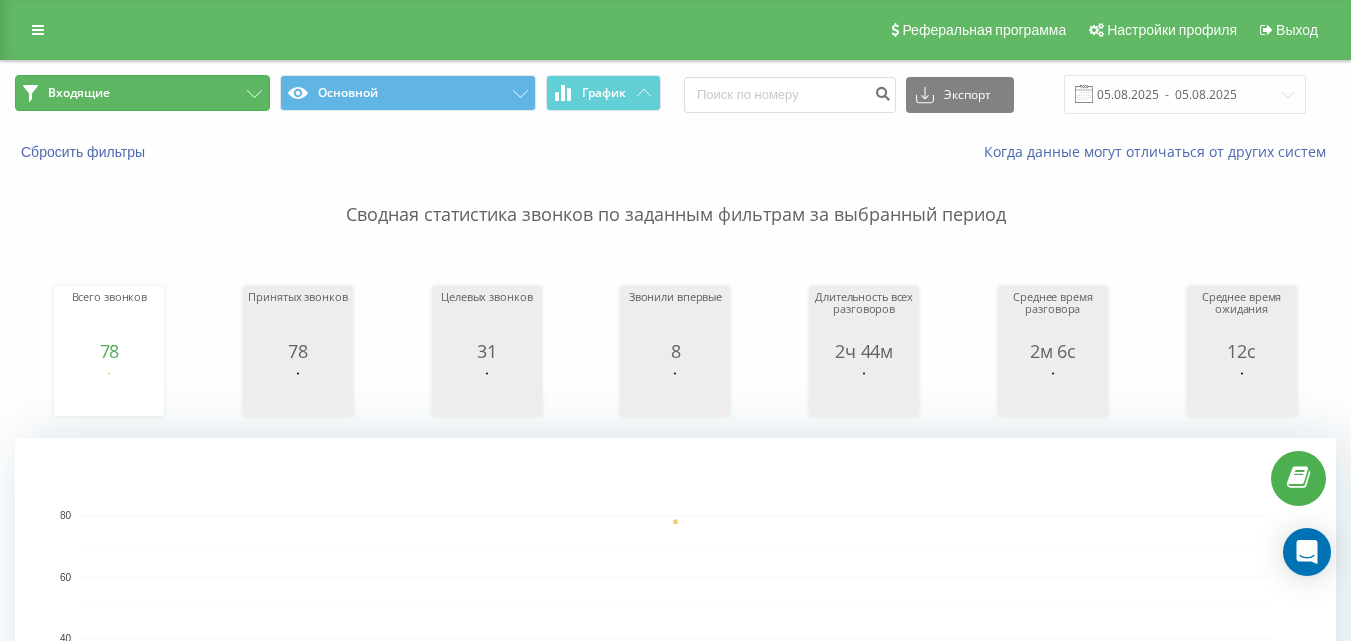 click on "Входящие" at bounding box center [142, 93] 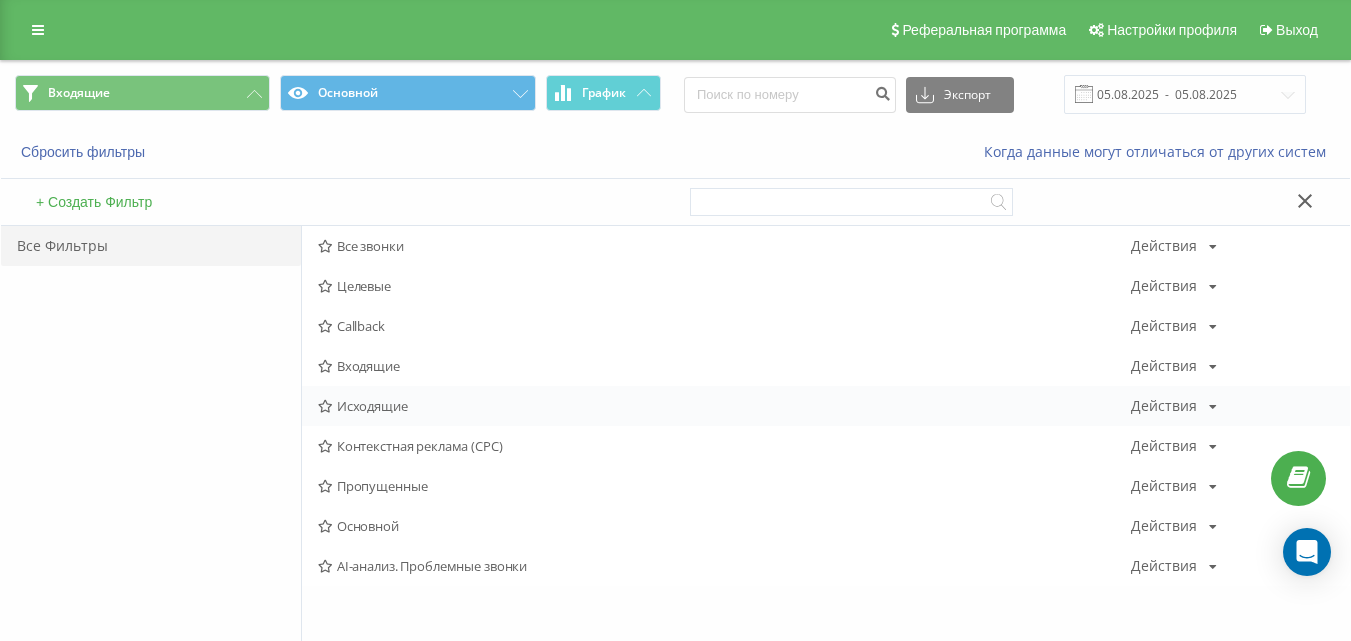 click on "Исходящие" at bounding box center [724, 406] 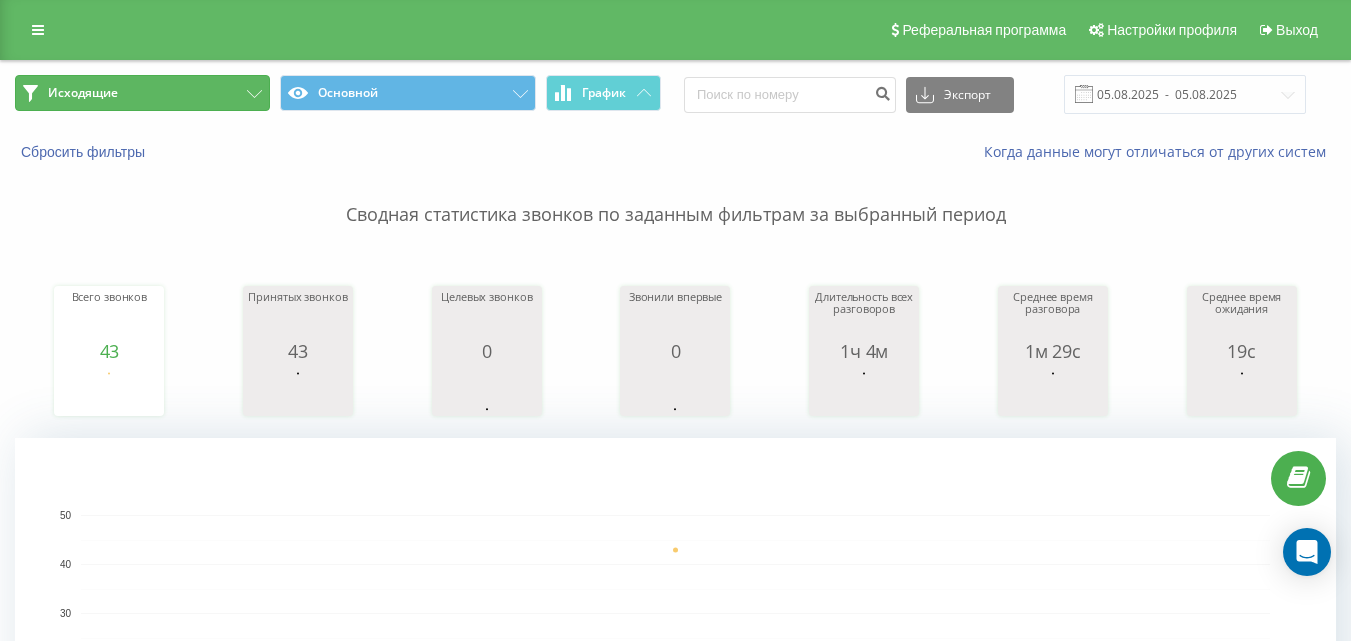click on "Исходящие" at bounding box center (142, 93) 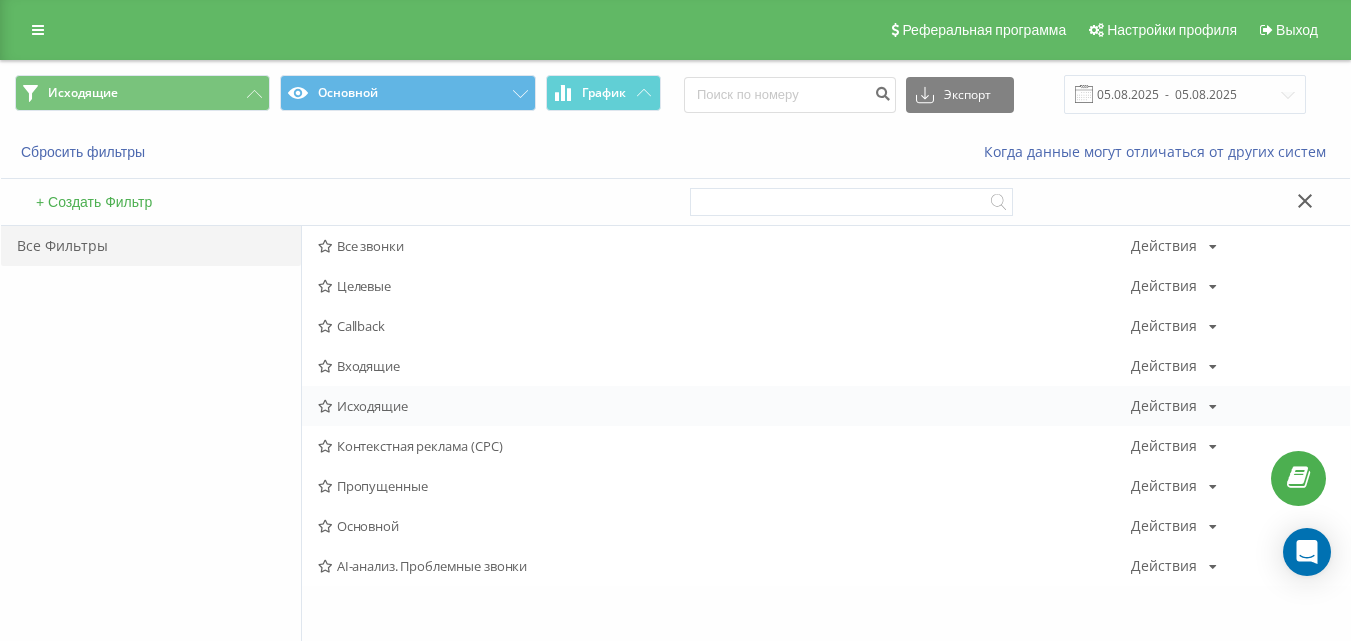 click on "Исходящие" at bounding box center (724, 406) 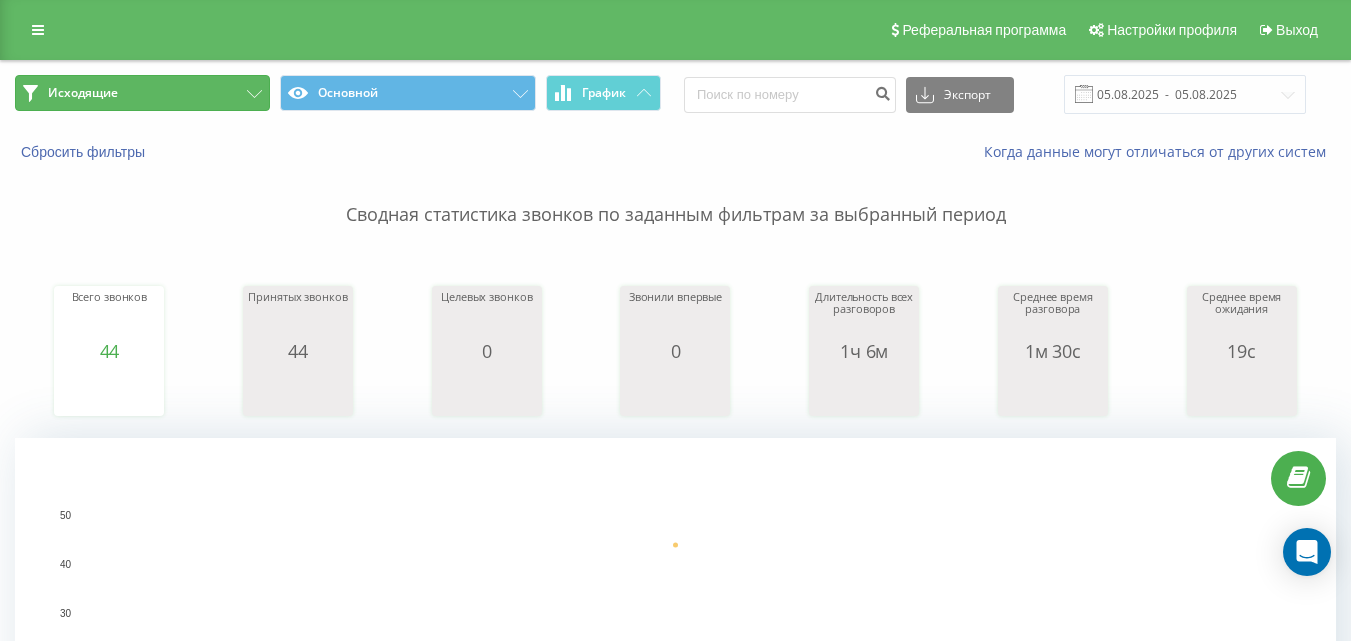 drag, startPoint x: 238, startPoint y: 106, endPoint x: 285, endPoint y: 171, distance: 80.21222 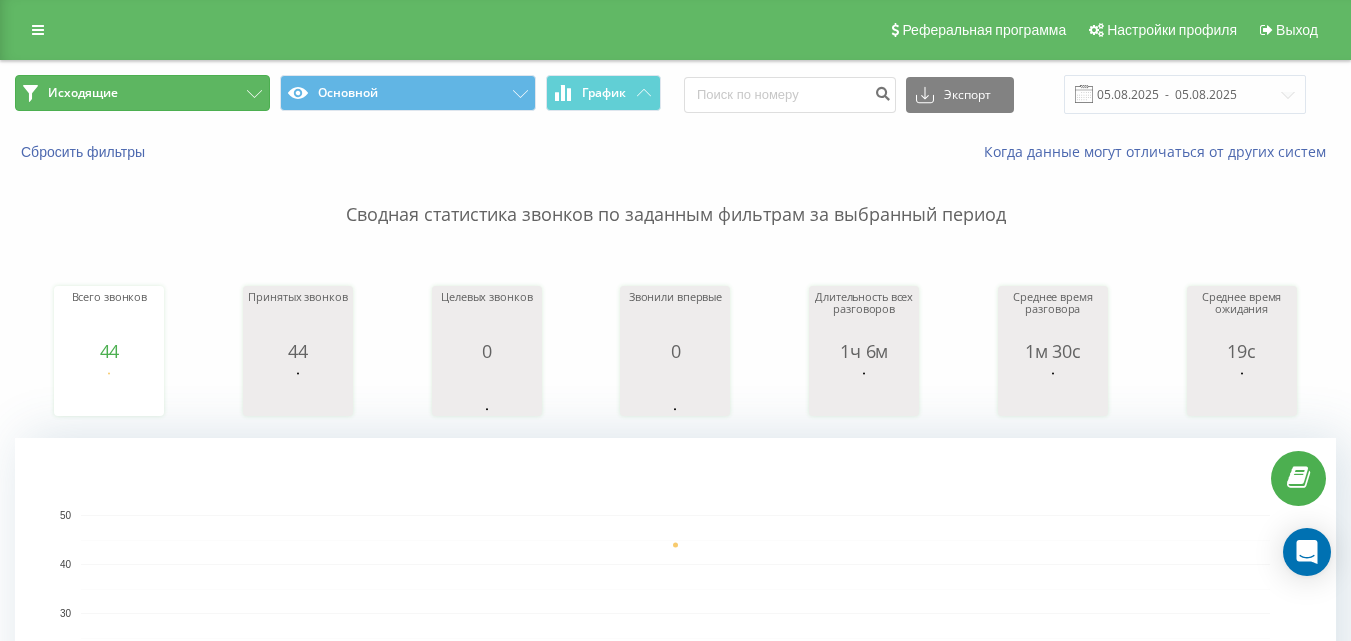 click on "Исходящие" at bounding box center (142, 93) 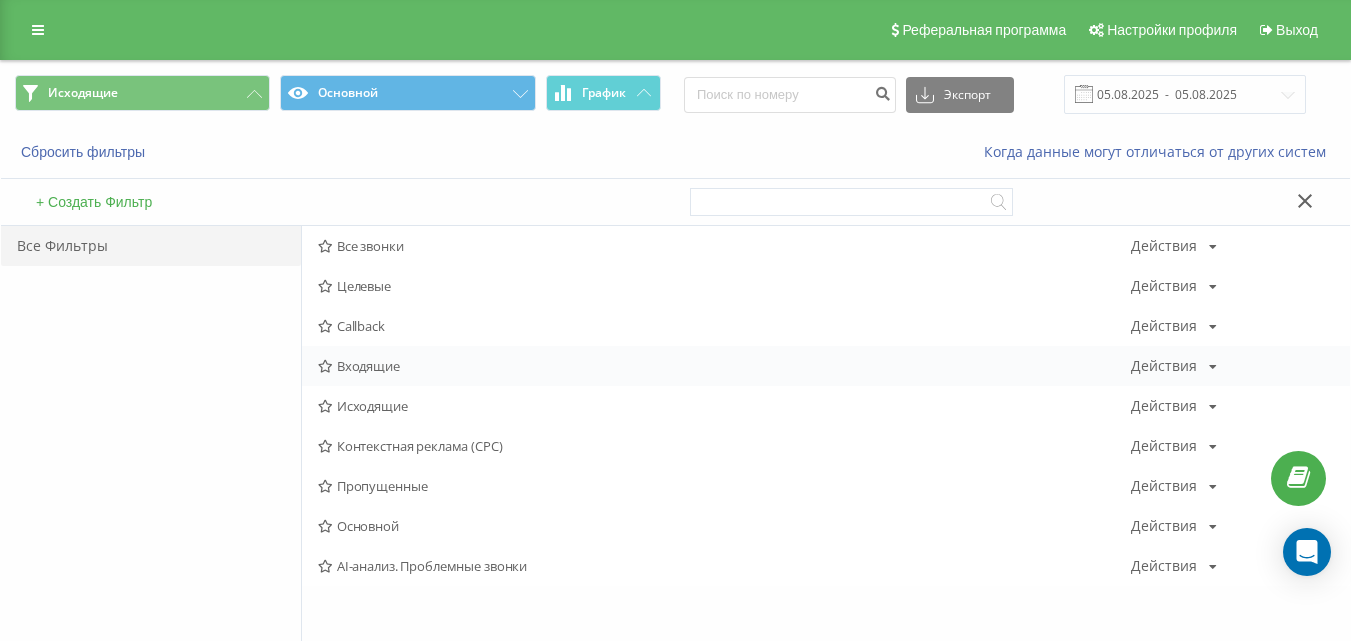 click on "Входящие" at bounding box center [724, 366] 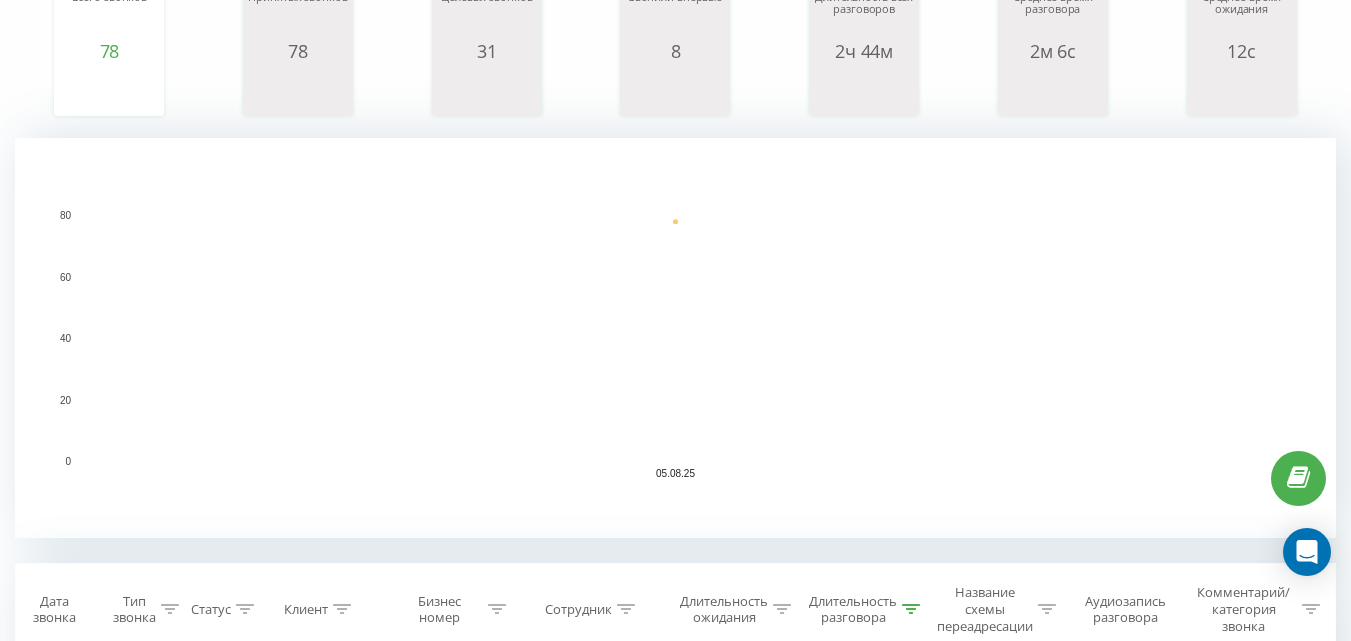 scroll, scrollTop: 0, scrollLeft: 0, axis: both 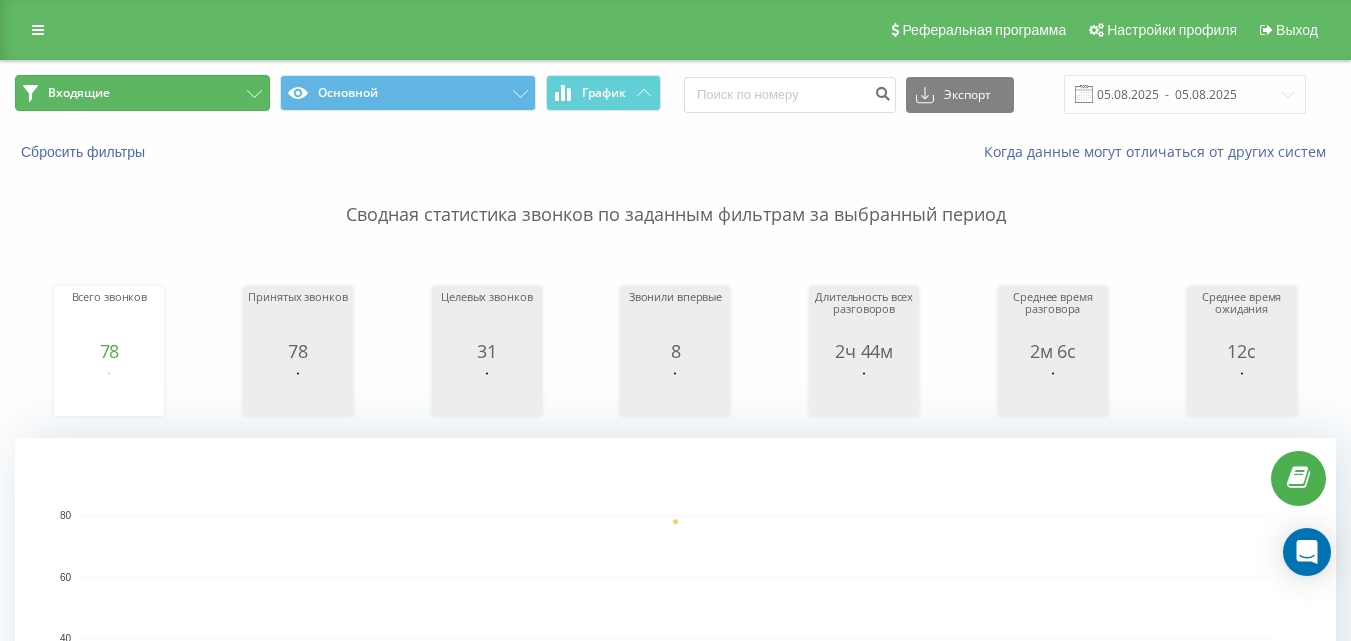 click on "Входящие" at bounding box center [142, 93] 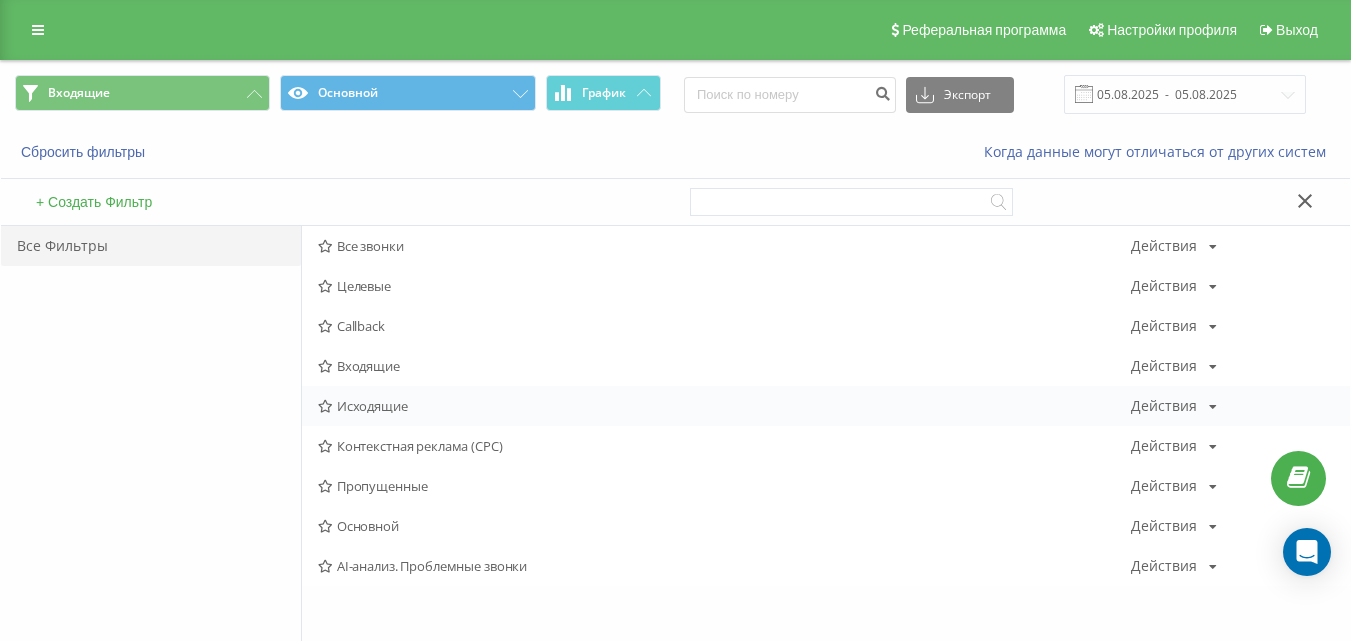 click on "Исходящие Действия Редактировать Копировать Удалить По умолчанию Поделиться" at bounding box center [826, 406] 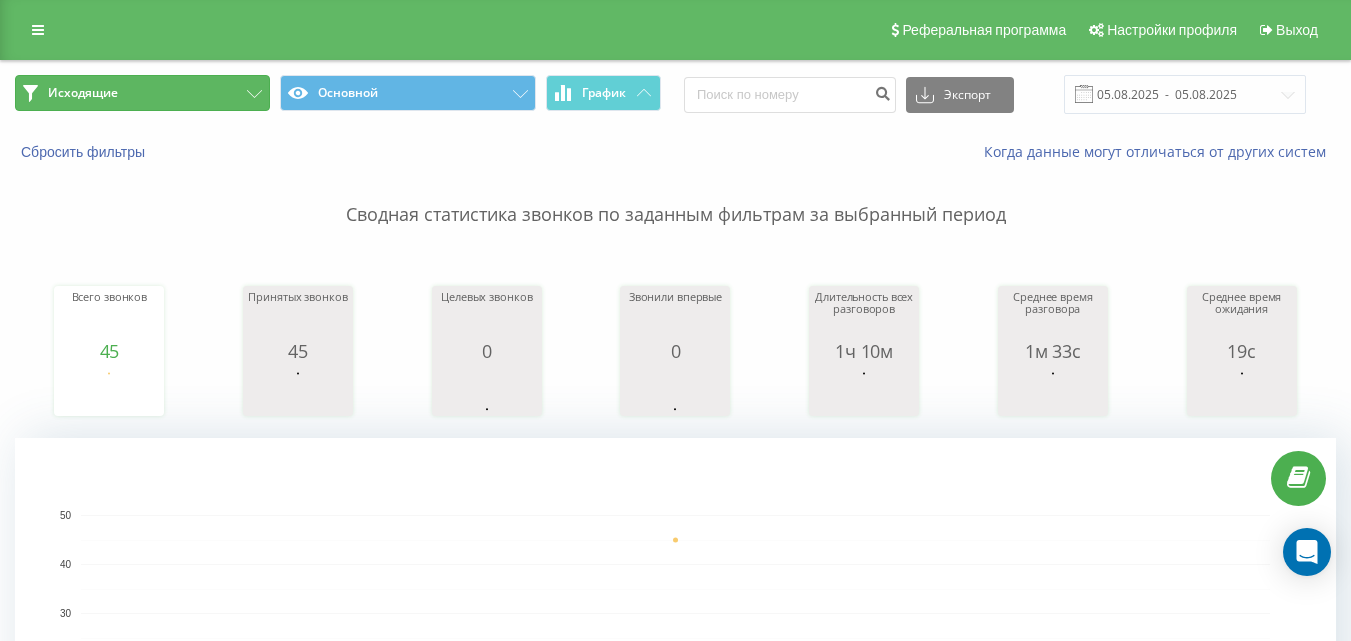 click on "Исходящие" at bounding box center (142, 93) 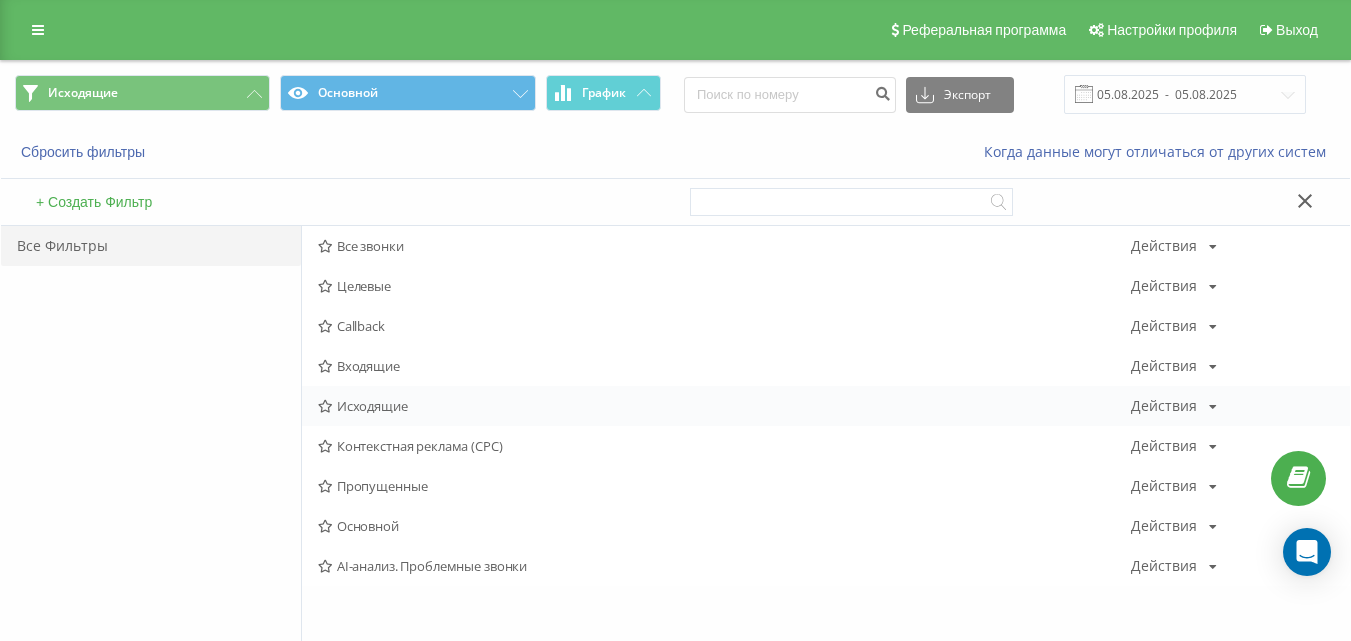 click on "Исходящие" at bounding box center [724, 406] 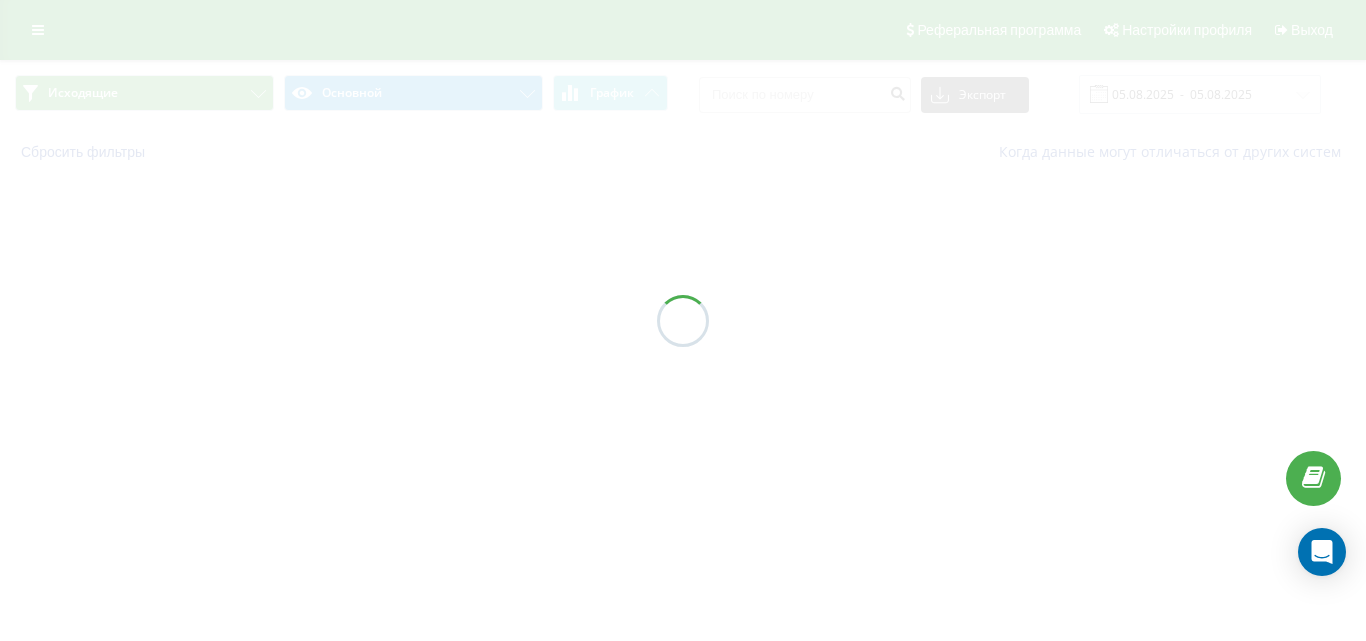 click at bounding box center [683, 320] 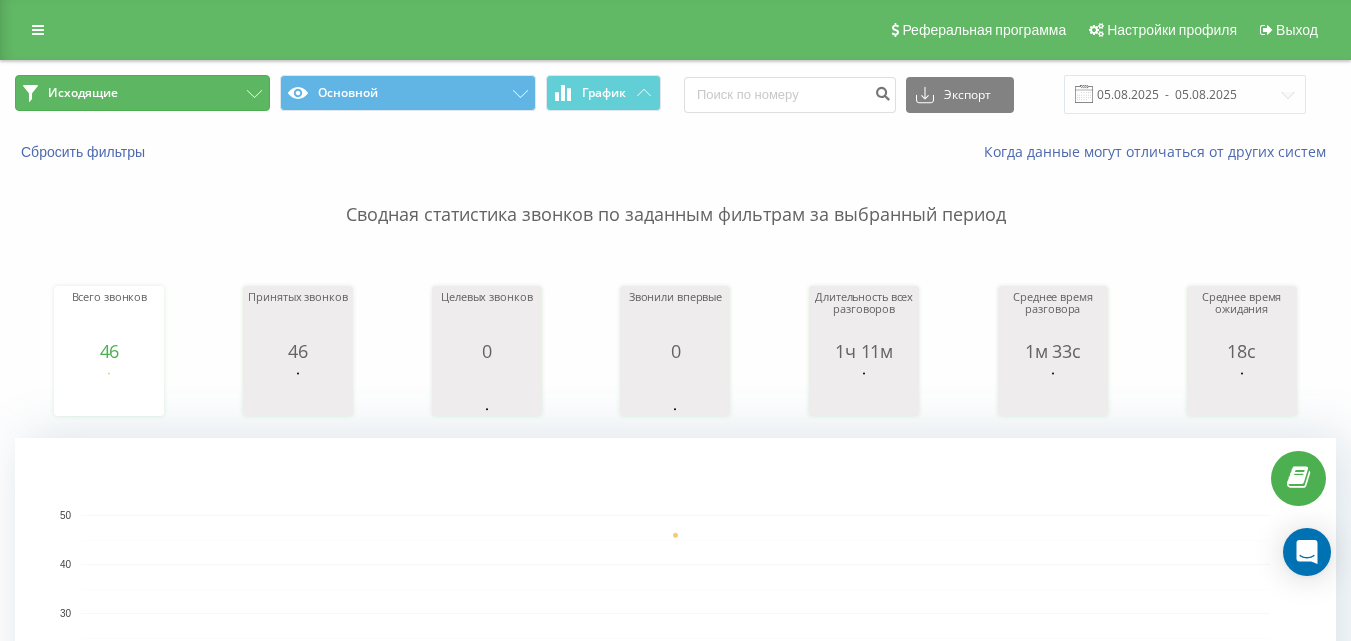 click on "Исходящие" at bounding box center [142, 93] 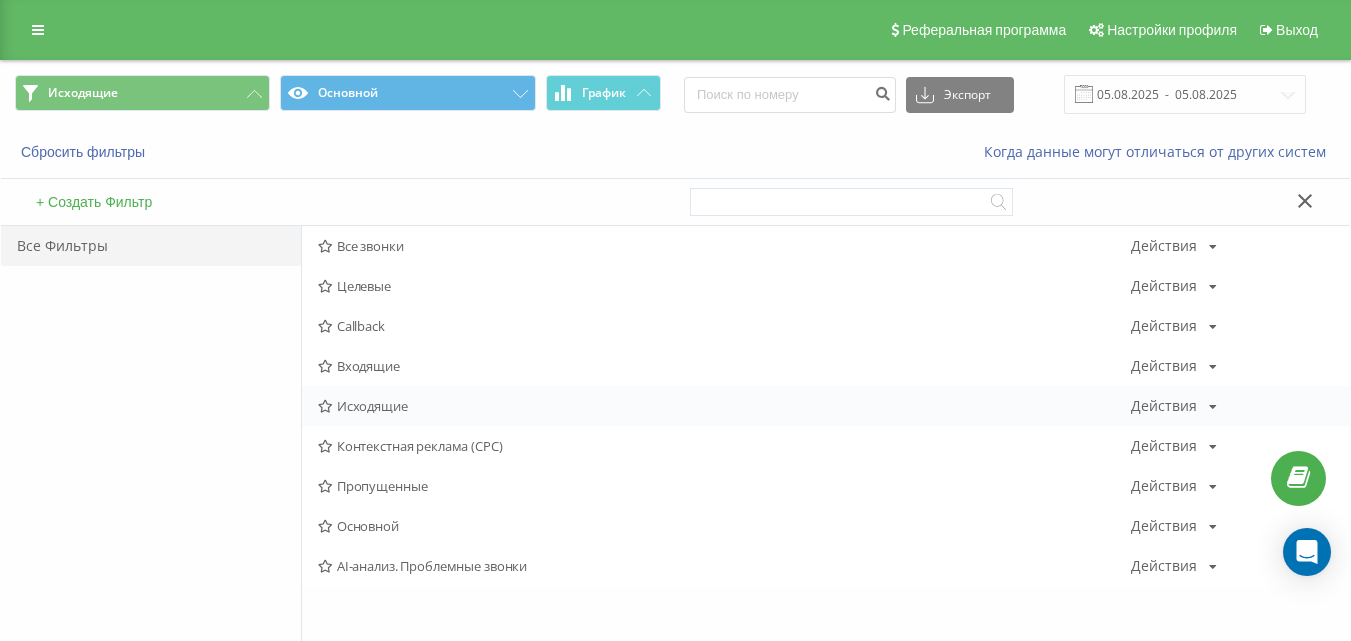 click on "Исходящие" at bounding box center (724, 406) 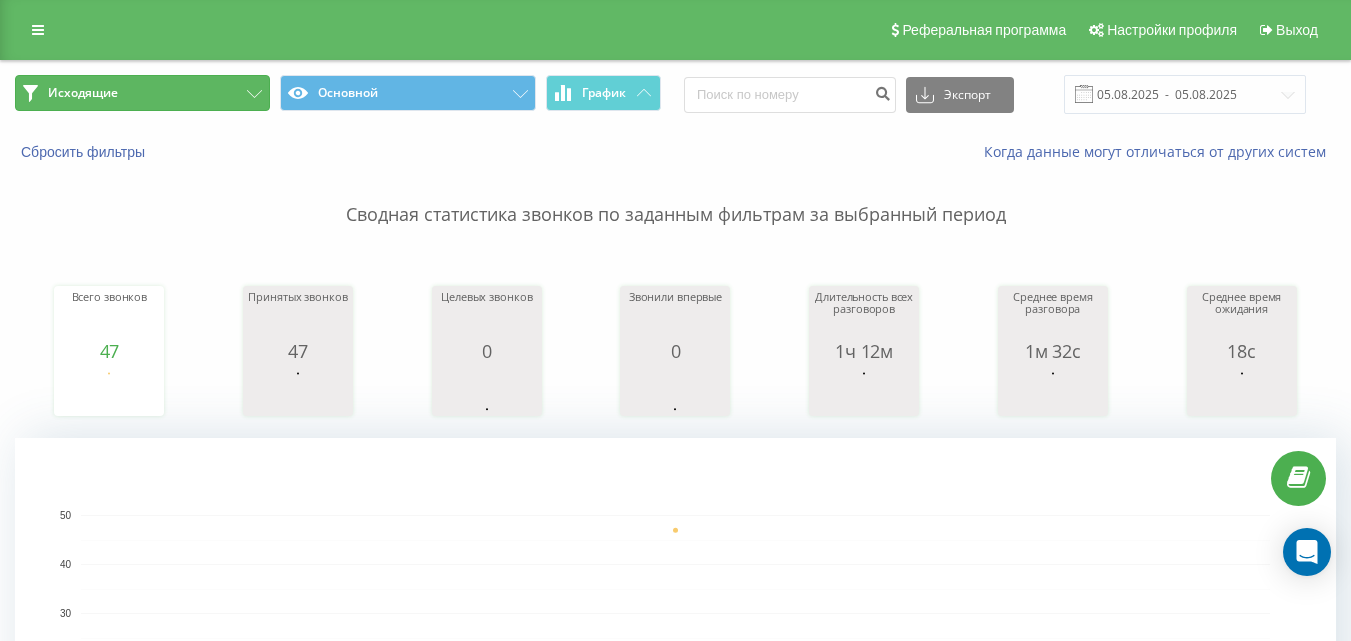 click on "Исходящие" at bounding box center [142, 93] 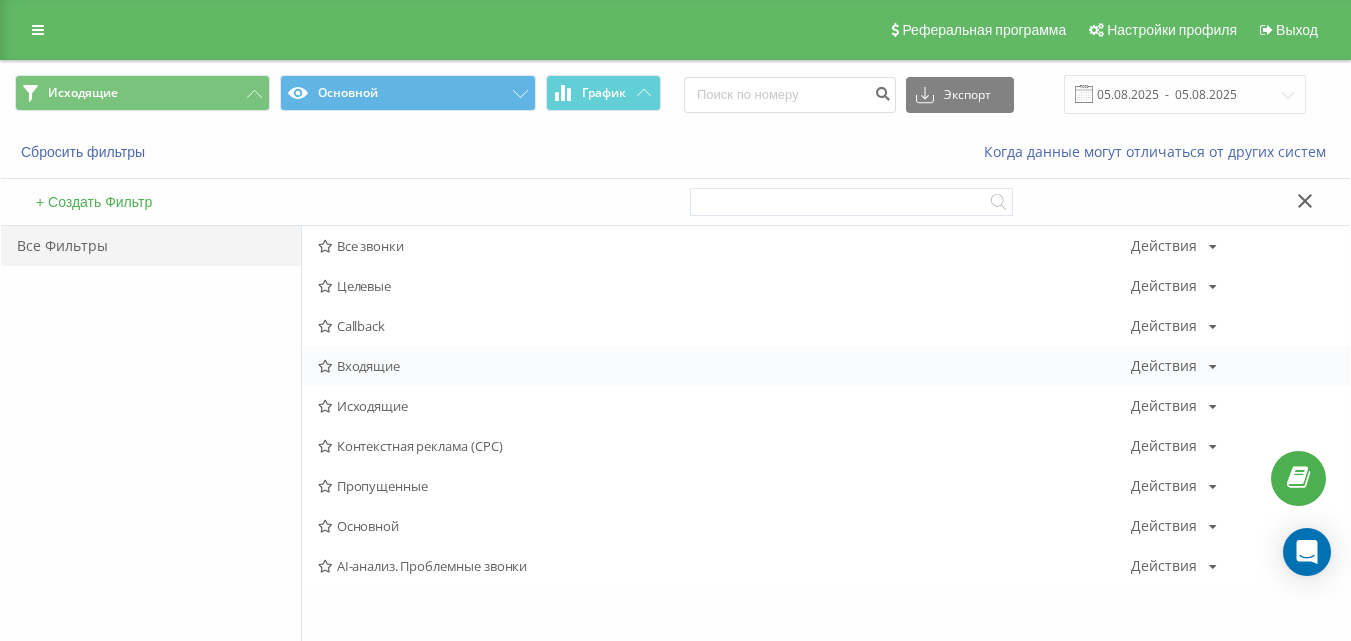 click on "Входящие Действия Редактировать Копировать Удалить По умолчанию Поделиться" at bounding box center [826, 366] 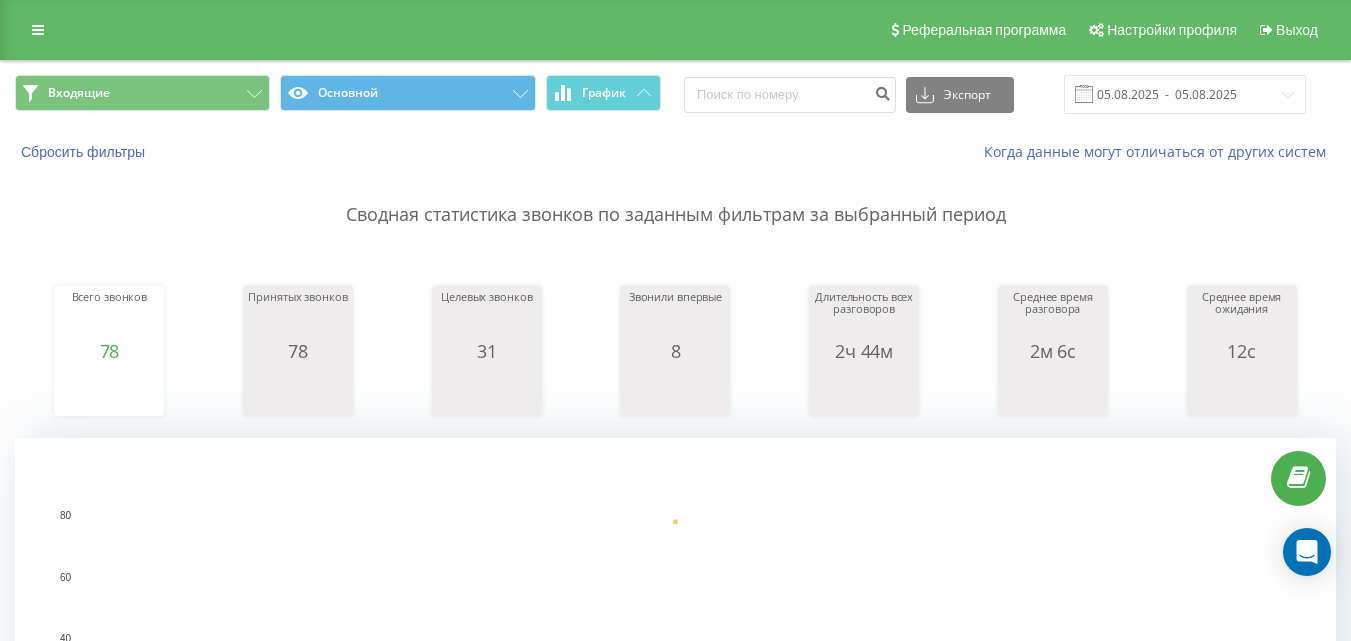 click on "Входящие Основной График Экспорт .csv .xls .xlsx 05.08.2025  -  05.08.2025" at bounding box center [675, 94] 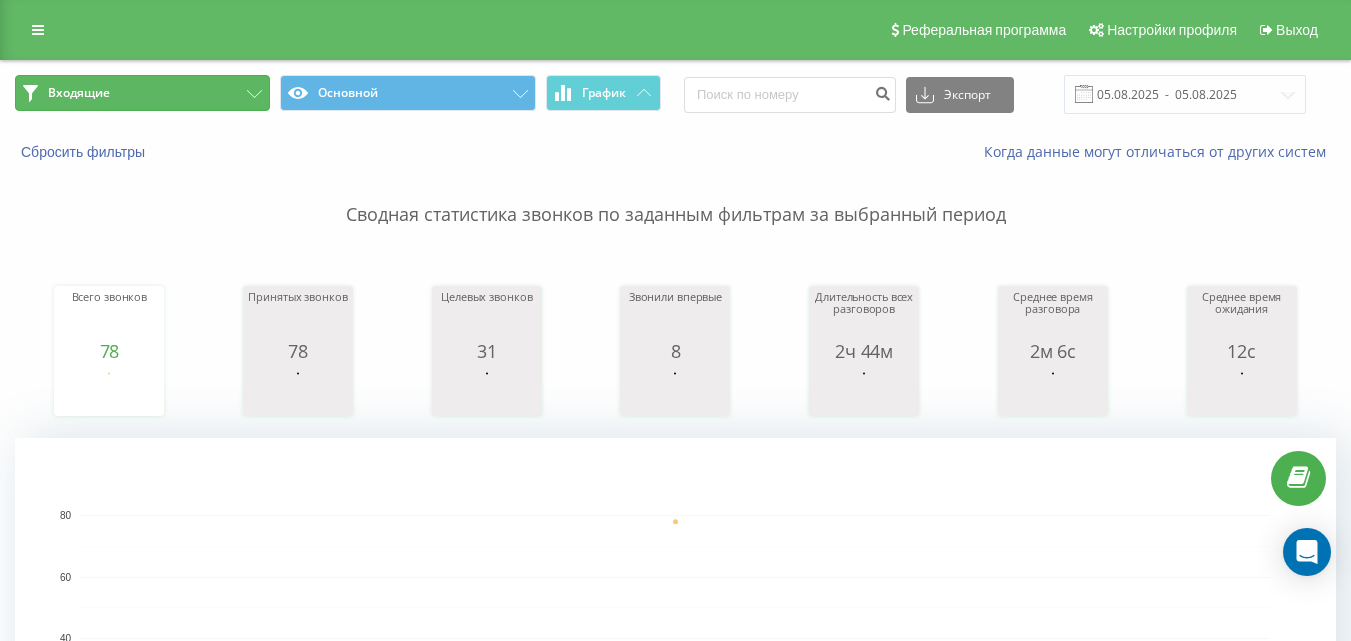 click on "Входящие" at bounding box center (142, 93) 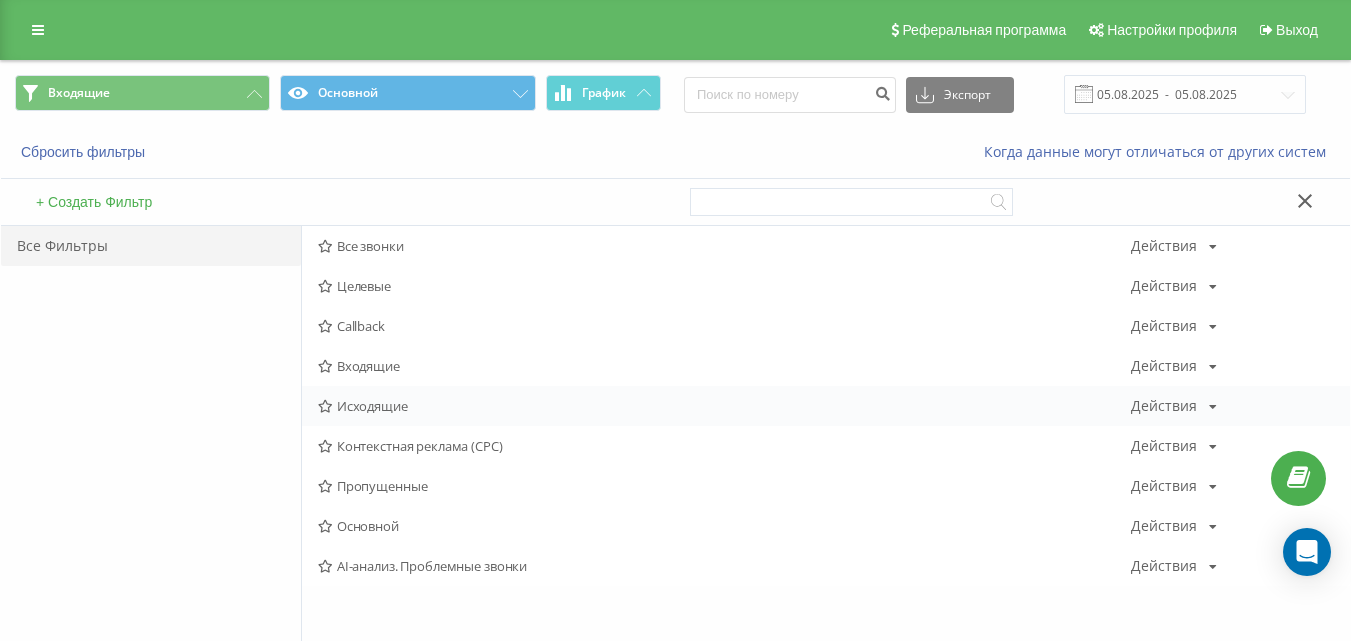 click on "Исходящие" at bounding box center (724, 406) 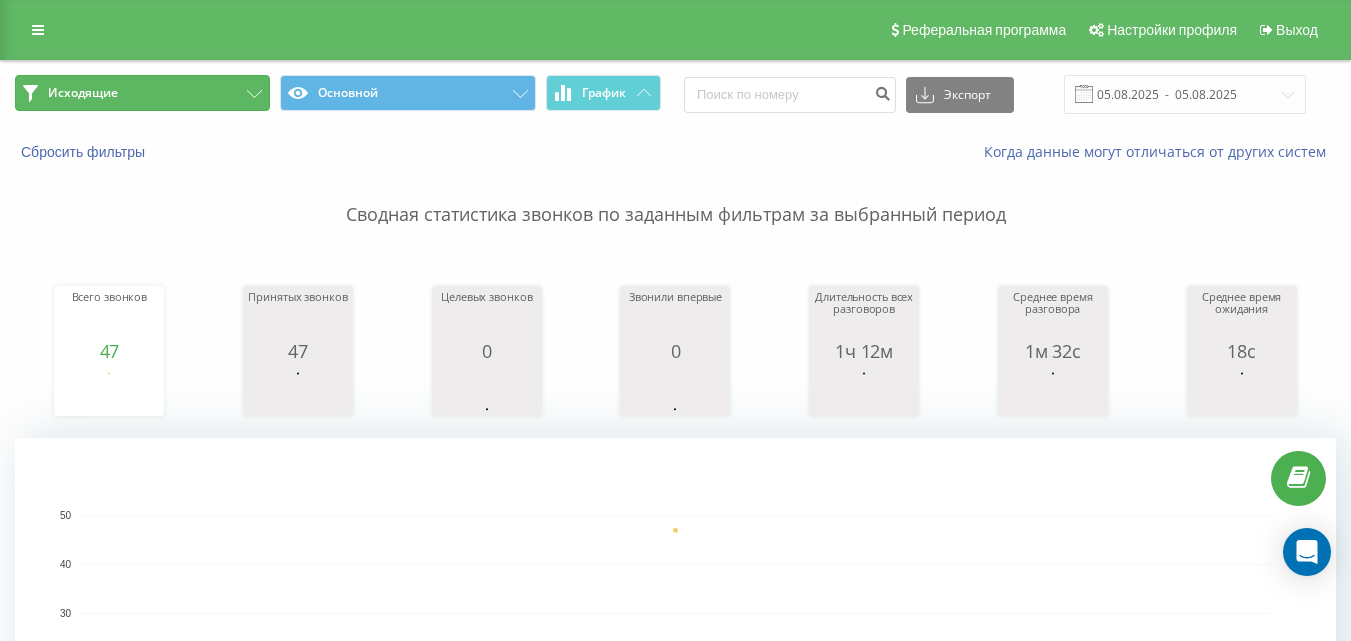 click on "Исходящие" at bounding box center (142, 93) 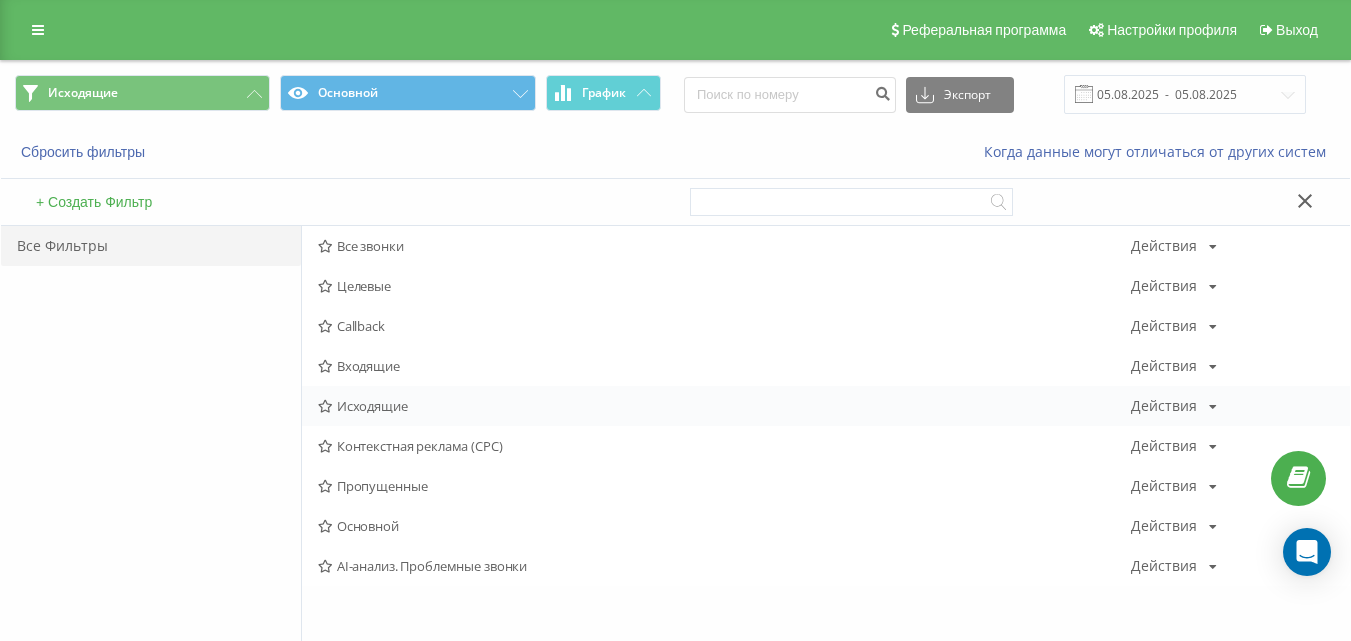 click on "Исходящие" at bounding box center (724, 406) 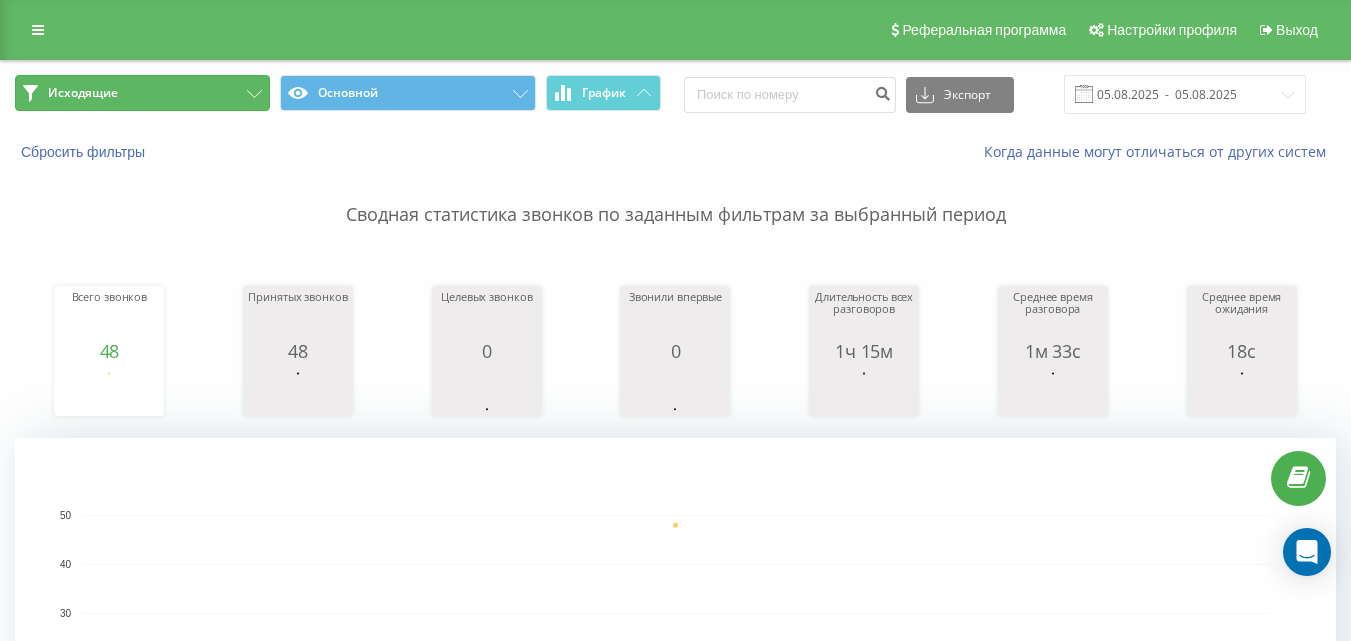 click on "Исходящие" at bounding box center (142, 93) 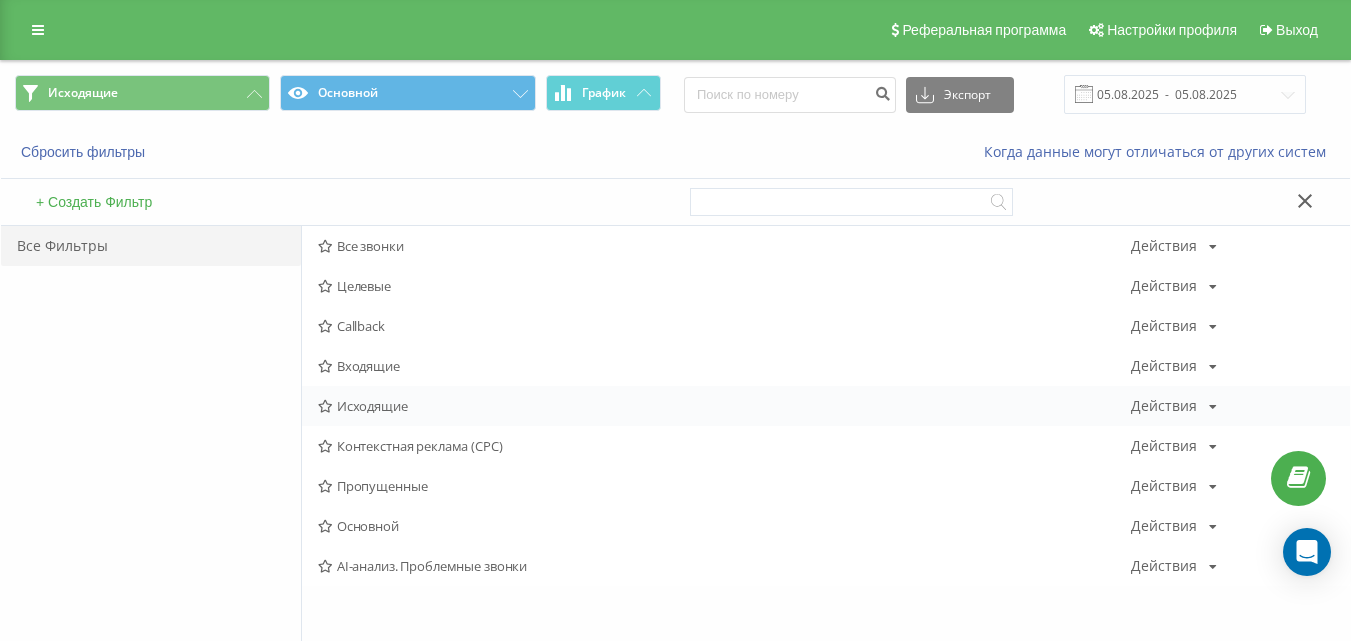 click on "Исходящие" at bounding box center [724, 406] 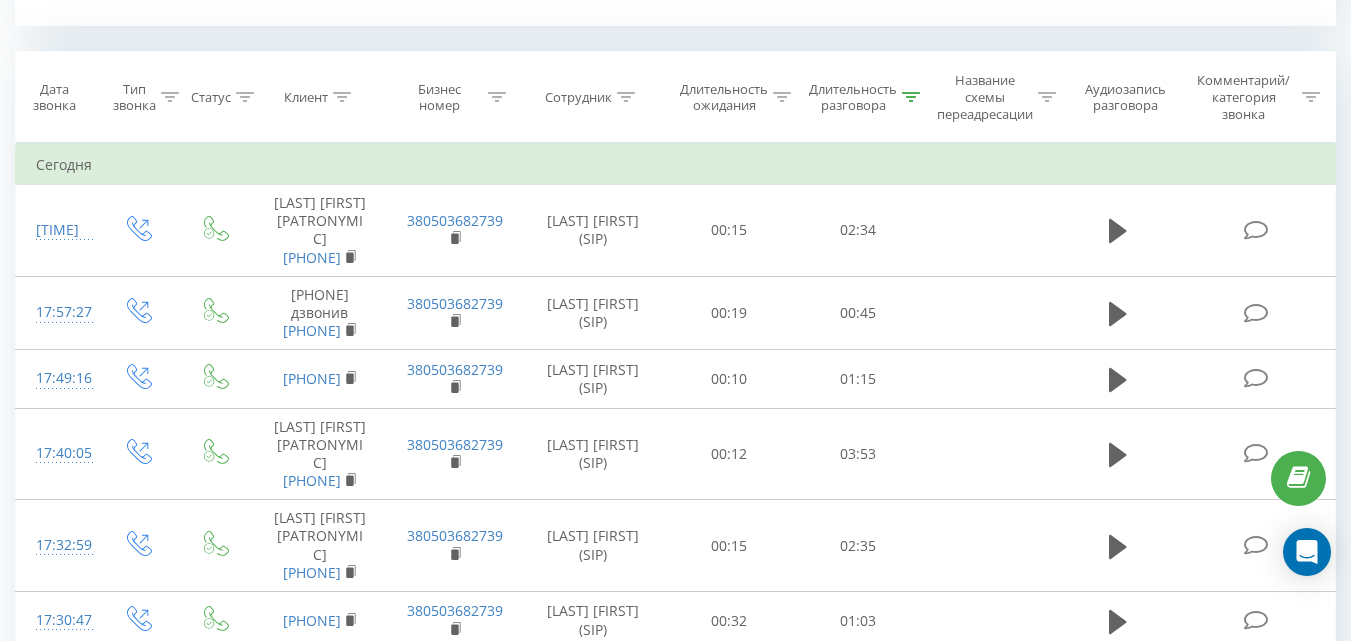 scroll, scrollTop: 800, scrollLeft: 0, axis: vertical 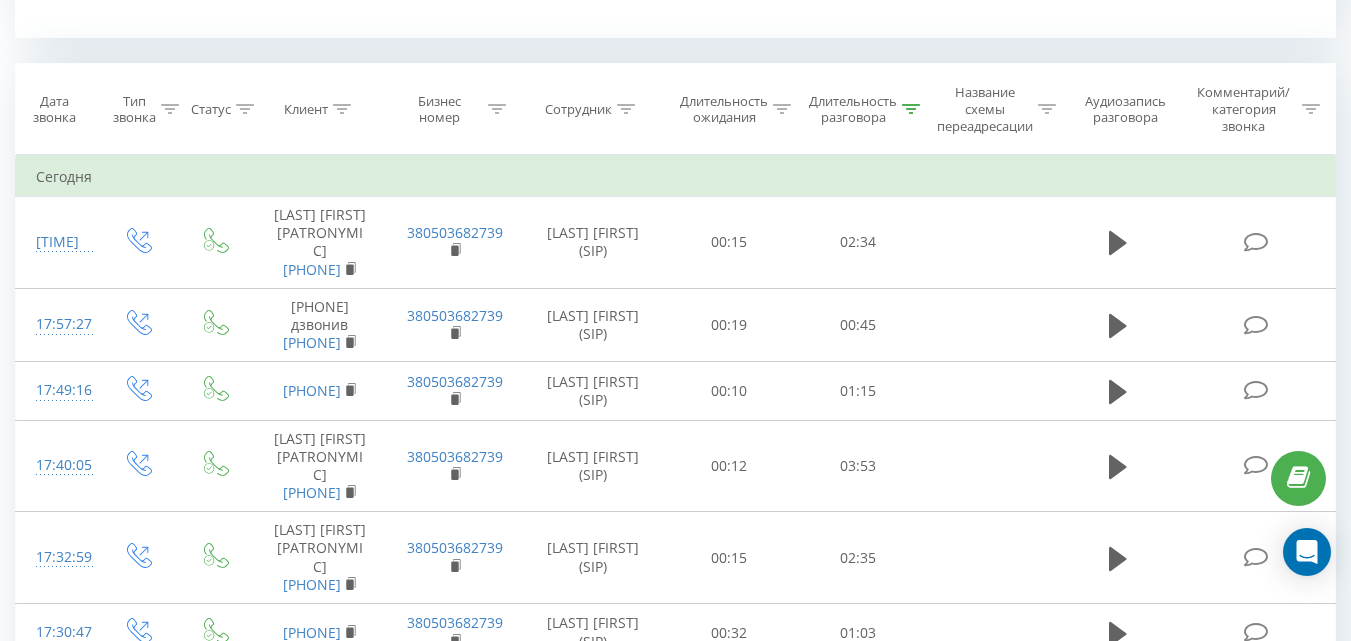 click on "Длительность разговора" at bounding box center [853, 110] 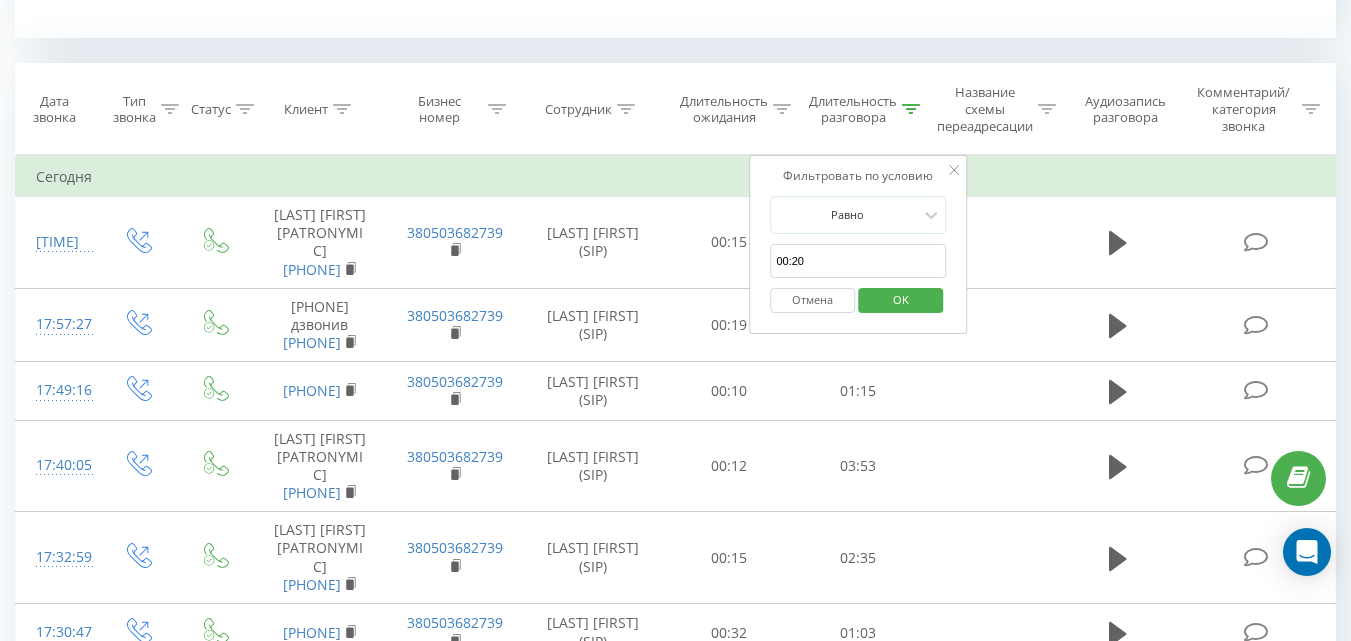 click on "00:20" at bounding box center [858, 261] 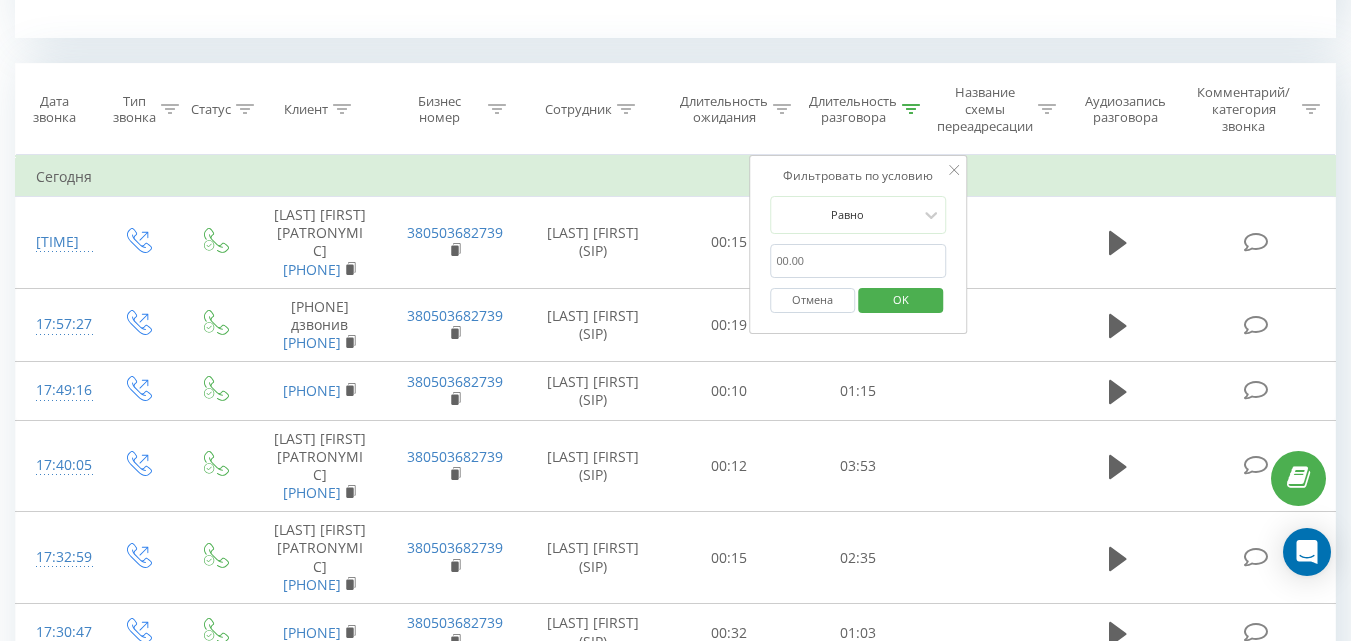 click on "OK" at bounding box center [901, 299] 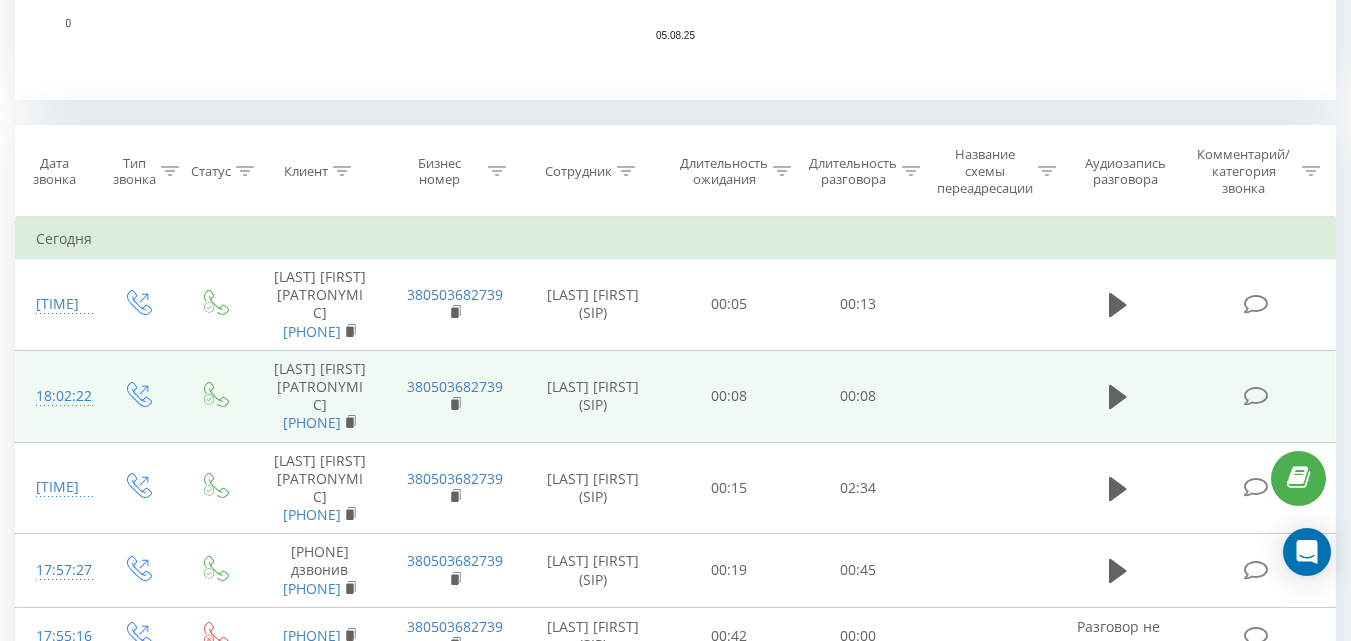 scroll, scrollTop: 581, scrollLeft: 0, axis: vertical 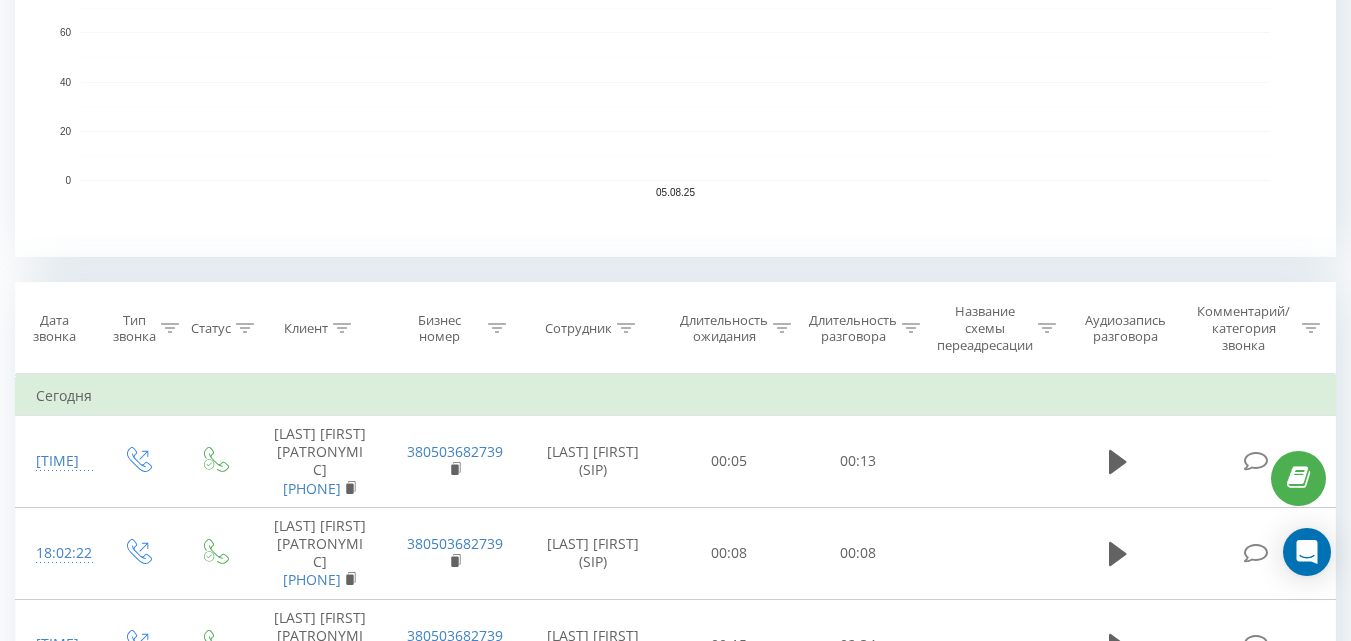 click on "Длительность разговора" at bounding box center [853, 329] 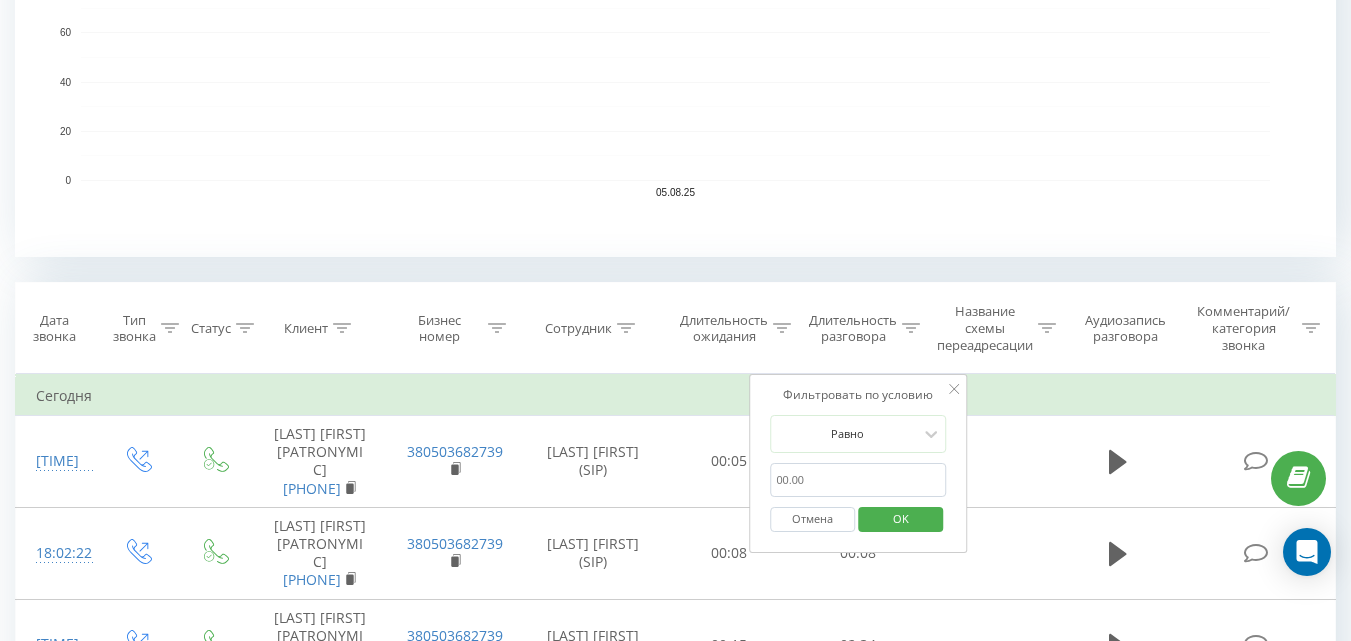 click at bounding box center [858, 480] 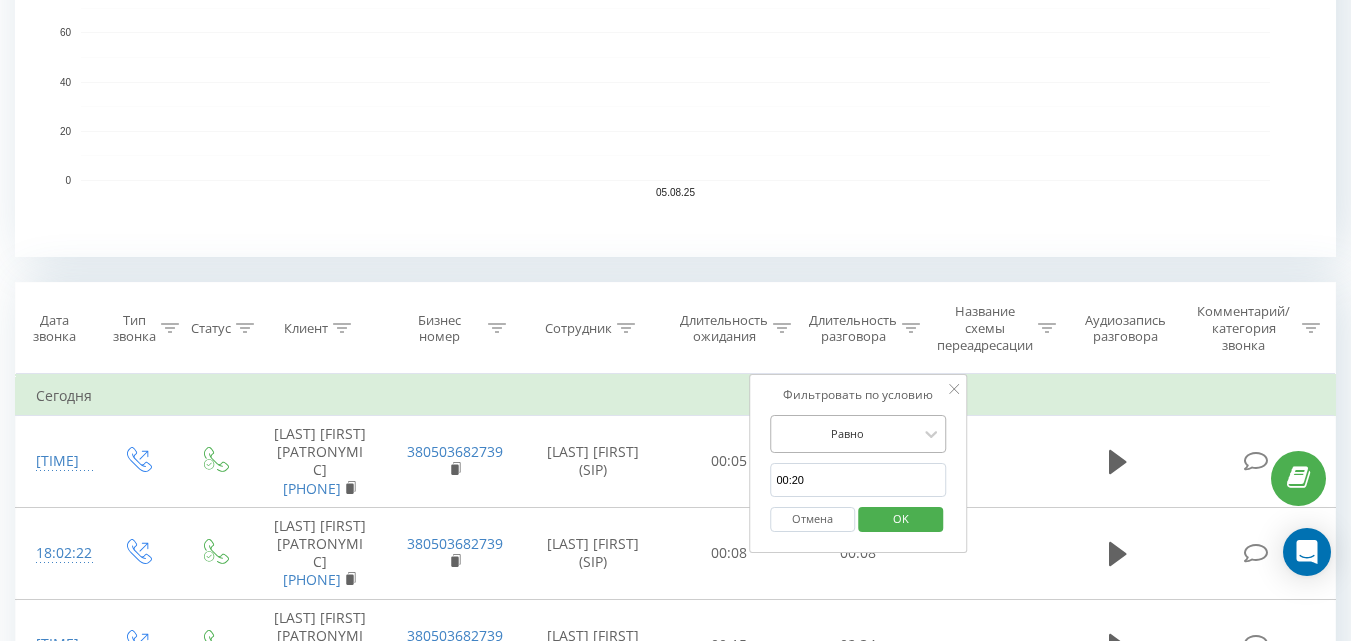 click on "Равно" at bounding box center [858, 434] 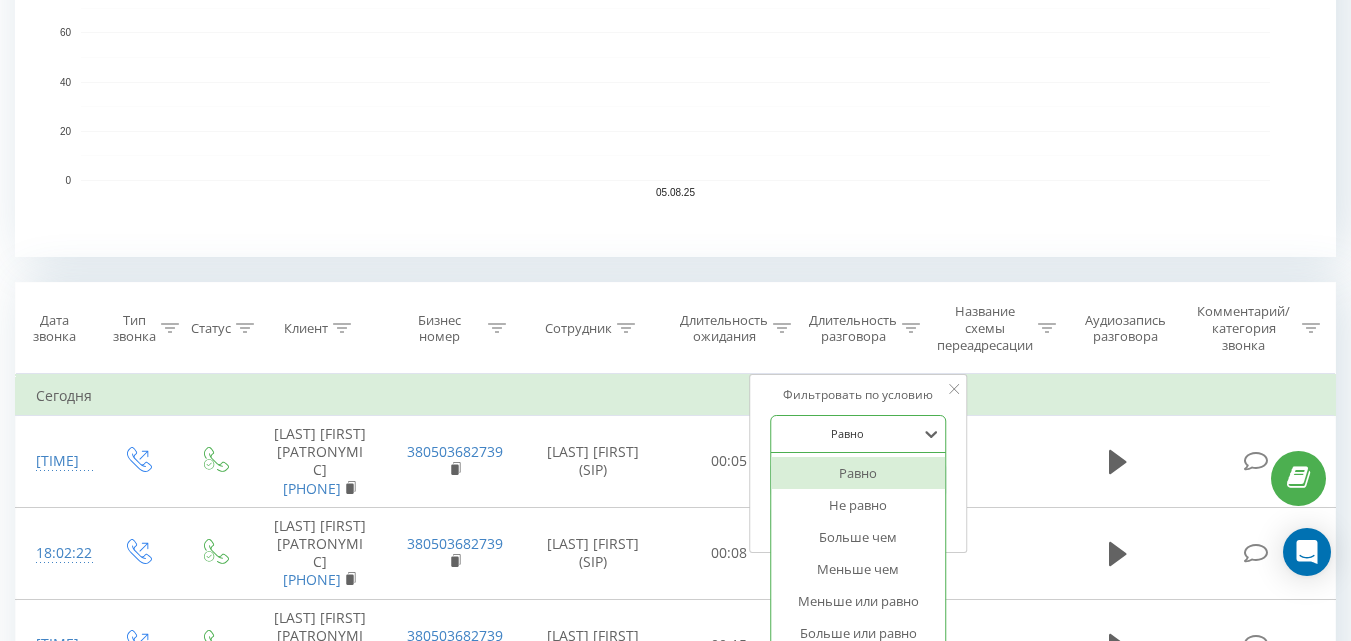 scroll, scrollTop: 594, scrollLeft: 0, axis: vertical 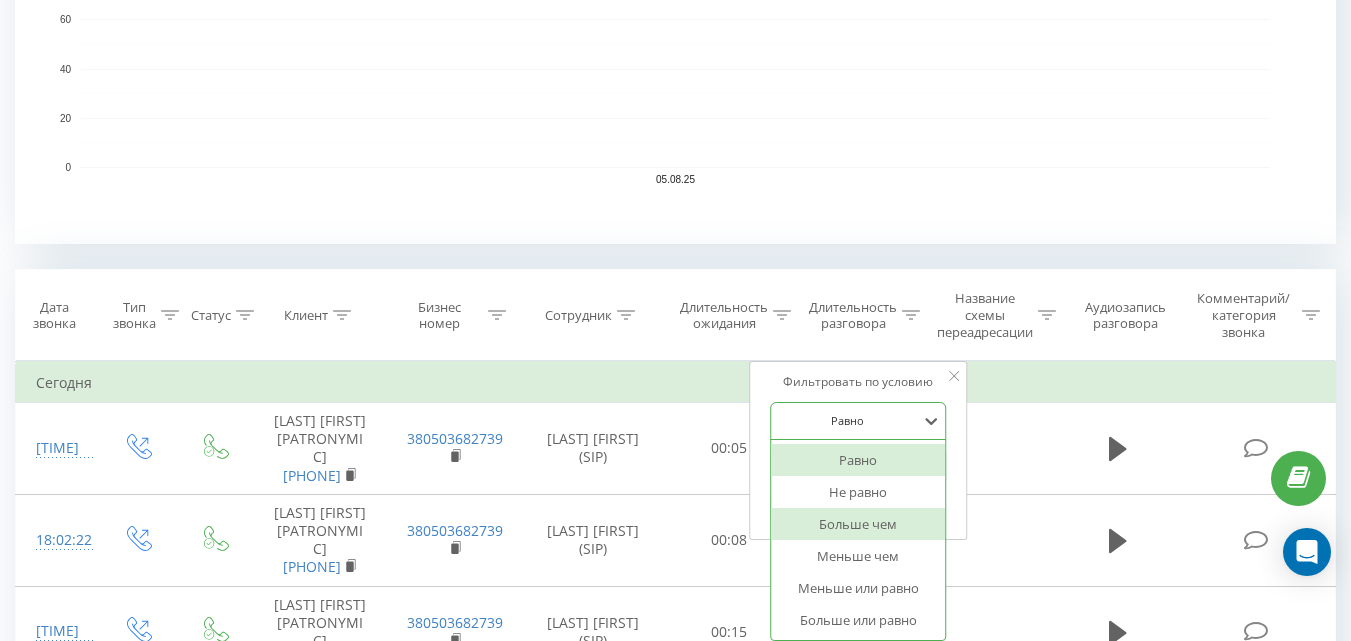click on "Больше чем" at bounding box center [858, 524] 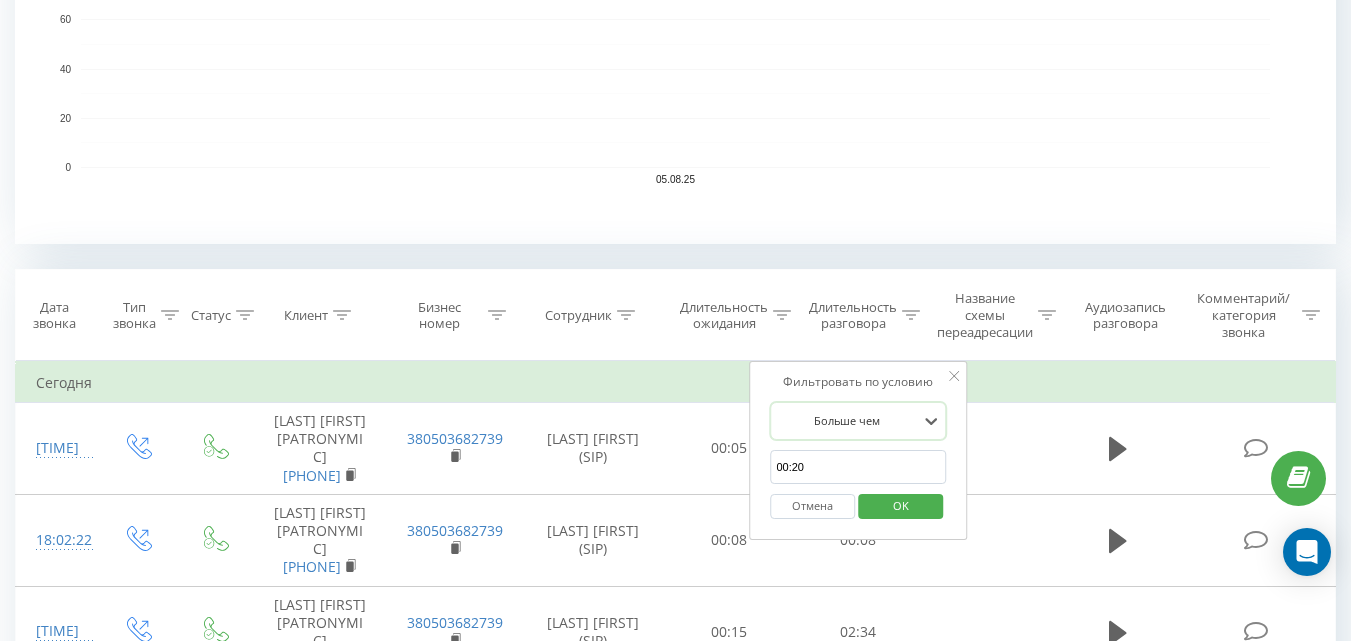 click on "OK" at bounding box center (901, 505) 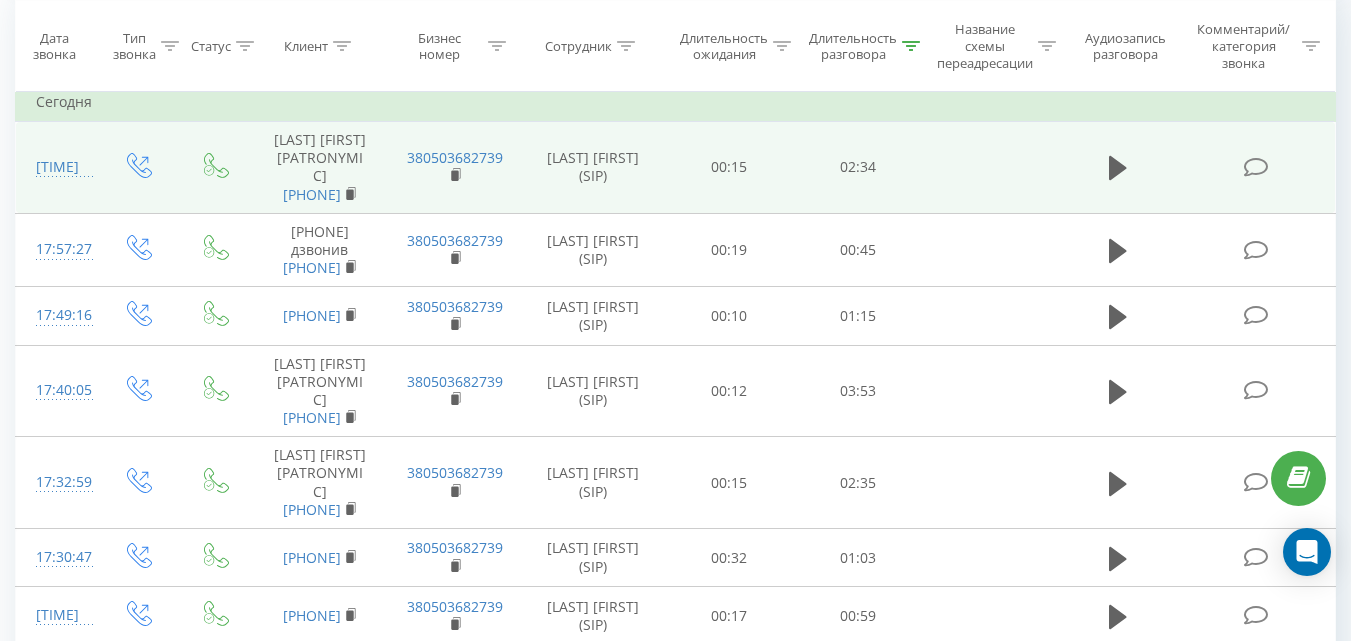 scroll, scrollTop: 0, scrollLeft: 0, axis: both 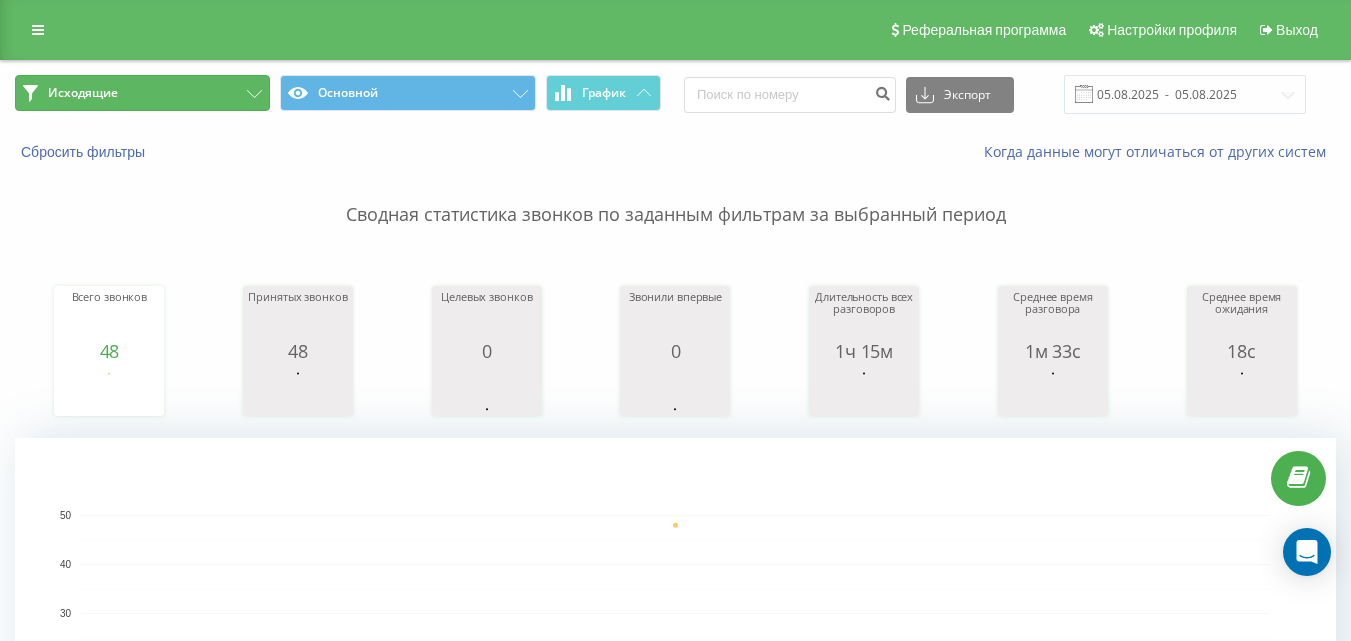 click on "Исходящие" at bounding box center (142, 93) 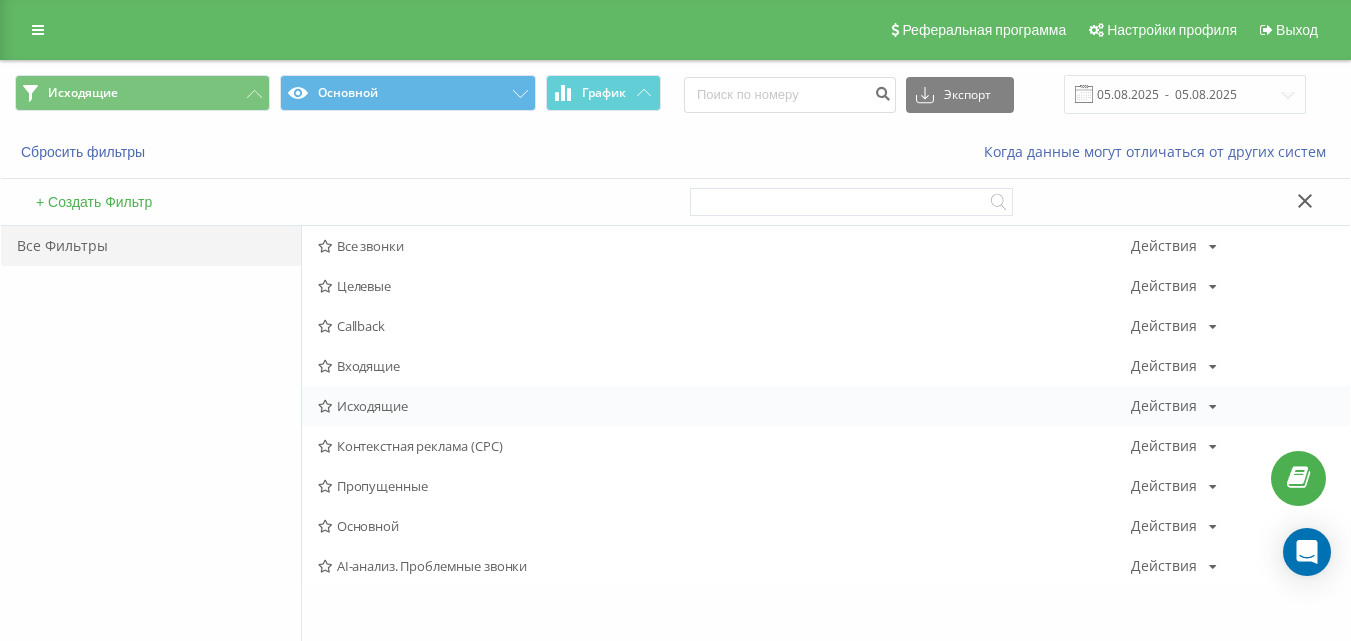 click on "Исходящие" at bounding box center [724, 406] 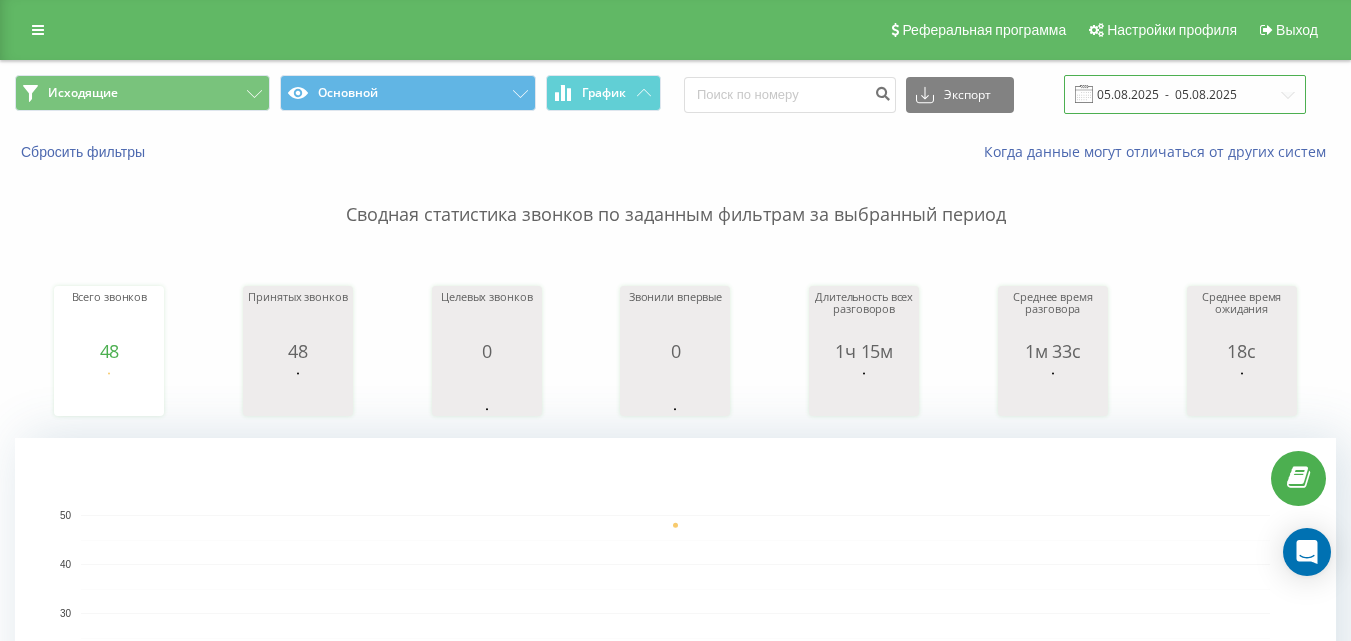 click on "05.08.2025  -  05.08.2025" at bounding box center [1185, 94] 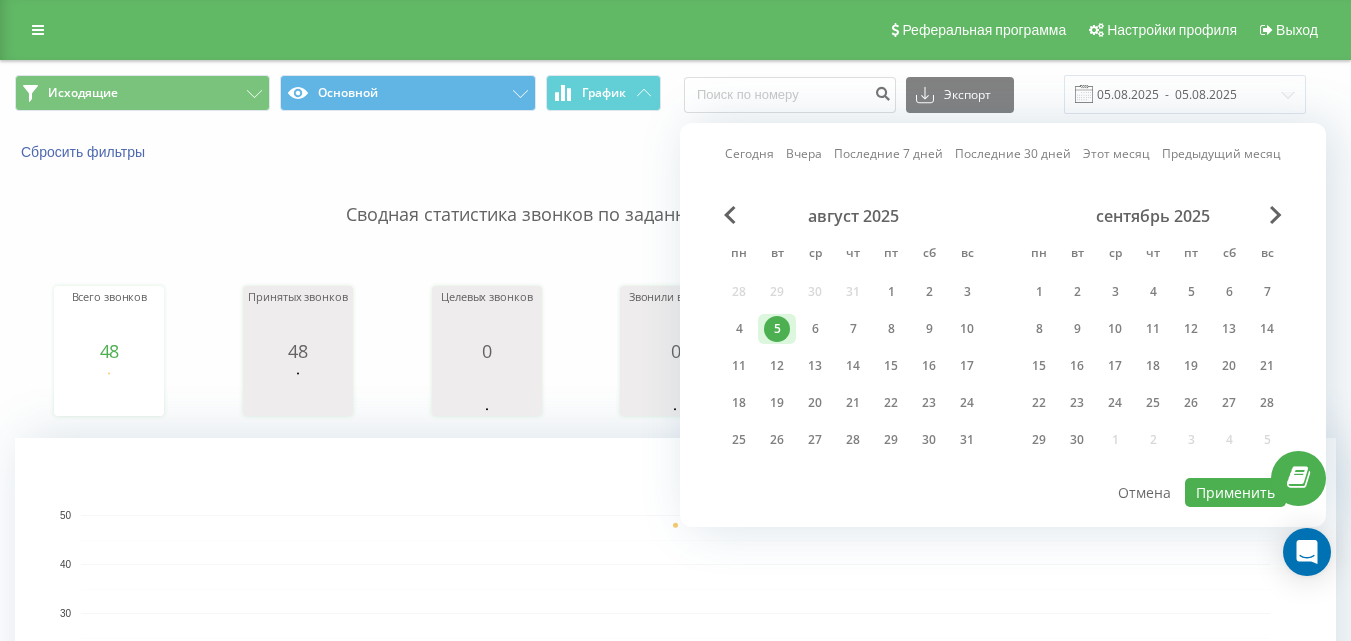 drag, startPoint x: 897, startPoint y: 278, endPoint x: 828, endPoint y: 308, distance: 75.23962 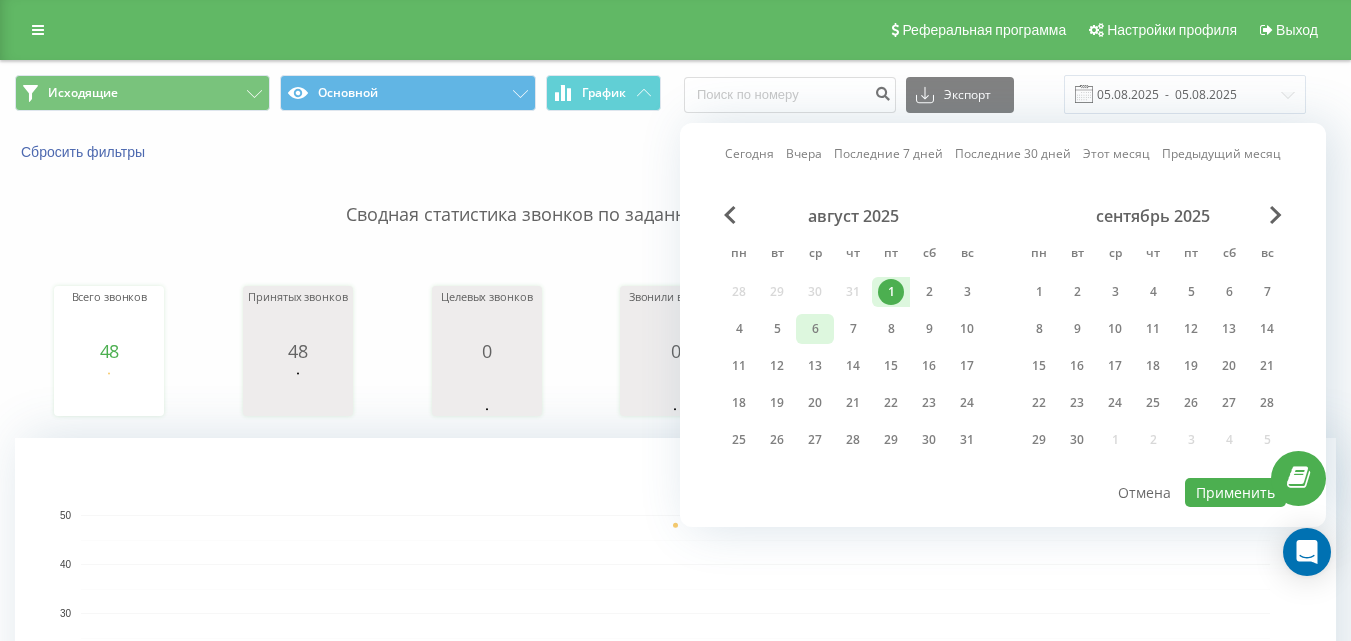 click on "5" at bounding box center [777, 329] 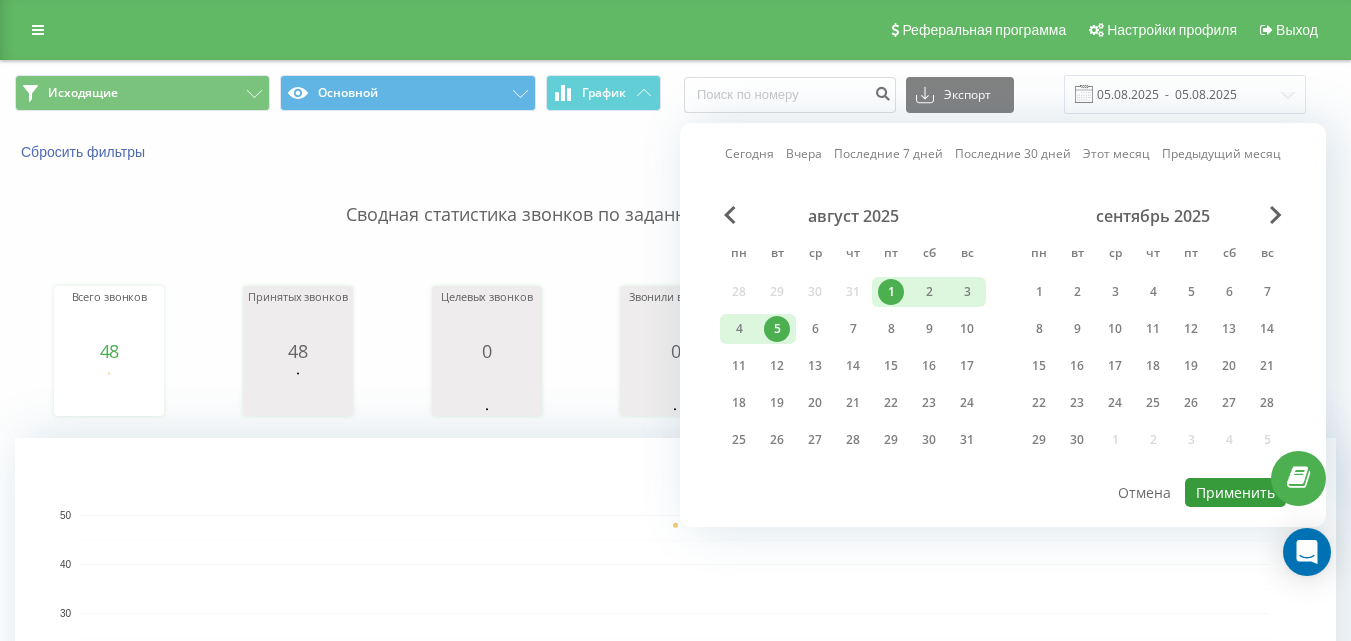 click on "Применить" at bounding box center [1235, 492] 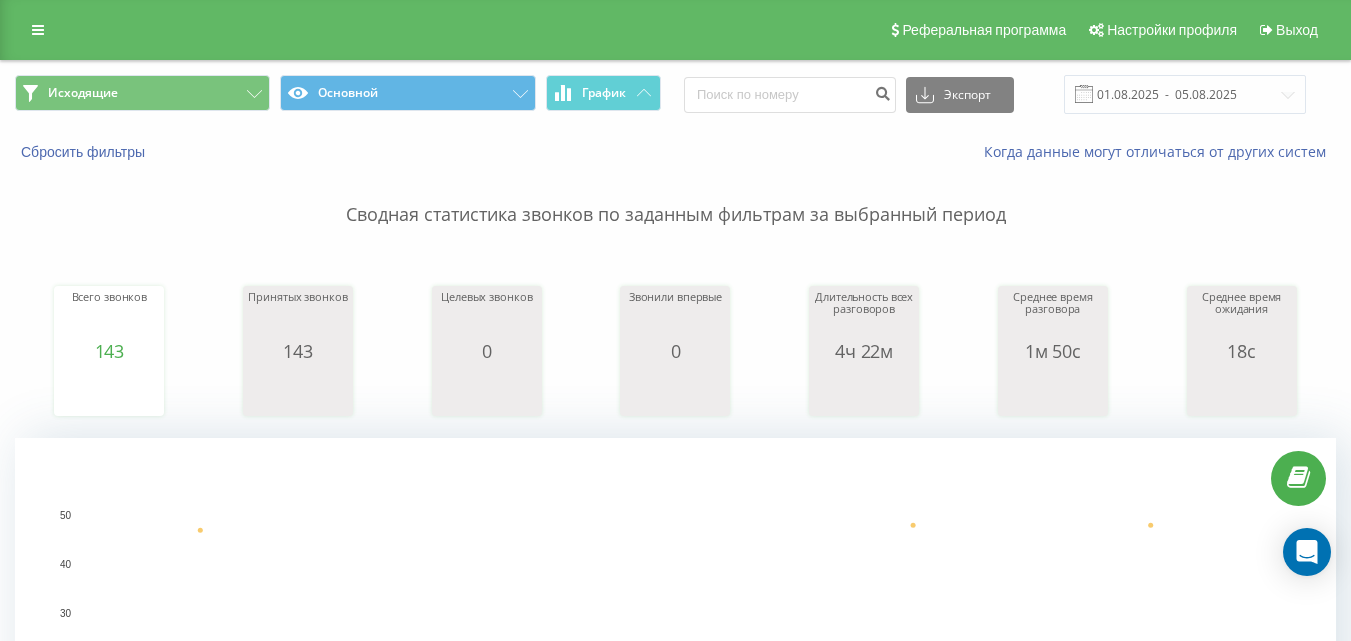 click on "Исходящие Основной График" at bounding box center [338, 94] 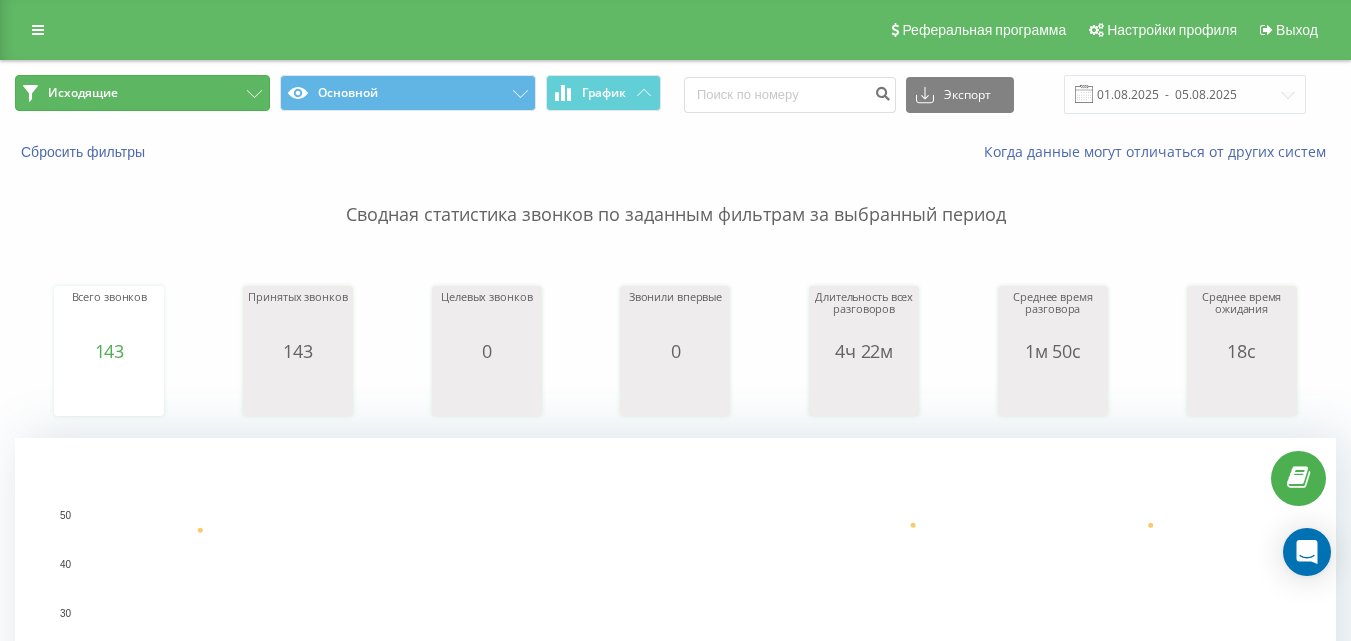 click on "Исходящие" at bounding box center [142, 93] 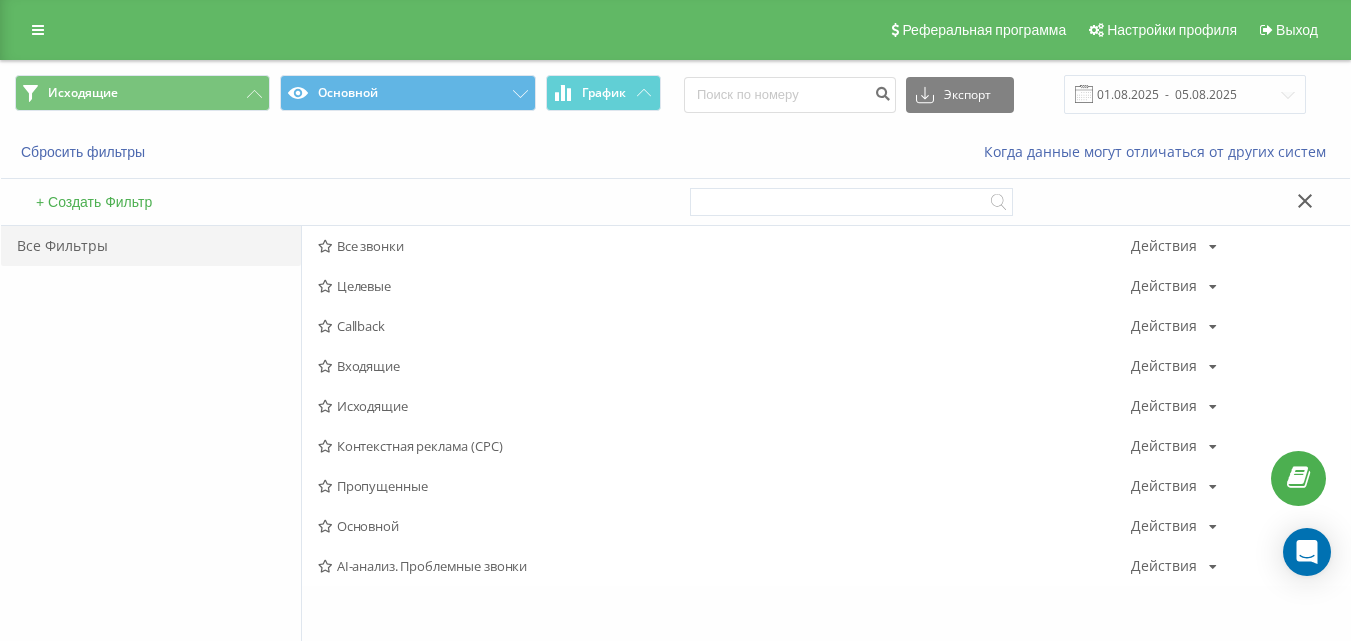 click on "Входящие" at bounding box center (724, 366) 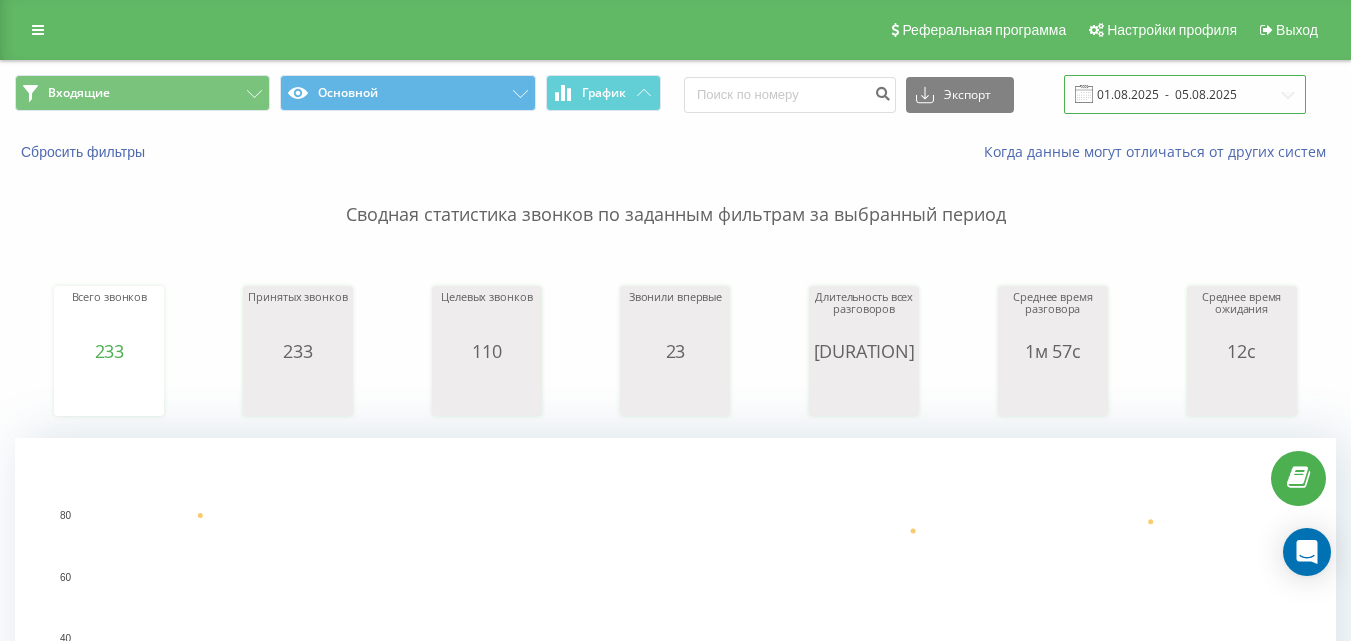 click on "01.08.2025  -  05.08.2025" at bounding box center [1185, 94] 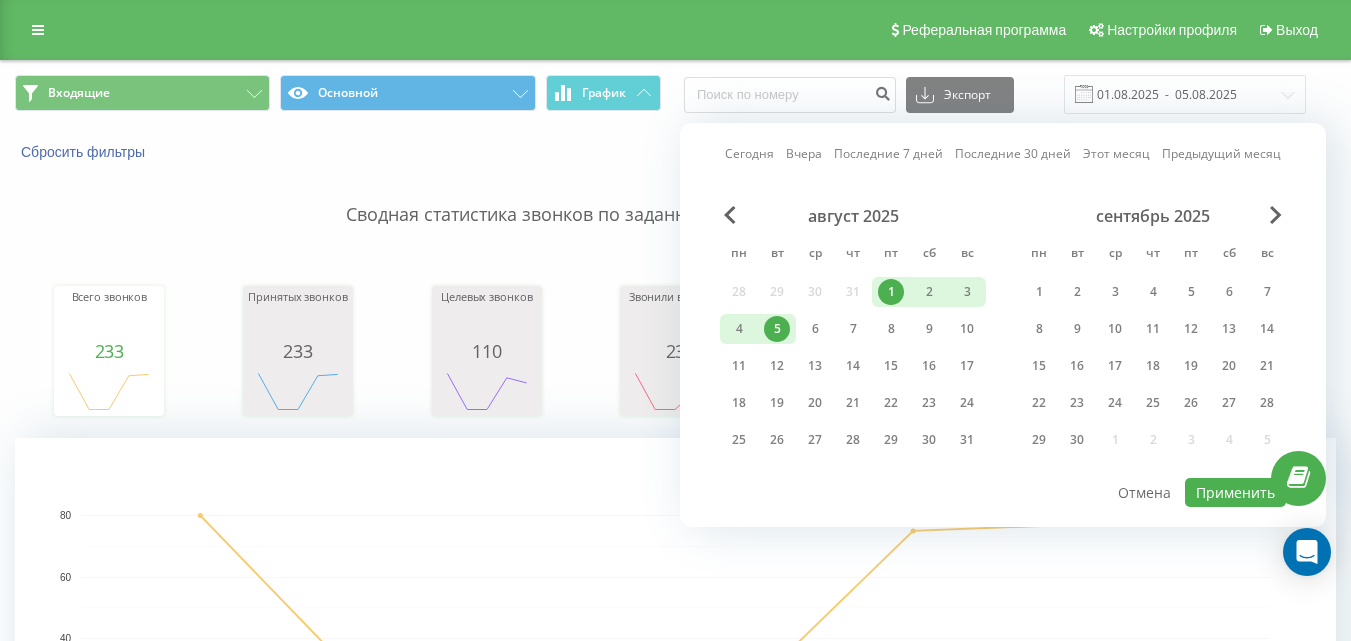 click on "5" at bounding box center [777, 329] 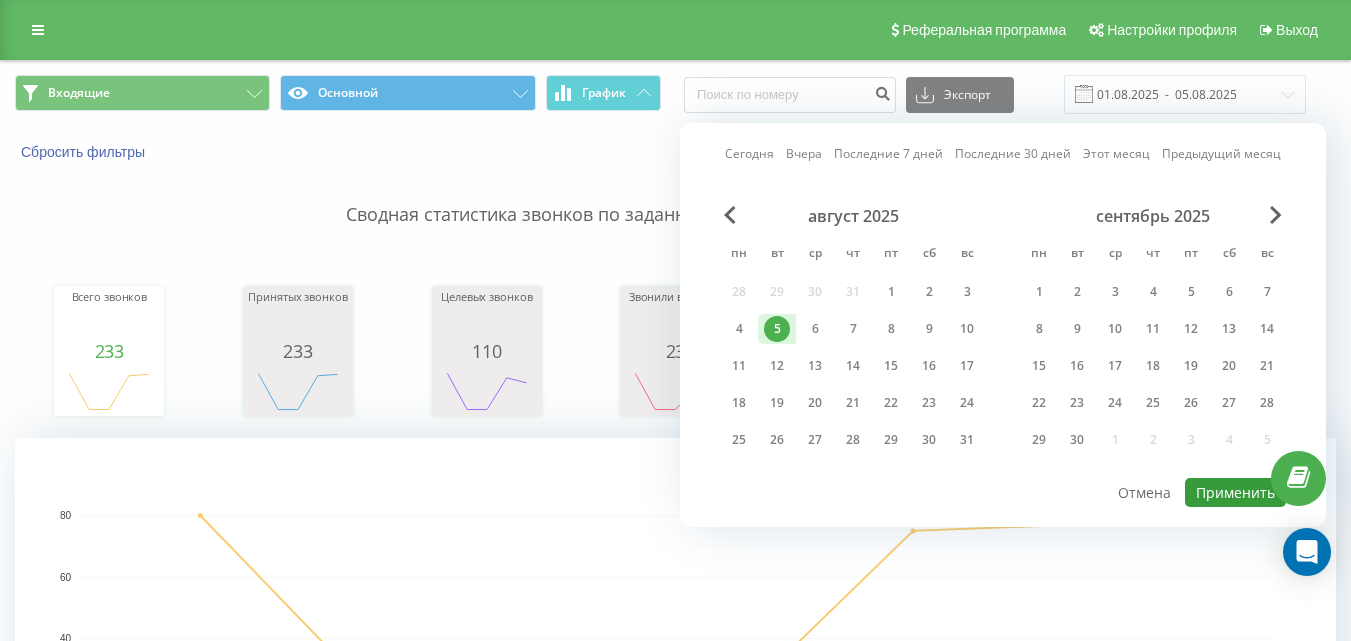 click on "Применить" at bounding box center (1235, 492) 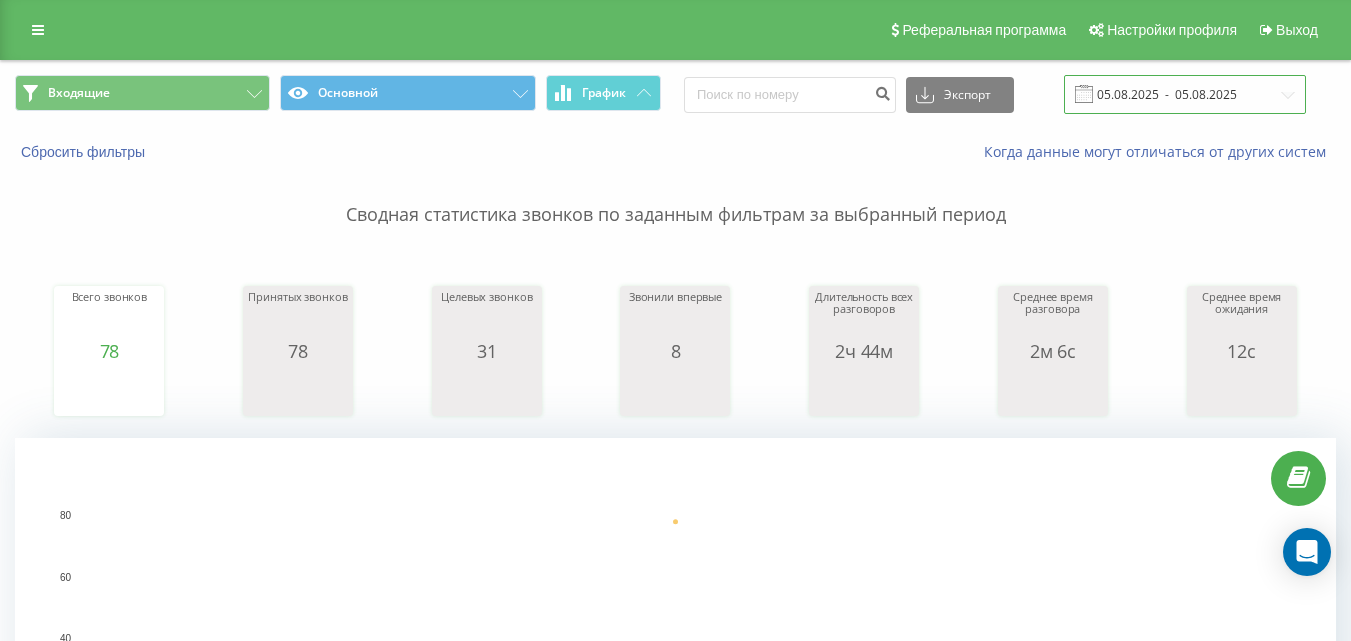 click on "05.08.2025  -  05.08.2025" at bounding box center [1185, 94] 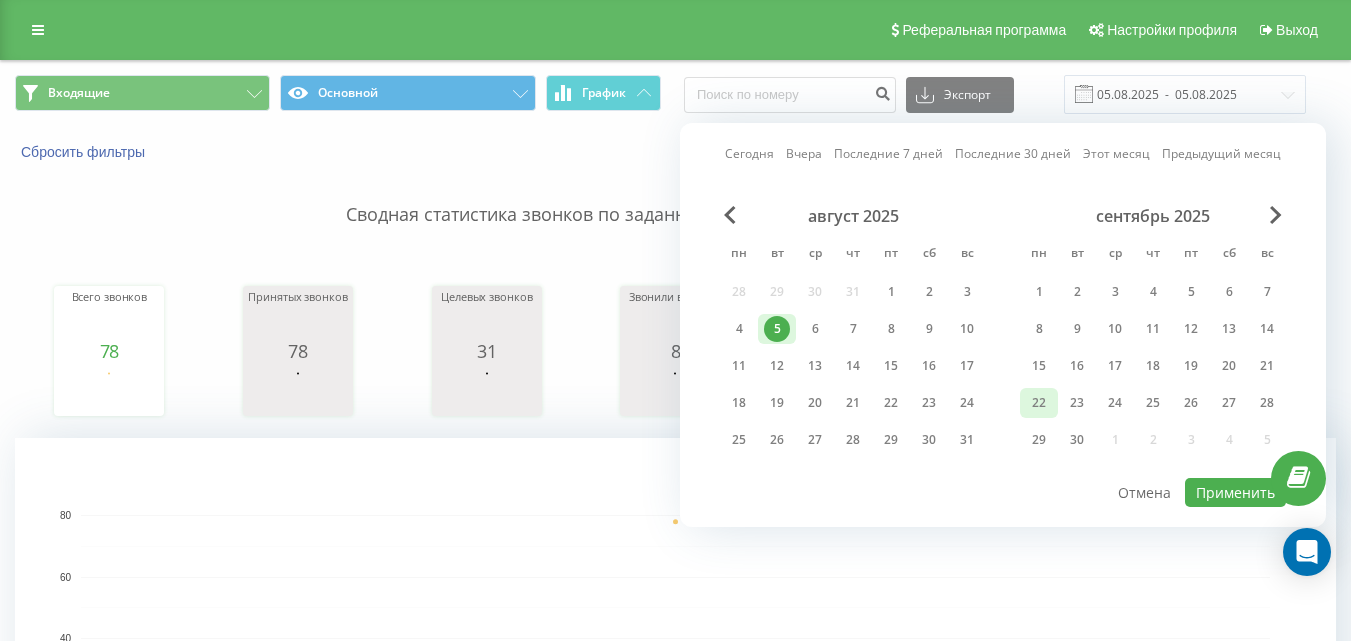 drag, startPoint x: 801, startPoint y: 324, endPoint x: 1031, endPoint y: 403, distance: 243.18922 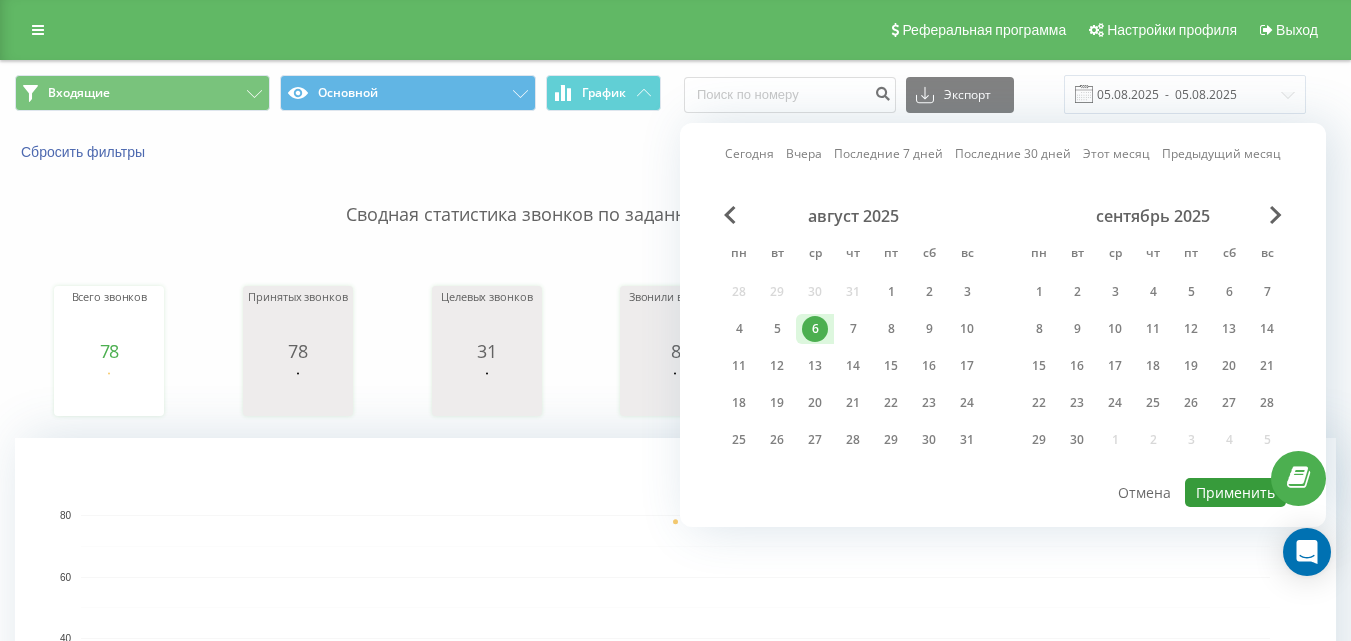 click on "Применить" at bounding box center [1235, 492] 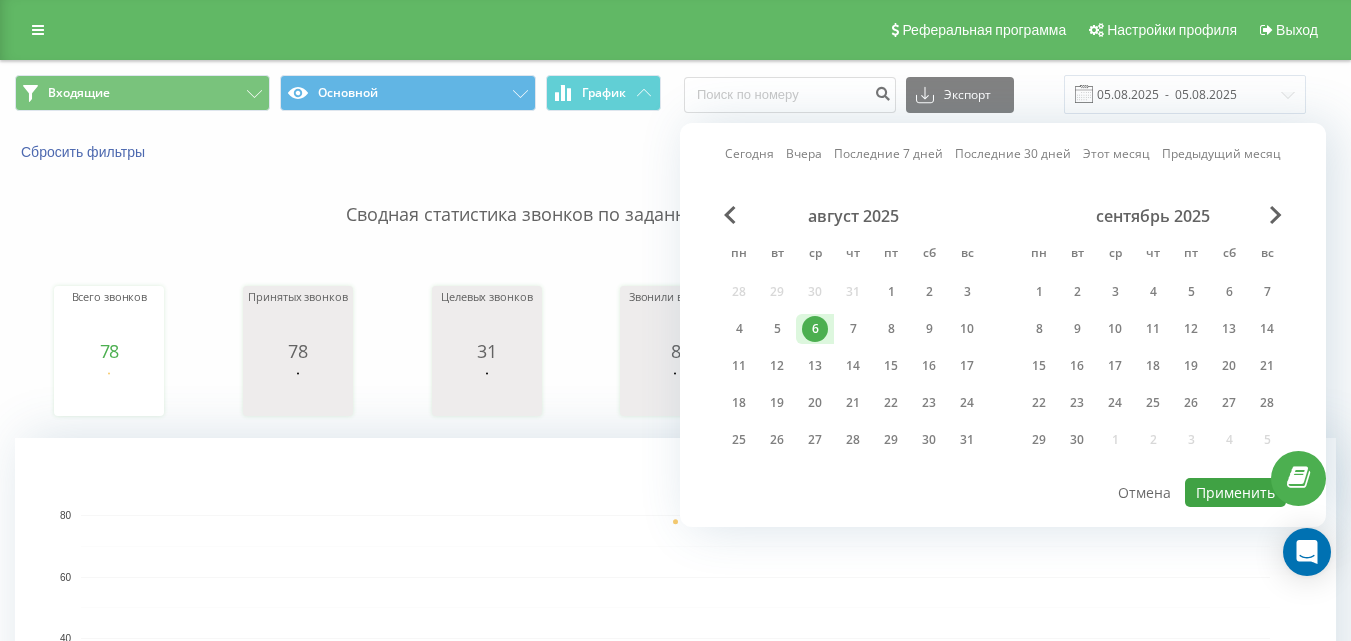 type on "06.08.2025  -  06.08.2025" 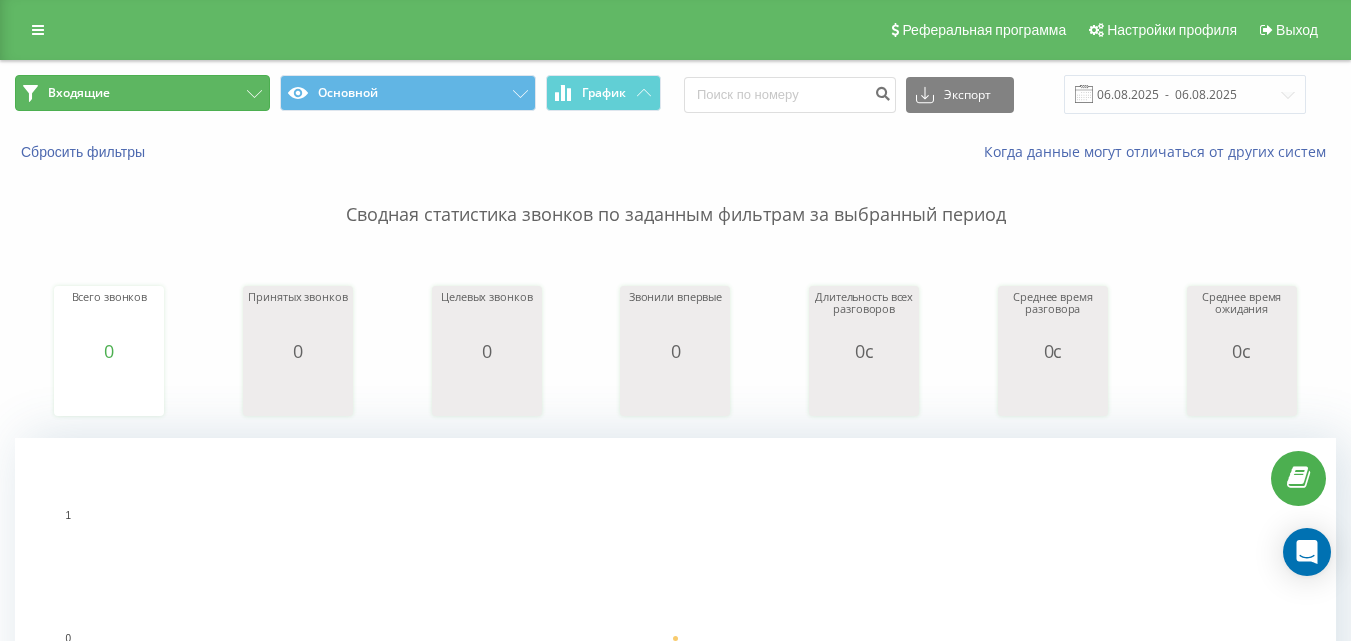 click on "Входящие" at bounding box center (142, 93) 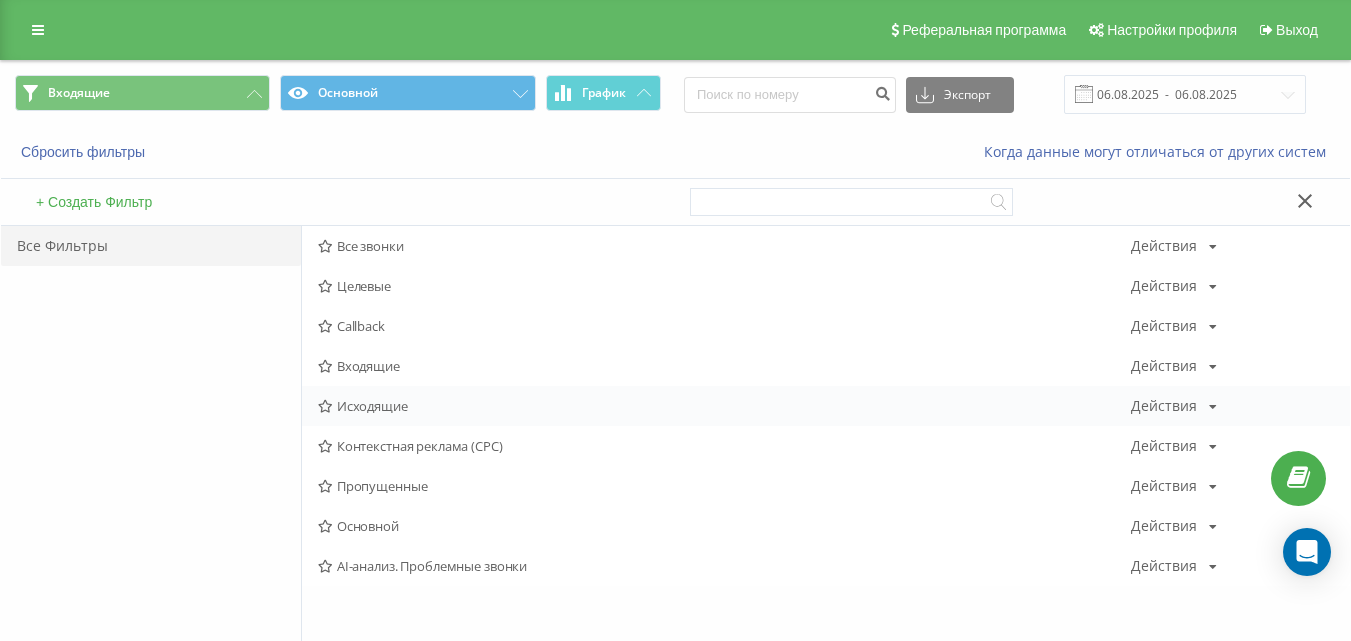 click on "Исходящие" at bounding box center [724, 406] 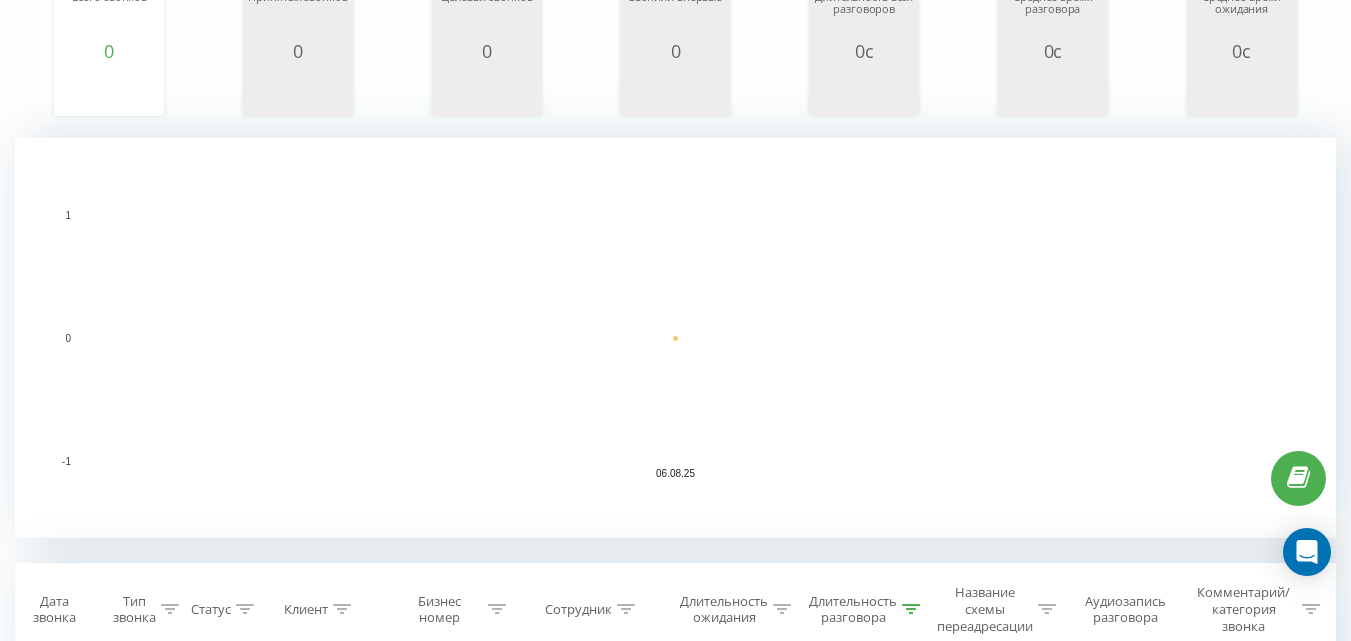 scroll, scrollTop: 0, scrollLeft: 0, axis: both 